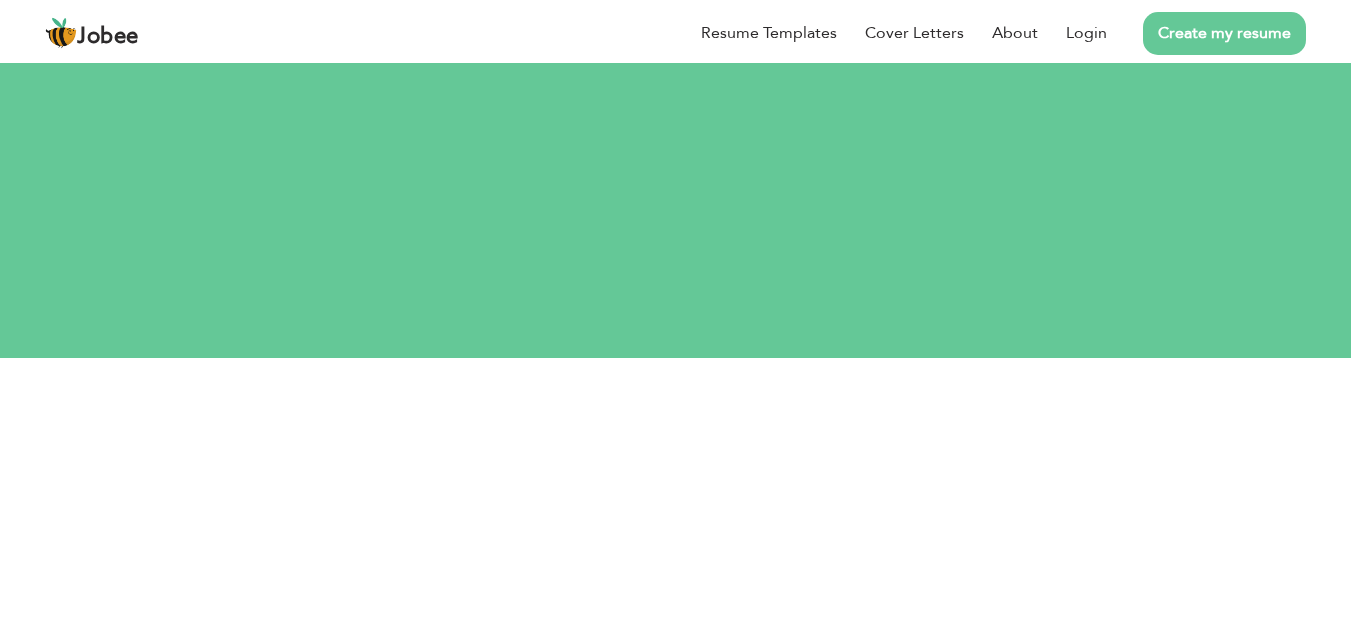 scroll, scrollTop: 0, scrollLeft: 0, axis: both 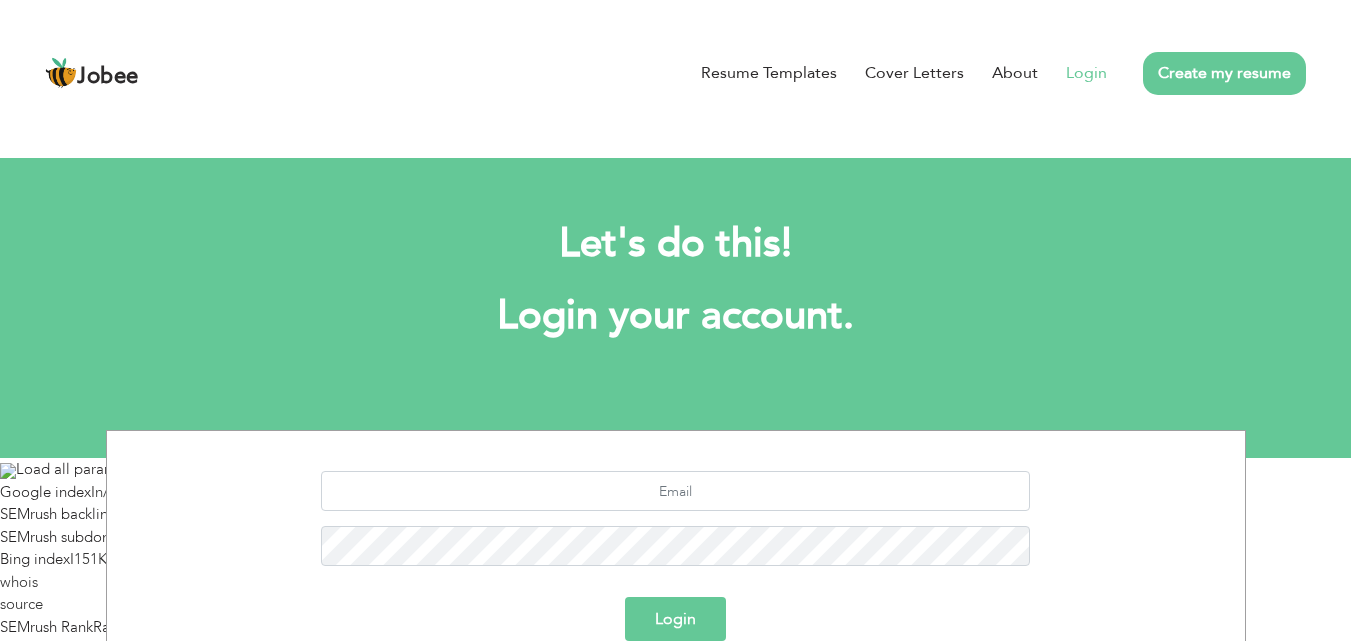 click on "Create my resume" at bounding box center [1224, 73] 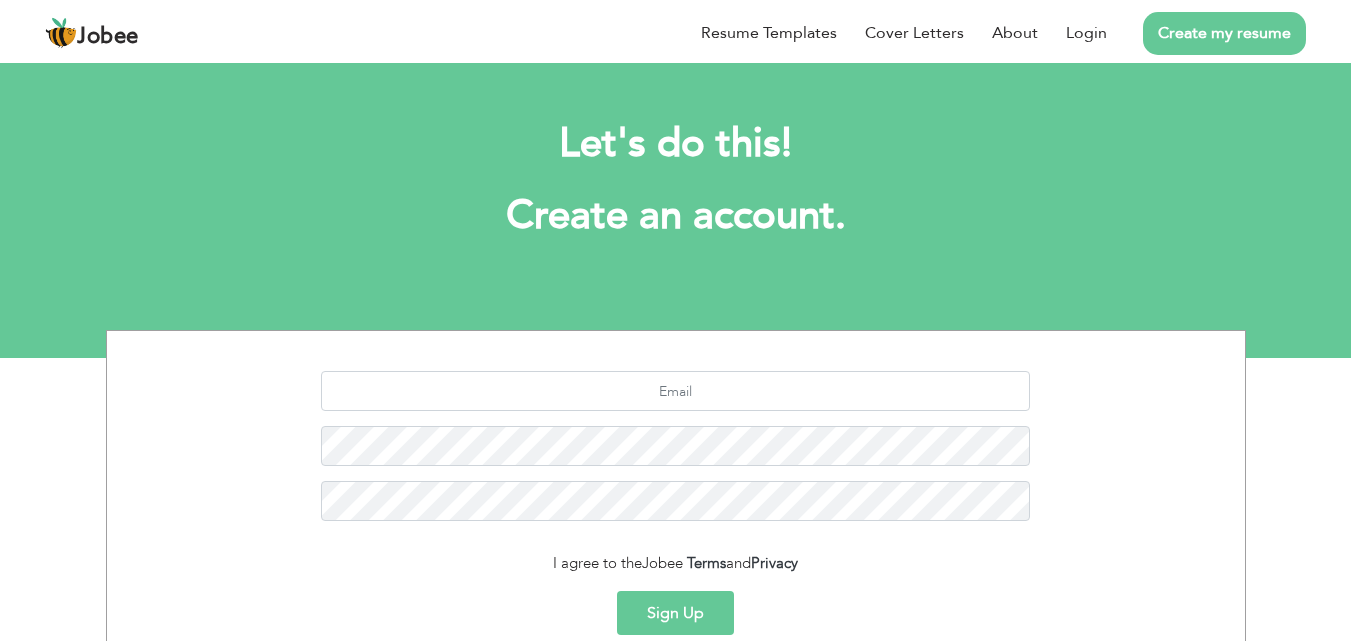 scroll, scrollTop: 0, scrollLeft: 0, axis: both 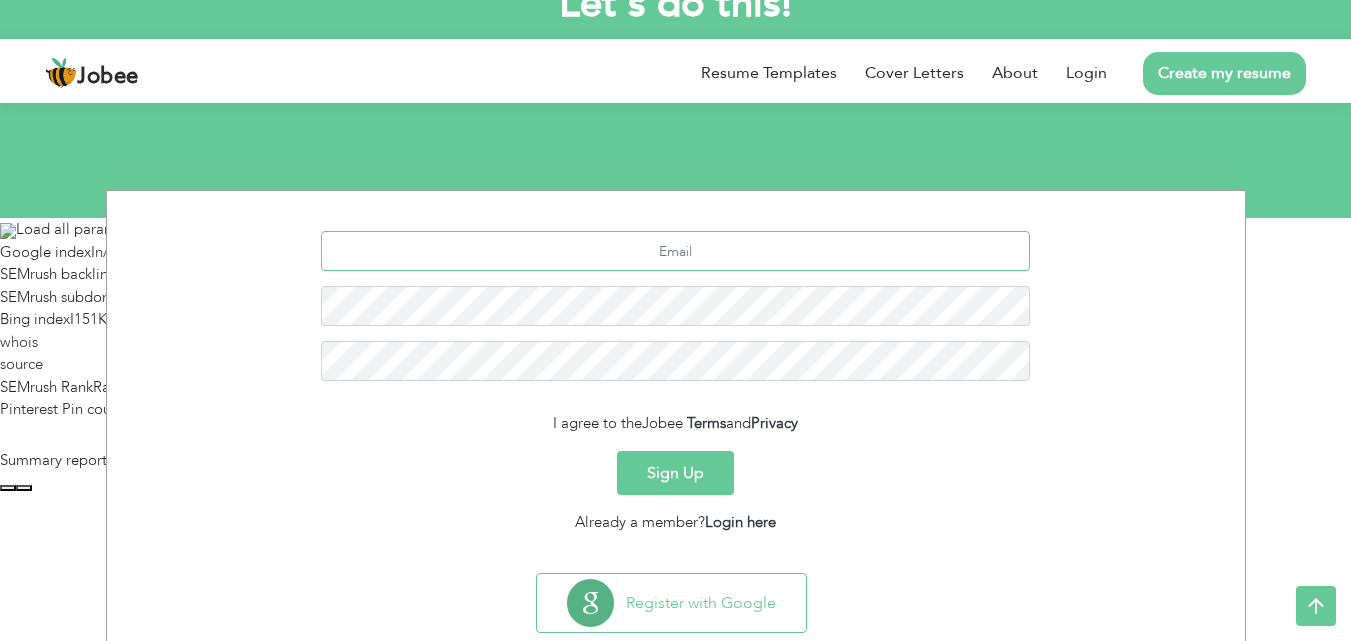 click at bounding box center (675, 251) 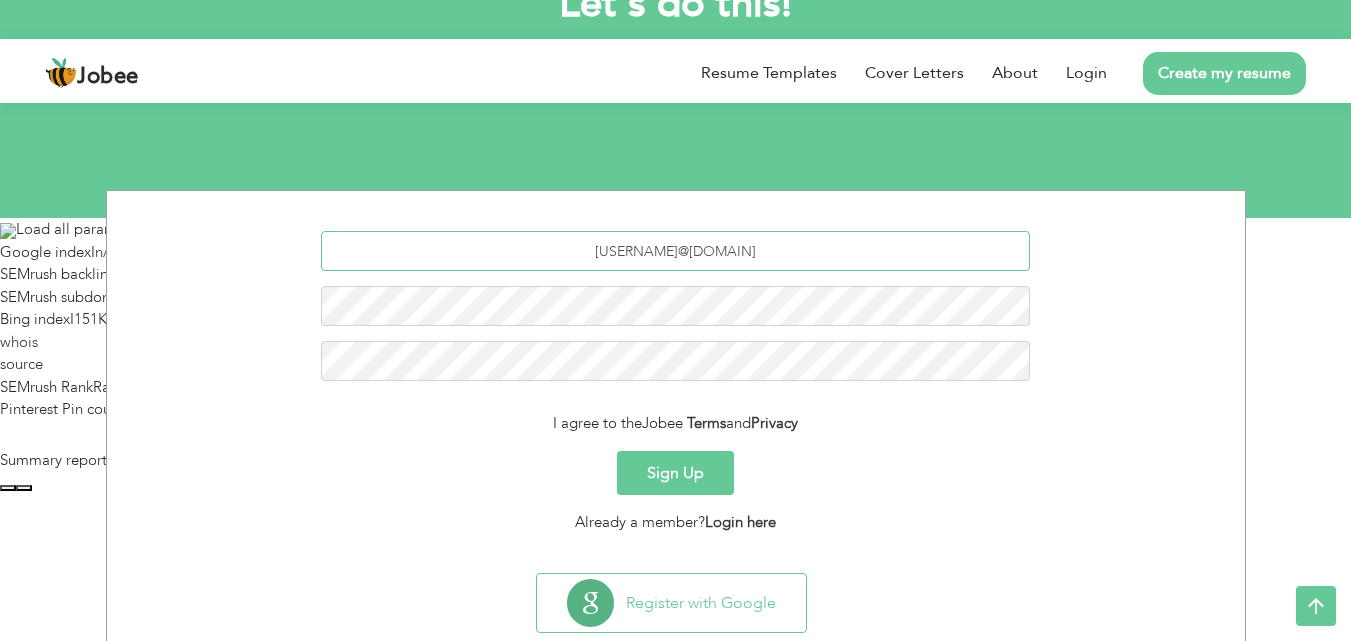 type on "[USERNAME]@[DOMAIN]" 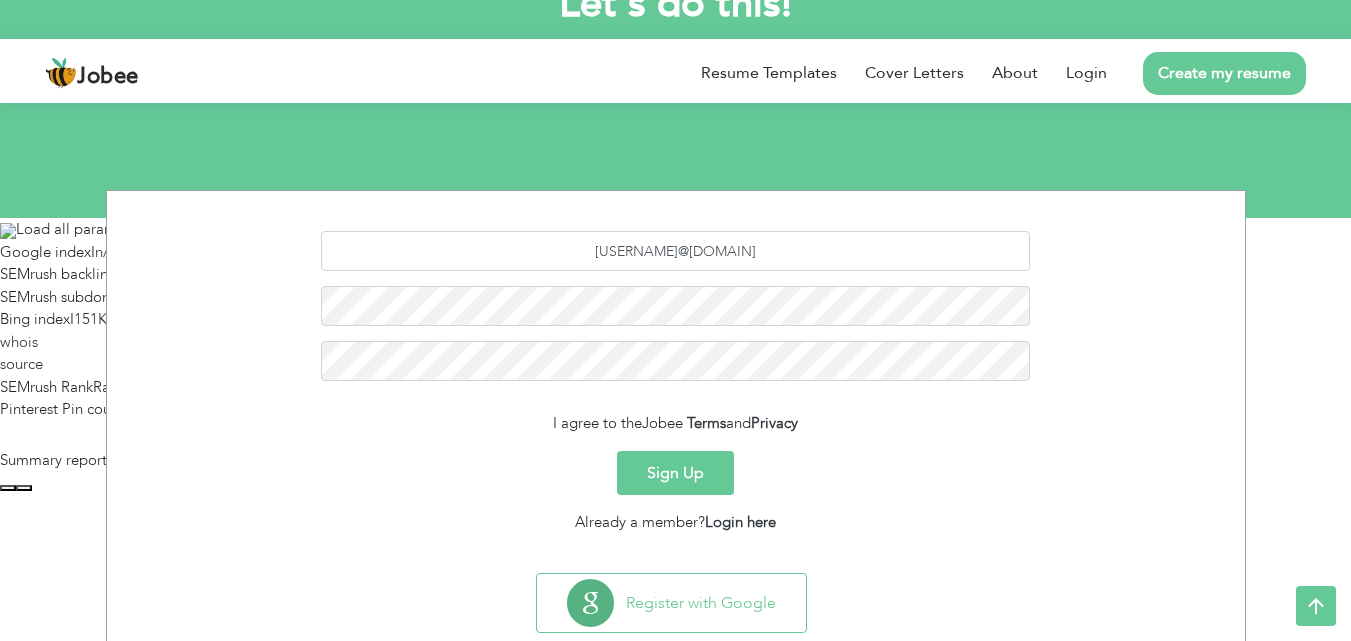 click on "Sign Up" at bounding box center (675, 473) 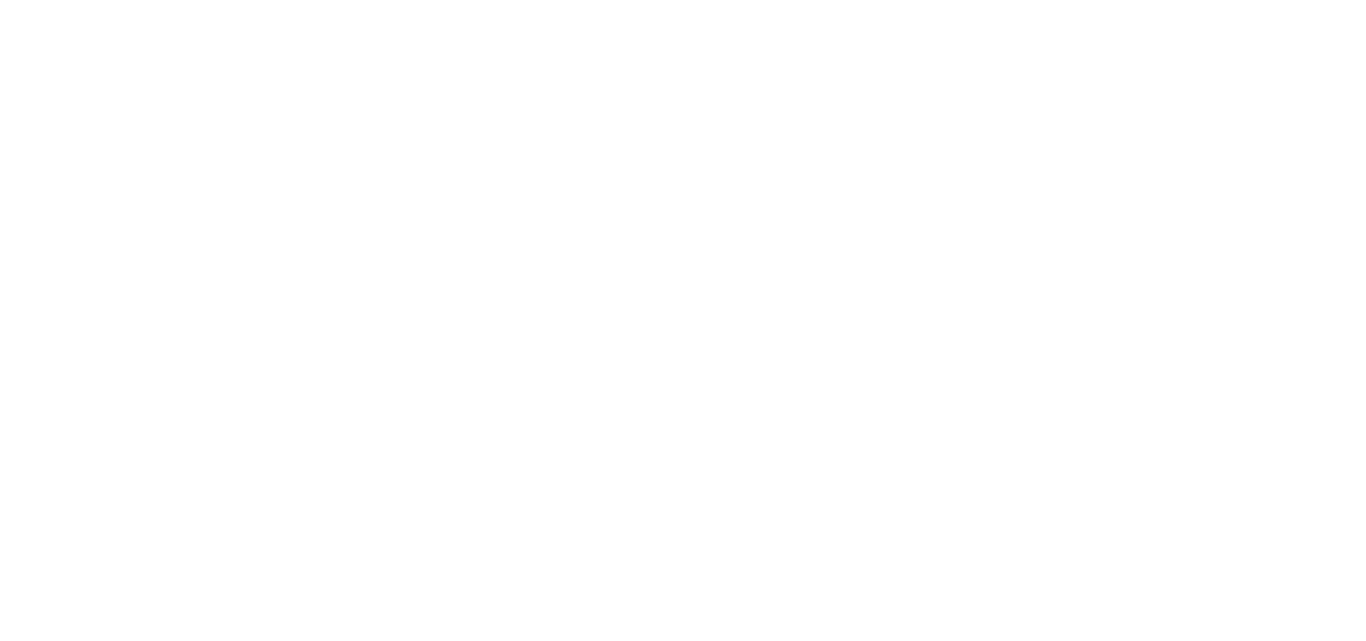 scroll, scrollTop: 0, scrollLeft: 0, axis: both 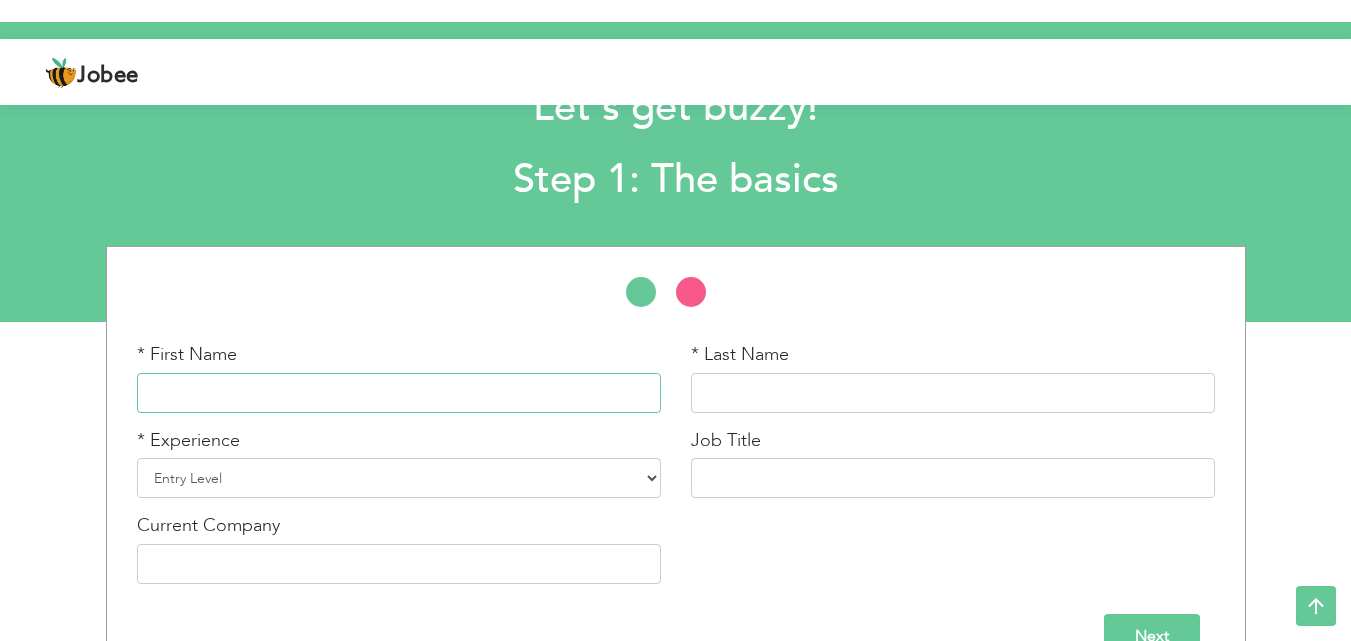click at bounding box center (399, 393) 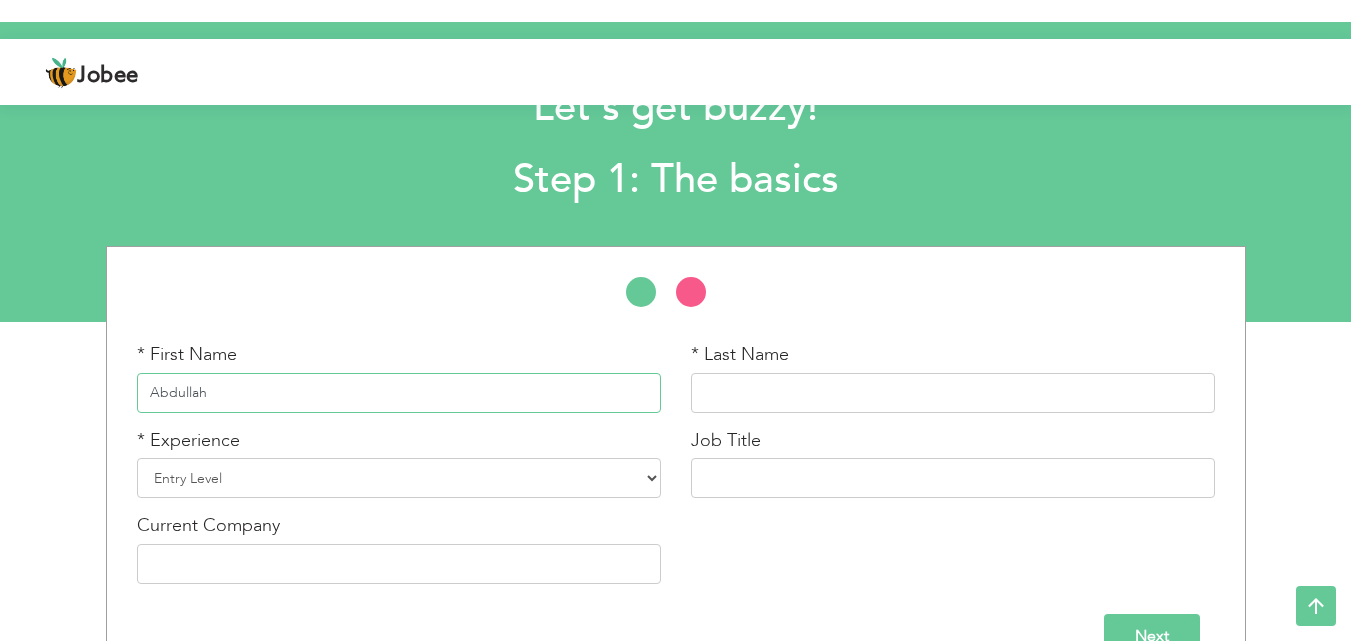 type on "Abdullah" 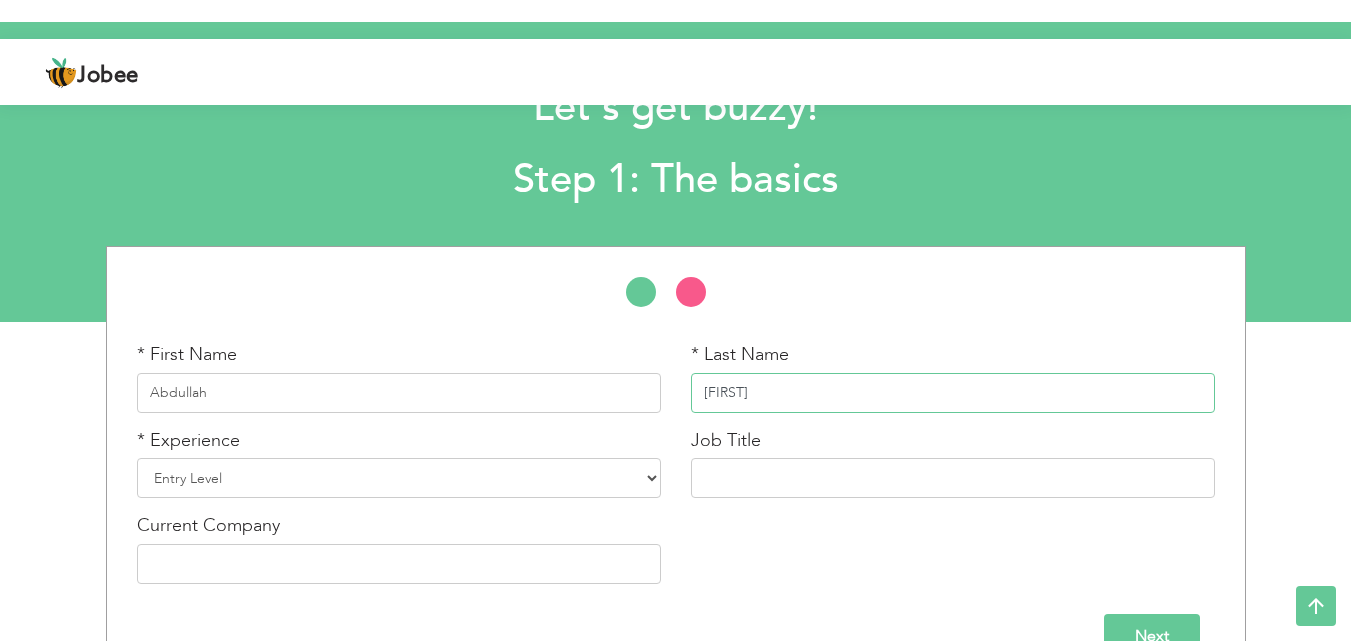 type on "[LAST]" 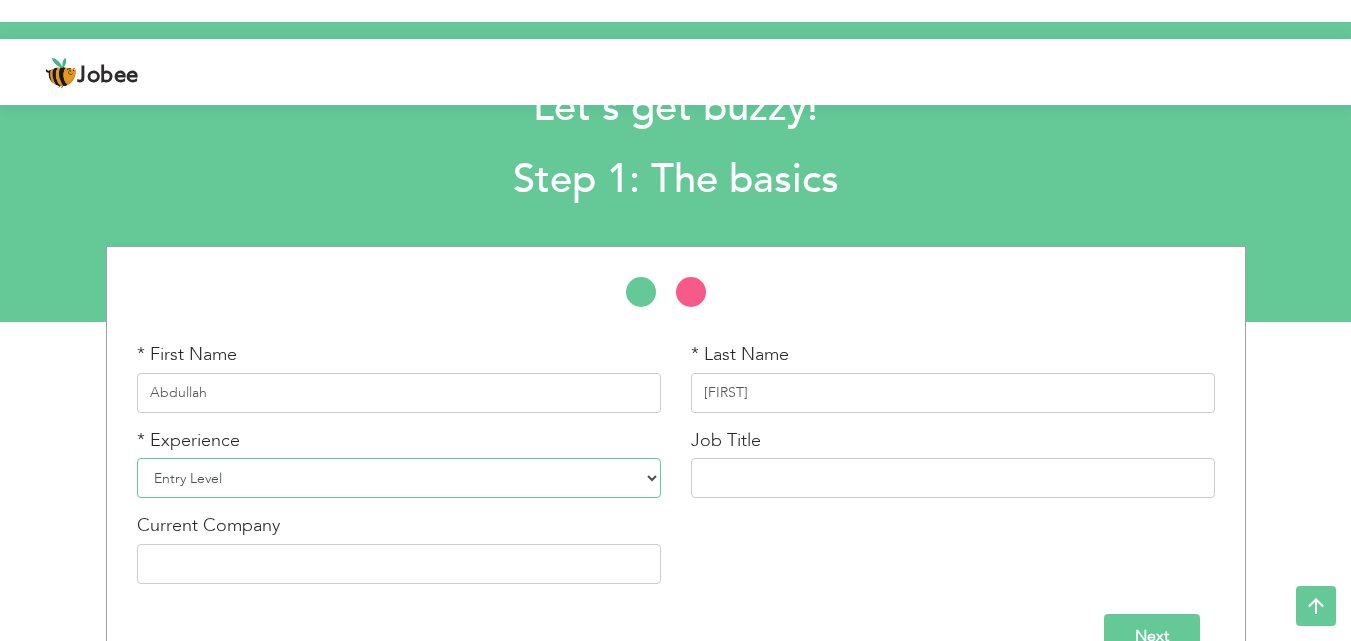 click on "Entry Level
Less than 1 Year
1 Year
2 Years
3 Years
4 Years
5 Years
6 Years
7 Years
8 Years
9 Years
10 Years
11 Years
12 Years
13 Years
14 Years
15 Years
16 Years
17 Years
18 Years
19 Years
20 Years
21 Years
22 Years
23 Years
24 Years
25 Years
26 Years
27 Years
28 Years
29 Years
30 Years
31 Years
32 Years
33 Years
34 Years
35 Years
More than 35 Years" at bounding box center [399, 478] 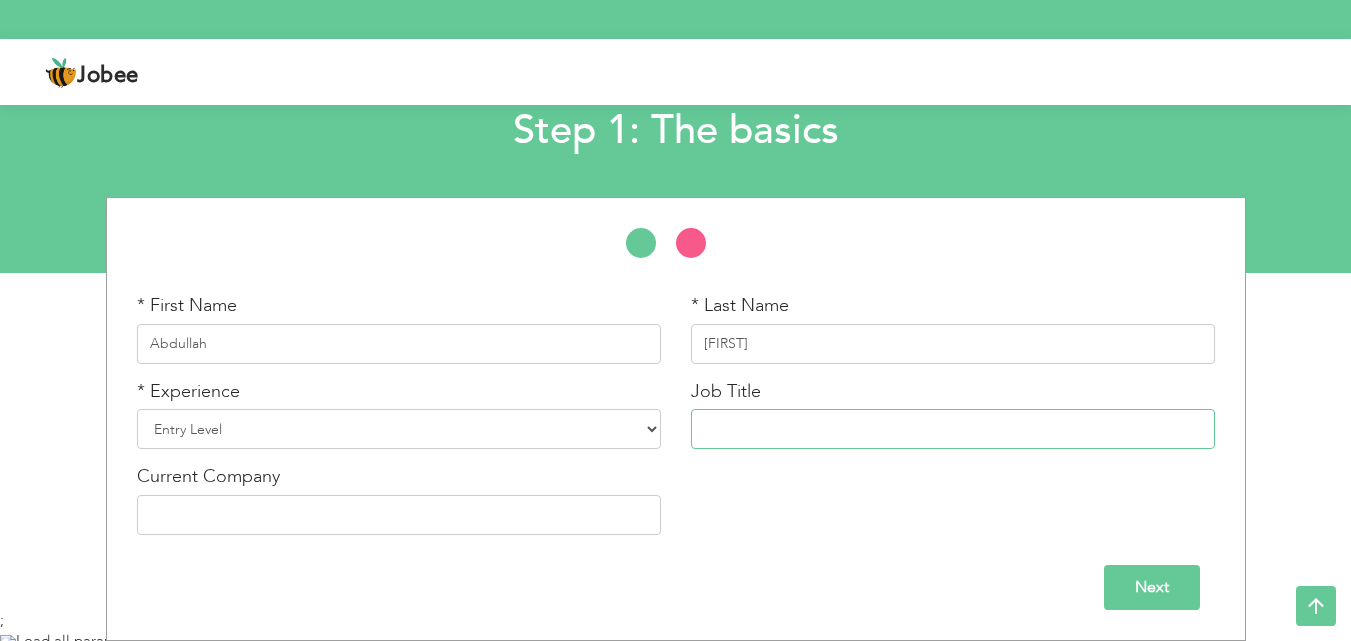 click at bounding box center (953, 429) 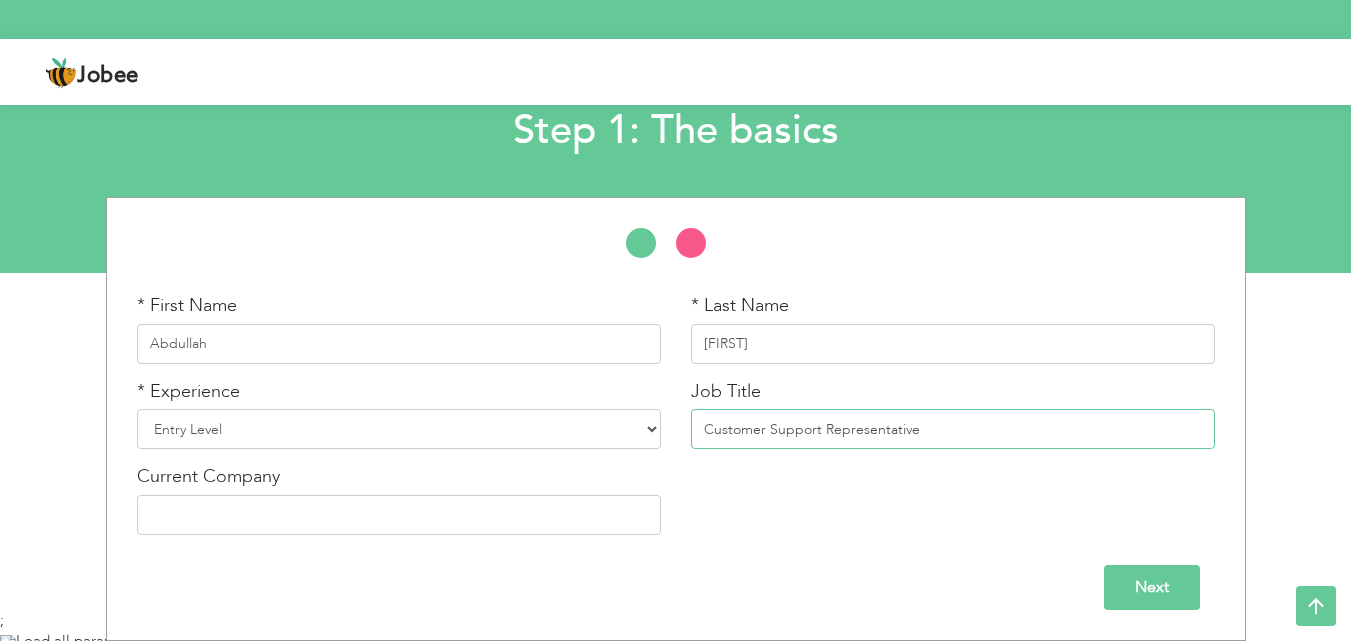 type on "Customer Support Representative" 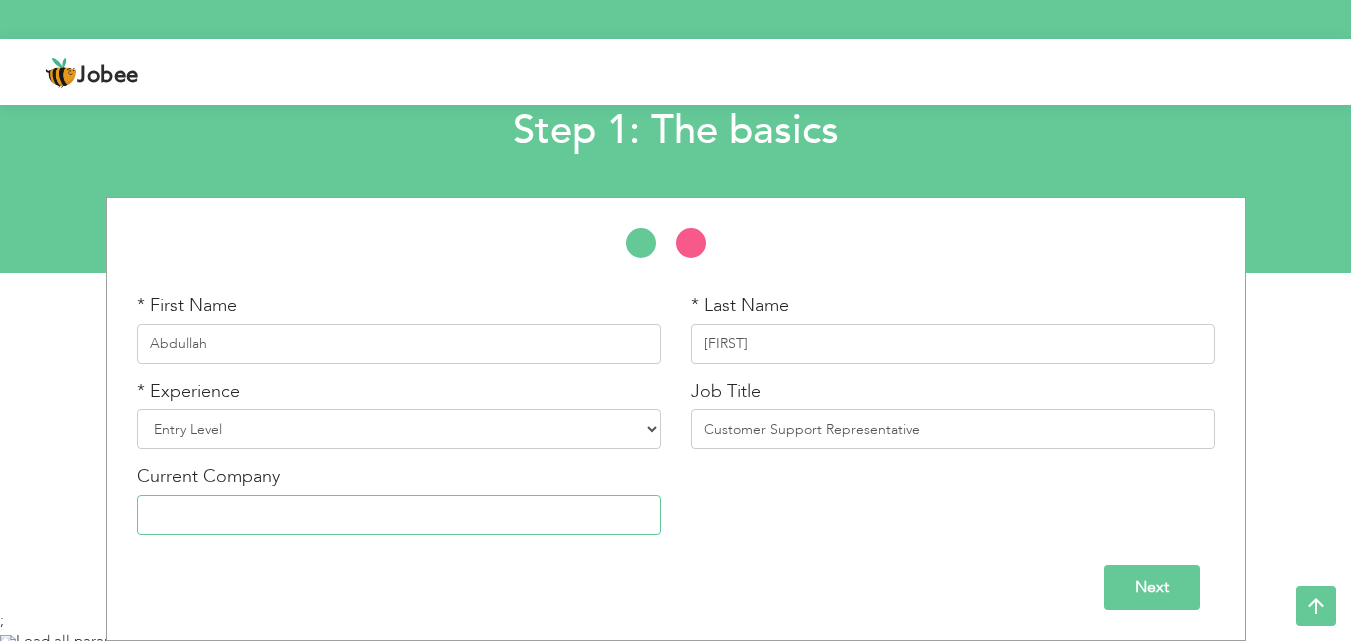 click at bounding box center (399, 515) 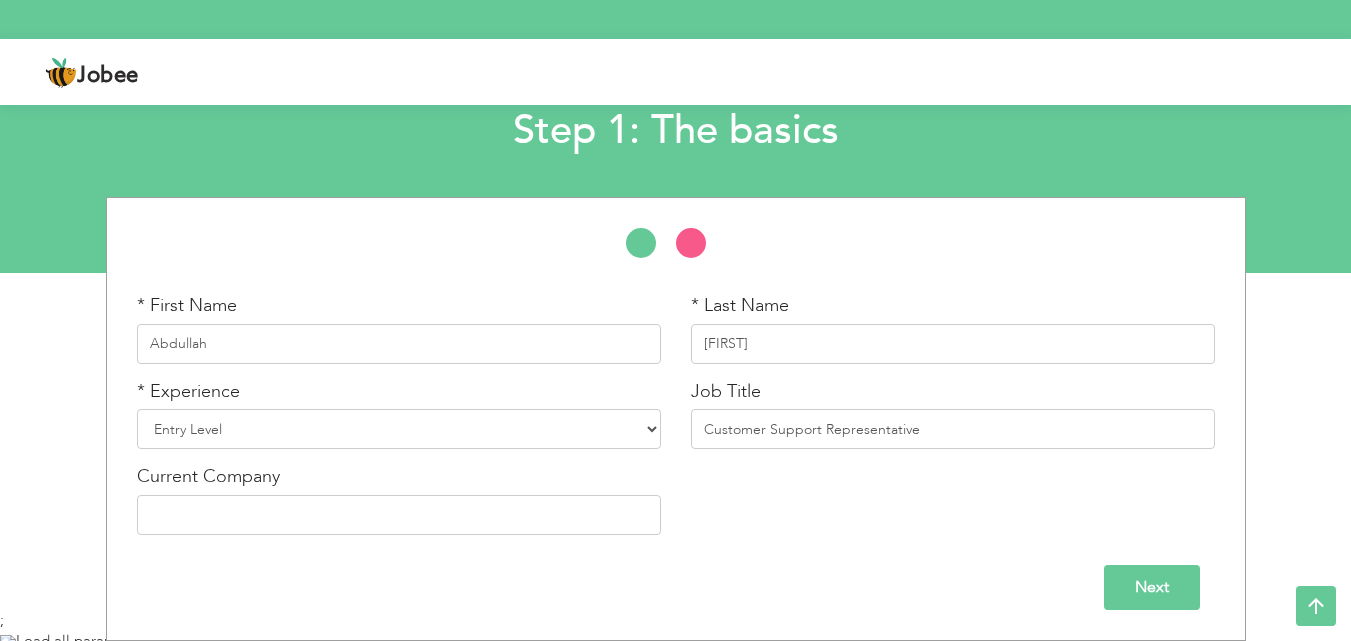 click on "Next" at bounding box center (1152, 587) 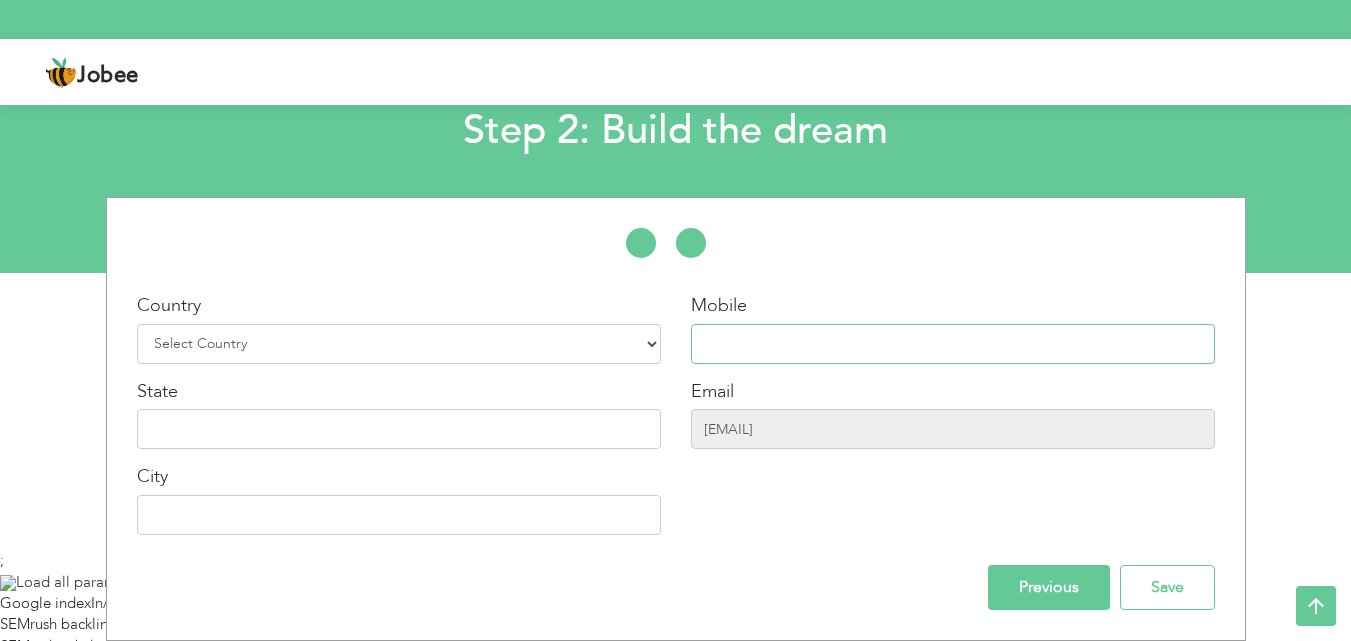 click at bounding box center [953, 344] 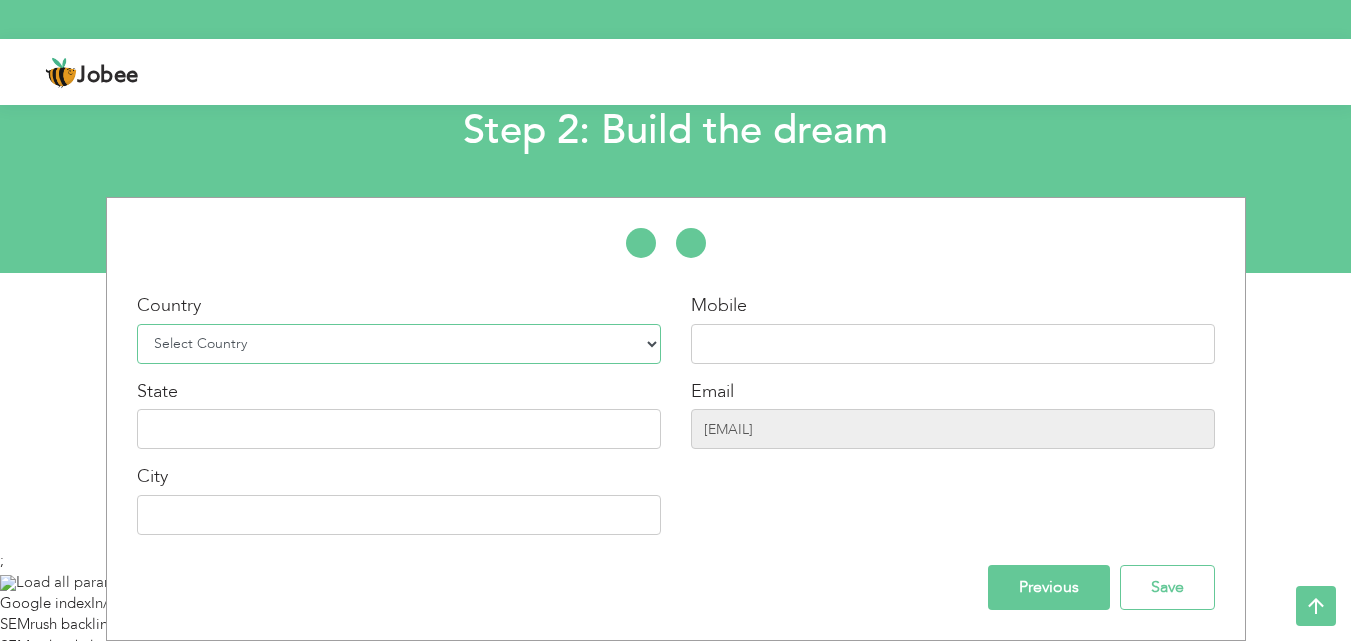 click on "Select Country
Afghanistan
Albania
Algeria
American Samoa
Andorra
Angola
Anguilla
Antarctica
Antigua and Barbuda
Argentina
Armenia
Aruba
Australia
Austria
Azerbaijan
Bahamas
Bahrain
Bangladesh
Barbados
Belarus
Belgium
Belize
Benin
Bermuda
Bhutan
Bolivia
Bosnia-Herzegovina
Botswana
Bouvet Island
Brazil
British Indian Ocean Territory
Brunei Darussalam
Bulgaria
Burkina Faso
Burundi
Cambodia
Cameroon
Canada
Cape Verde
Cayman Islands
Central African Republic
Chad
Chile
China
Christmas Island
Cocos (Keeling) Islands
Colombia
Comoros
Congo
Congo, Dem. Republic
Cook Islands
Costa Rica
Croatia
Cuba
Cyprus
Czech Rep
Denmark
Djibouti
Dominica
Dominican Republic
Ecuador
Egypt
El Salvador
Equatorial Guinea
Eritrea
Estonia
Ethiopia
European Union
Falkland Islands (Malvinas)
Faroe Islands
Fiji
Finland
France
French Guiana
French Southern Territories
Gabon
Gambia
Georgia" at bounding box center [399, 344] 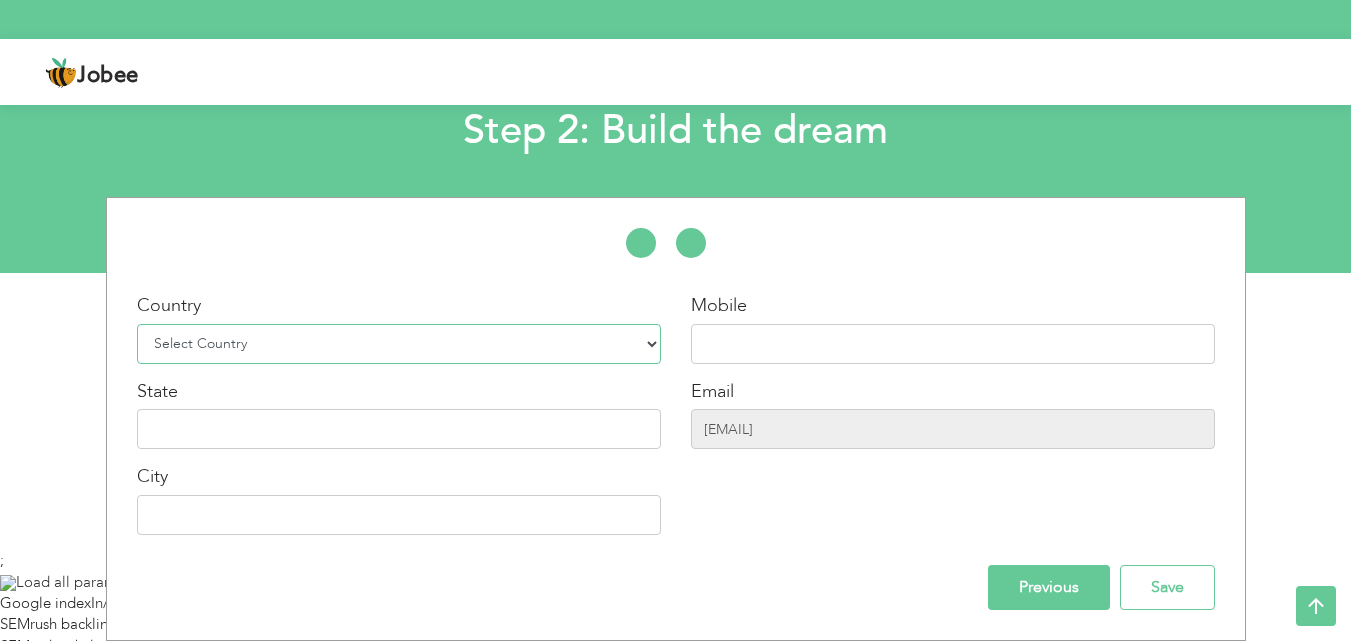 click on "Select Country
Afghanistan
Albania
Algeria
American Samoa
Andorra
Angola
Anguilla
Antarctica
Antigua and Barbuda
Argentina
Armenia
Aruba
Australia
Austria
Azerbaijan
Bahamas
Bahrain
Bangladesh
Barbados
Belarus
Belgium
Belize
Benin
Bermuda
Bhutan
Bolivia
Bosnia-Herzegovina
Botswana
Bouvet Island
Brazil
British Indian Ocean Territory
Brunei Darussalam
Bulgaria
Burkina Faso
Burundi
Cambodia
Cameroon
Canada
Cape Verde
Cayman Islands
Central African Republic
Chad
Chile
China
Christmas Island
Cocos (Keeling) Islands
Colombia
Comoros
Congo
Congo, Dem. Republic
Cook Islands
Costa Rica
Croatia
Cuba
Cyprus
Czech Rep
Denmark
Djibouti
Dominica
Dominican Republic
Ecuador
Egypt
El Salvador
Equatorial Guinea
Eritrea
Estonia
Ethiopia
European Union
Falkland Islands (Malvinas)
Faroe Islands
Fiji
Finland
France
French Guiana
French Southern Territories
Gabon
Gambia
Georgia" at bounding box center (399, 344) 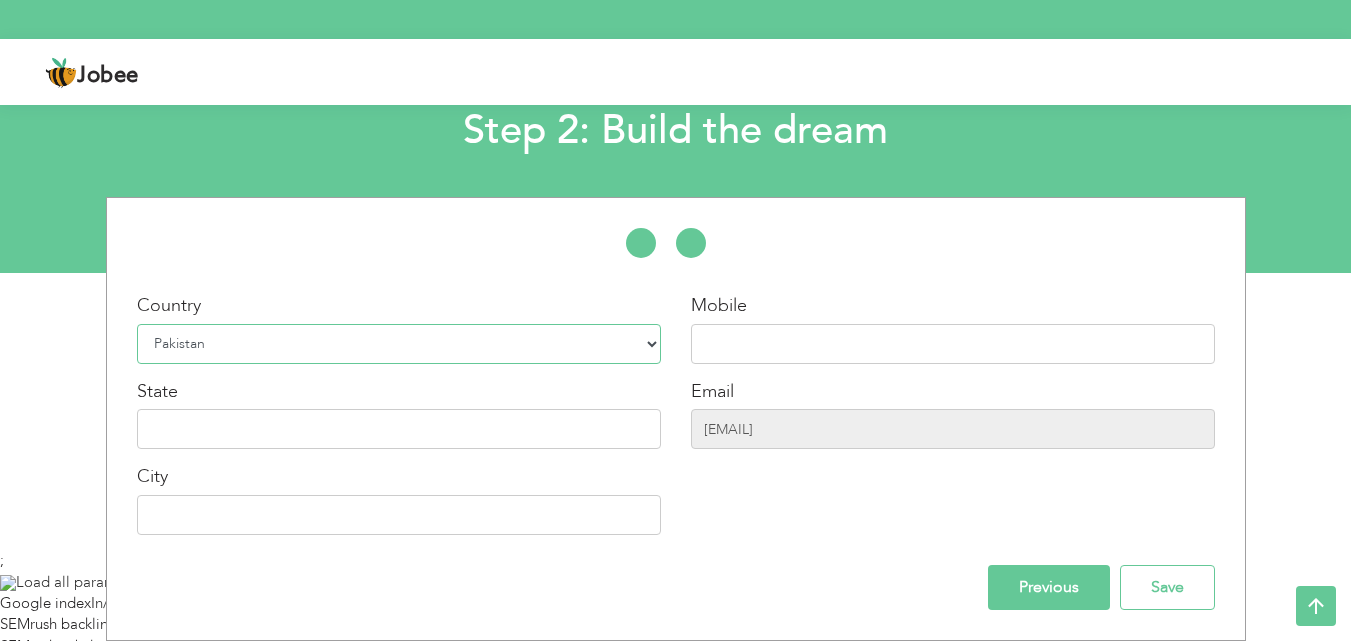 click on "Select Country
Afghanistan
Albania
Algeria
American Samoa
Andorra
Angola
Anguilla
Antarctica
Antigua and Barbuda
Argentina
Armenia
Aruba
Australia
Austria
Azerbaijan
Bahamas
Bahrain
Bangladesh
Barbados
Belarus
Belgium
Belize
Benin
Bermuda
Bhutan
Bolivia
Bosnia-Herzegovina
Botswana
Bouvet Island
Brazil
British Indian Ocean Territory
Brunei Darussalam
Bulgaria
Burkina Faso
Burundi
Cambodia
Cameroon
Canada
Cape Verde
Cayman Islands
Central African Republic
Chad
Chile
China
Christmas Island
Cocos (Keeling) Islands
Colombia
Comoros
Congo
Congo, Dem. Republic
Cook Islands
Costa Rica
Croatia
Cuba
Cyprus
Czech Rep
Denmark
Djibouti
Dominica
Dominican Republic
Ecuador
Egypt
El Salvador
Equatorial Guinea
Eritrea
Estonia
Ethiopia
European Union
Falkland Islands (Malvinas)
Faroe Islands
Fiji
Finland
France
French Guiana
French Southern Territories
Gabon
Gambia
Georgia" at bounding box center (399, 344) 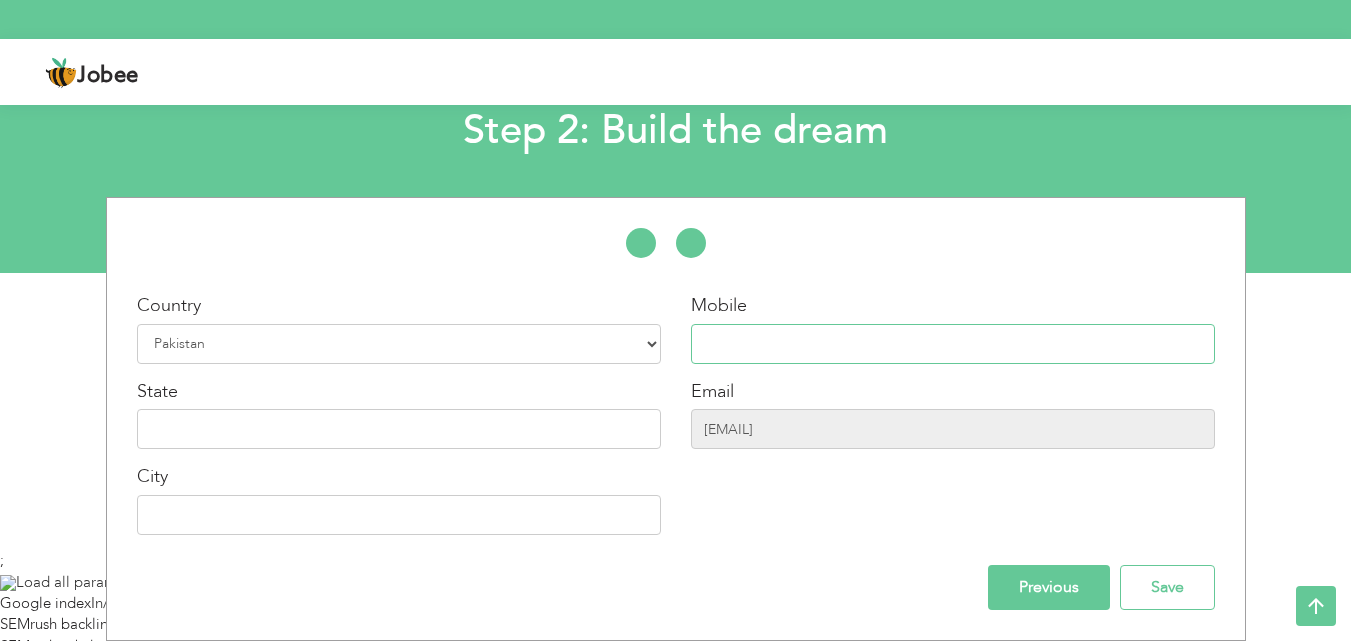 click at bounding box center [953, 344] 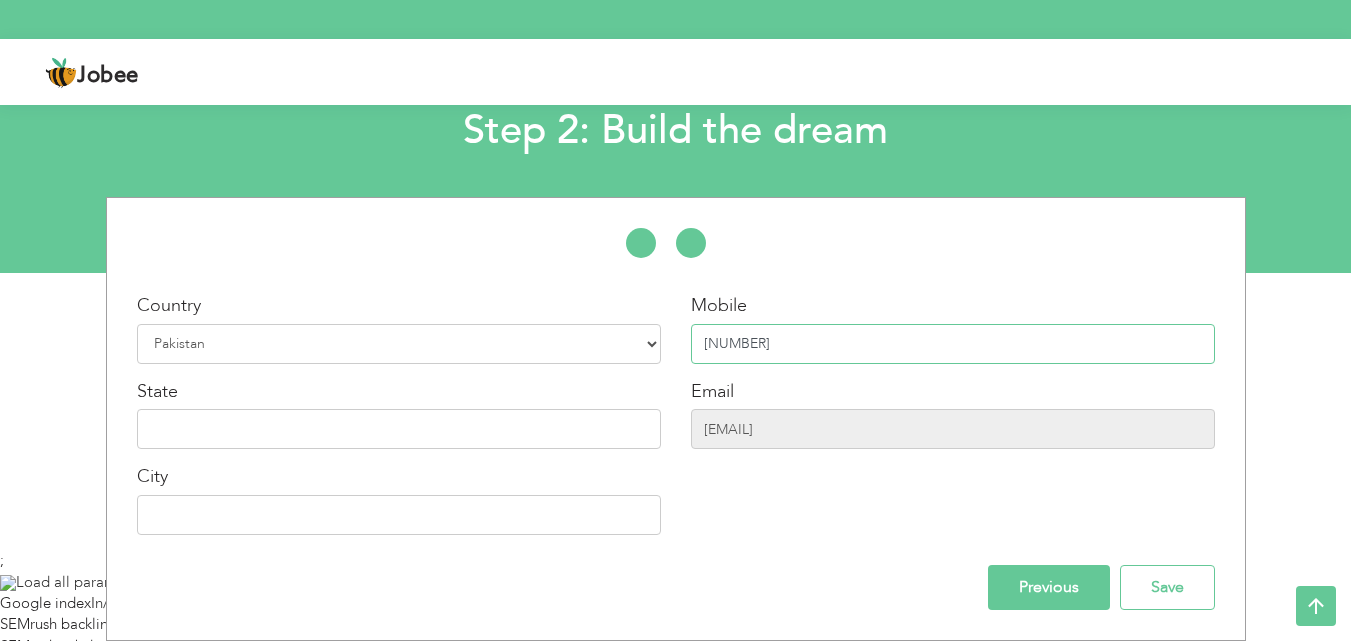 type on "[PHONE]" 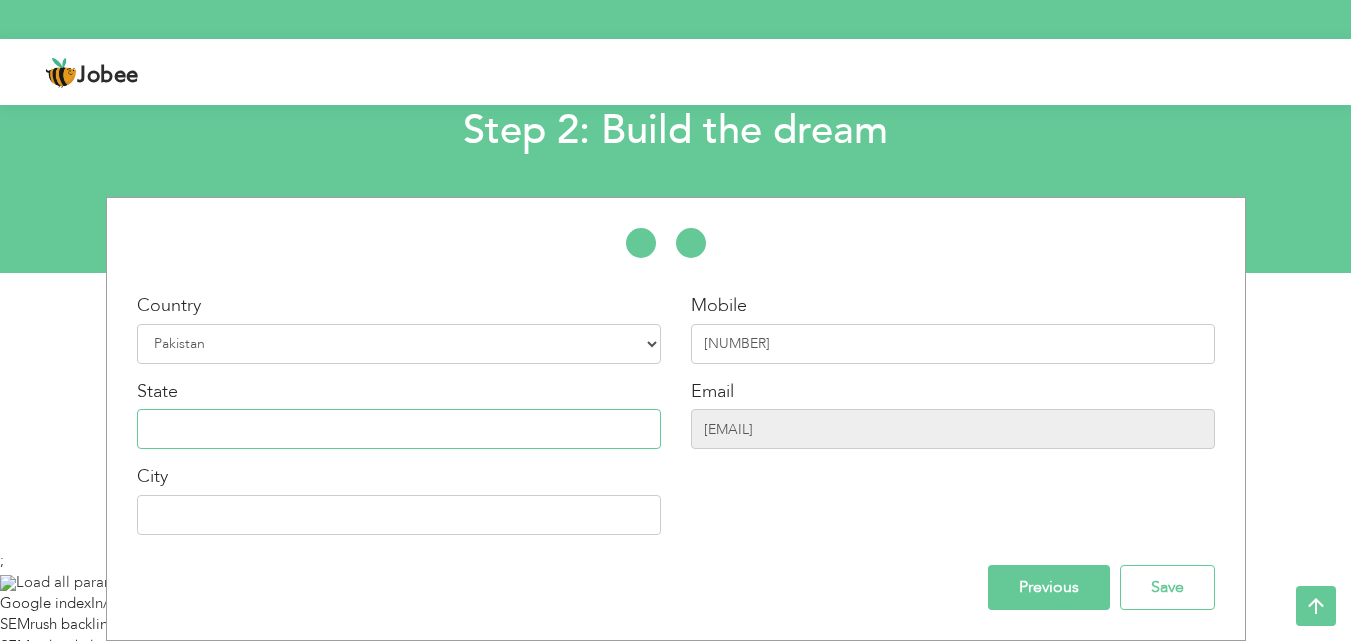 click at bounding box center [399, 429] 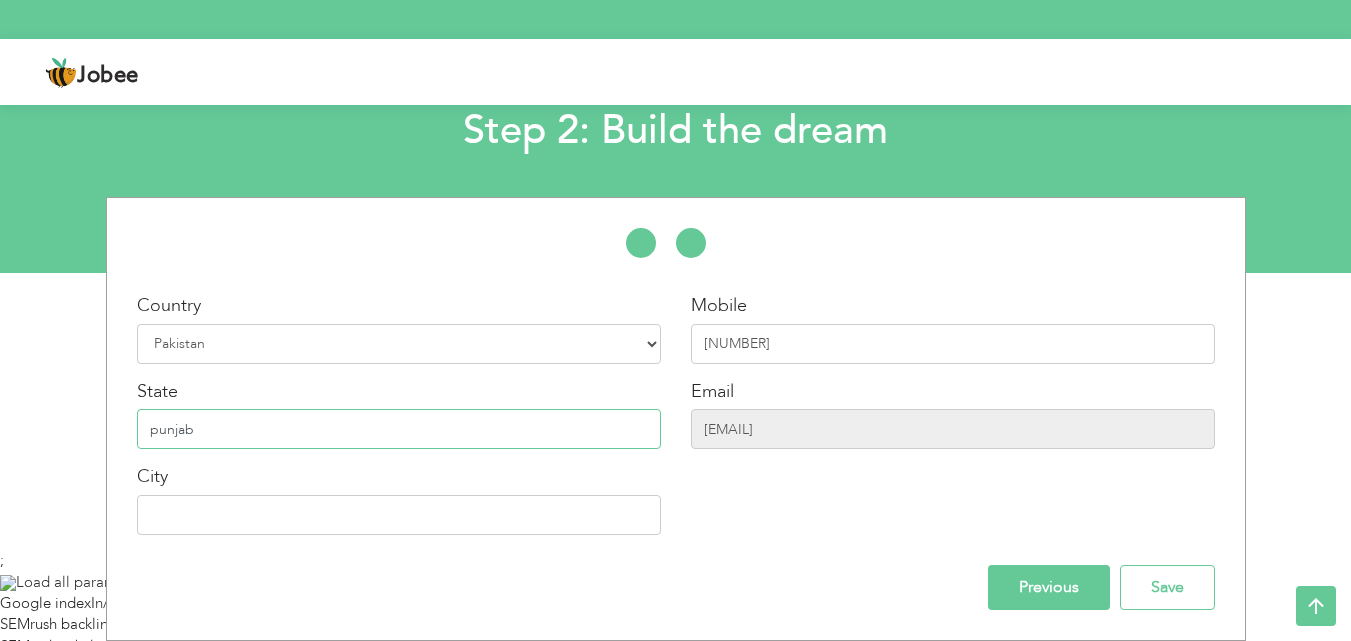 type on "punjab" 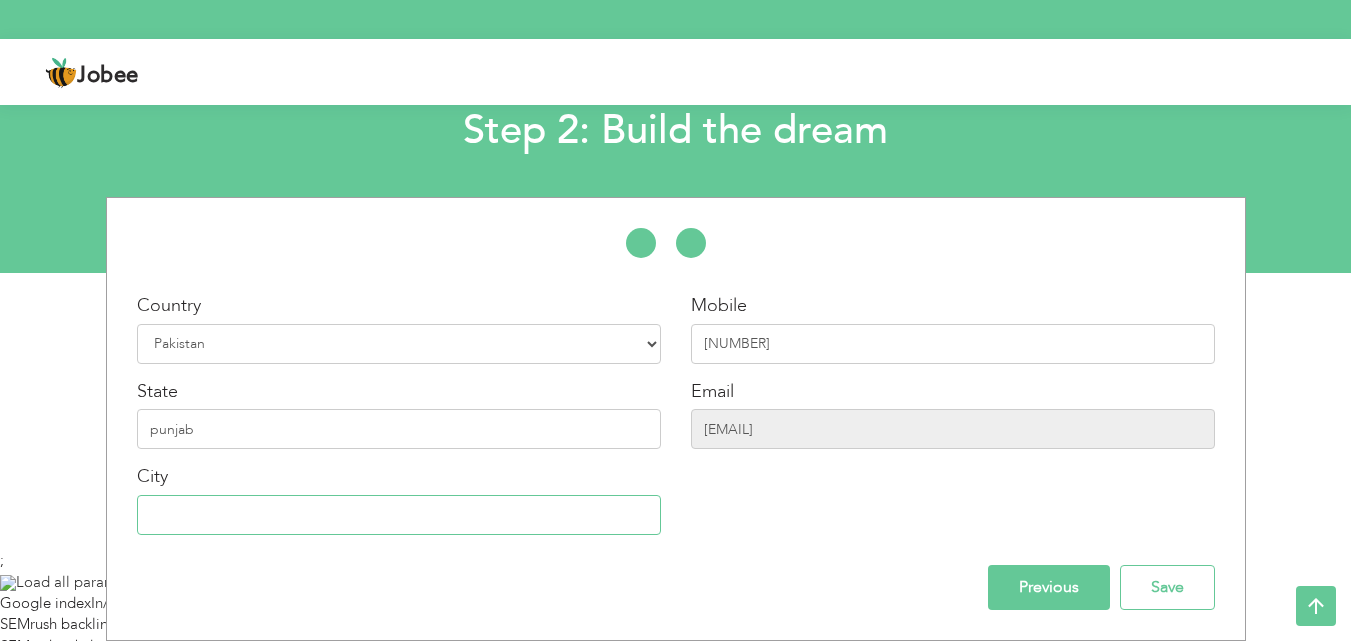 click at bounding box center [399, 515] 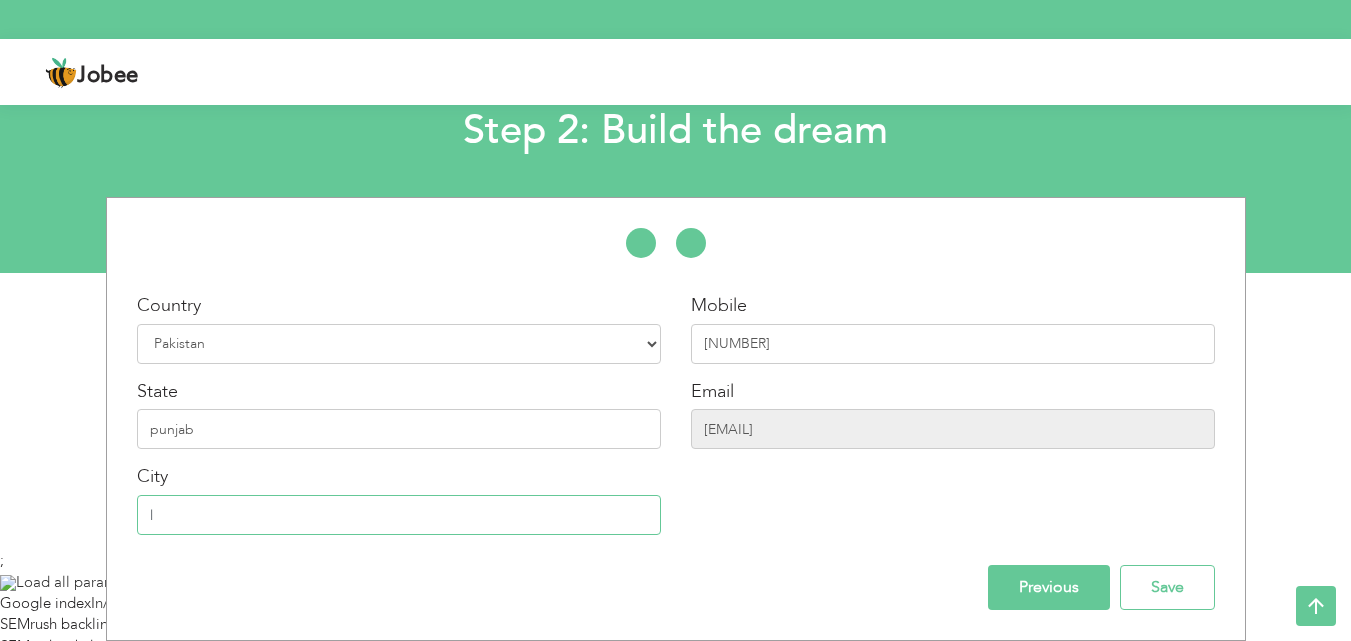 type on "l" 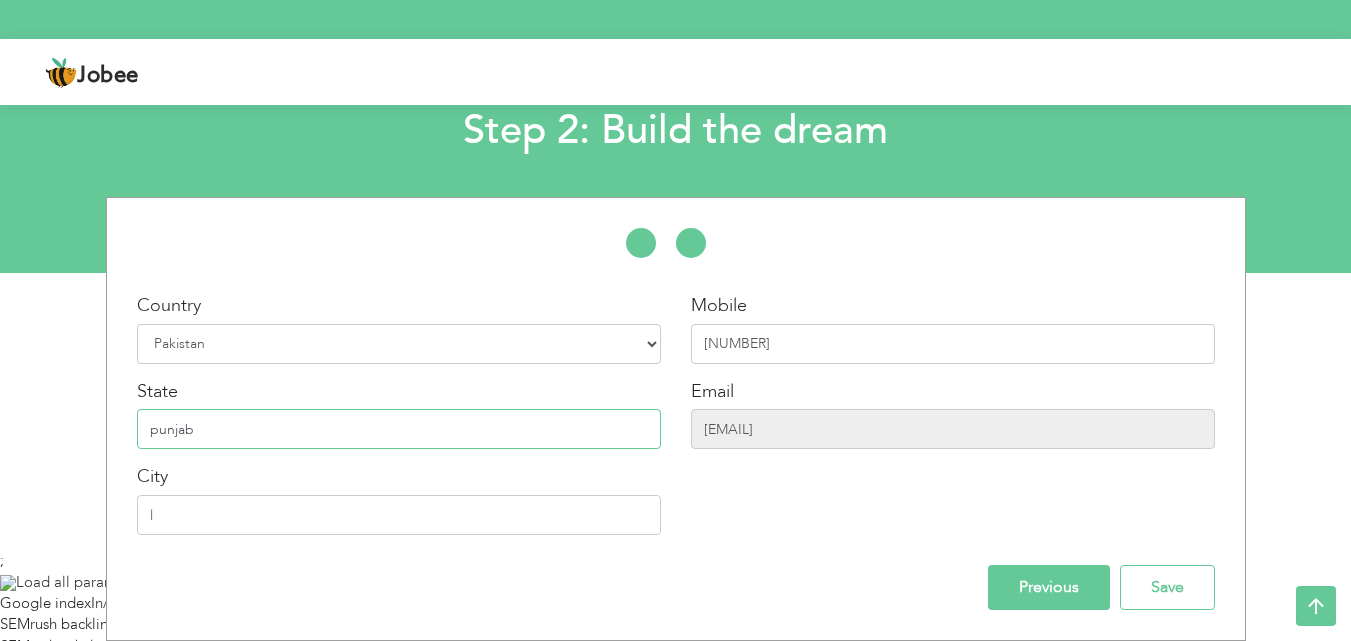 click on "punjab" at bounding box center (399, 429) 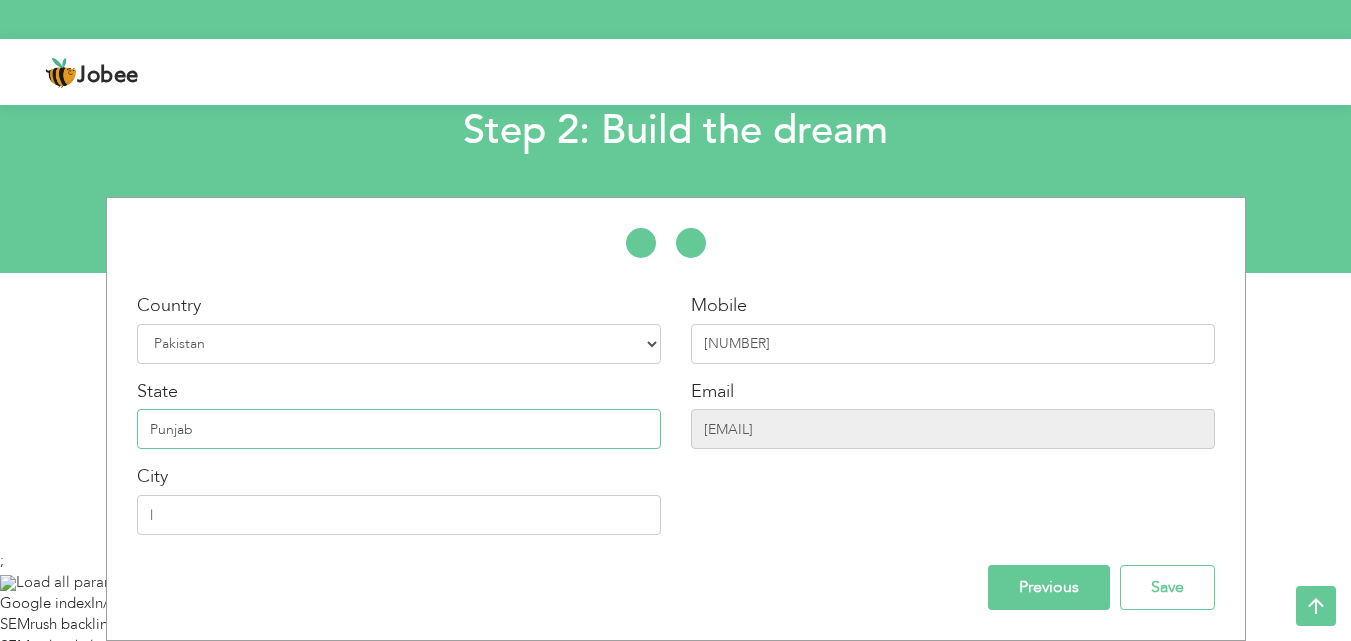 type on "Punjab" 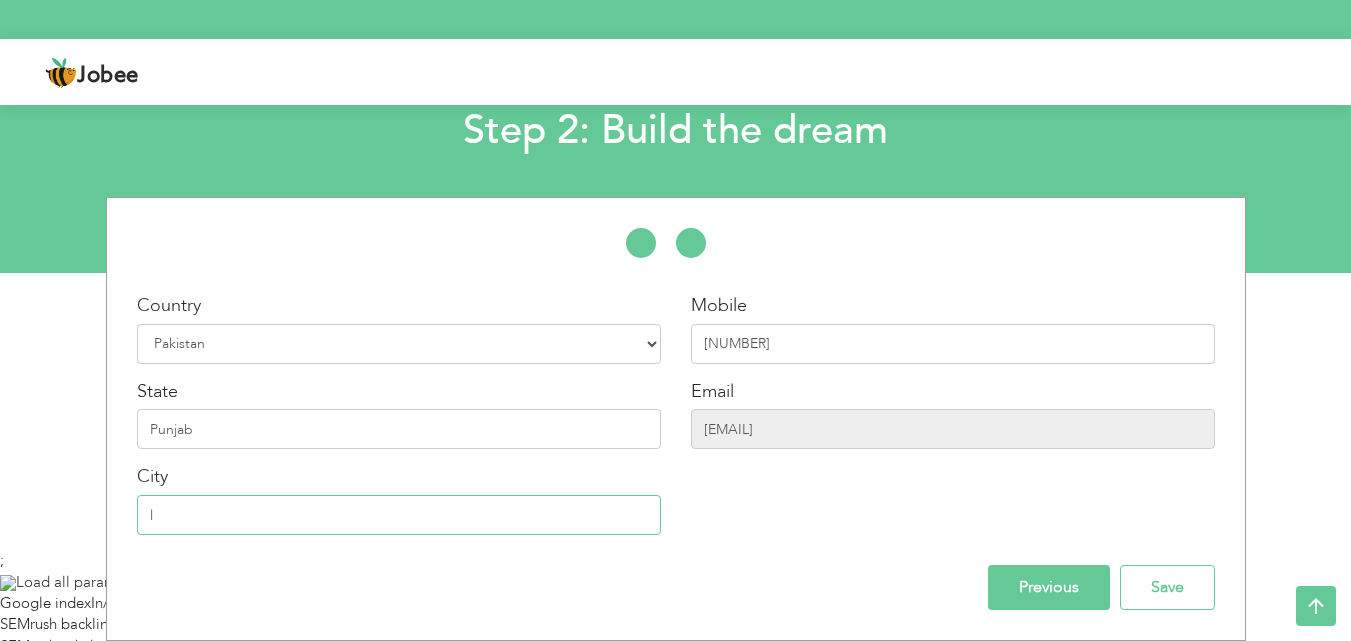 click on "l" at bounding box center [399, 515] 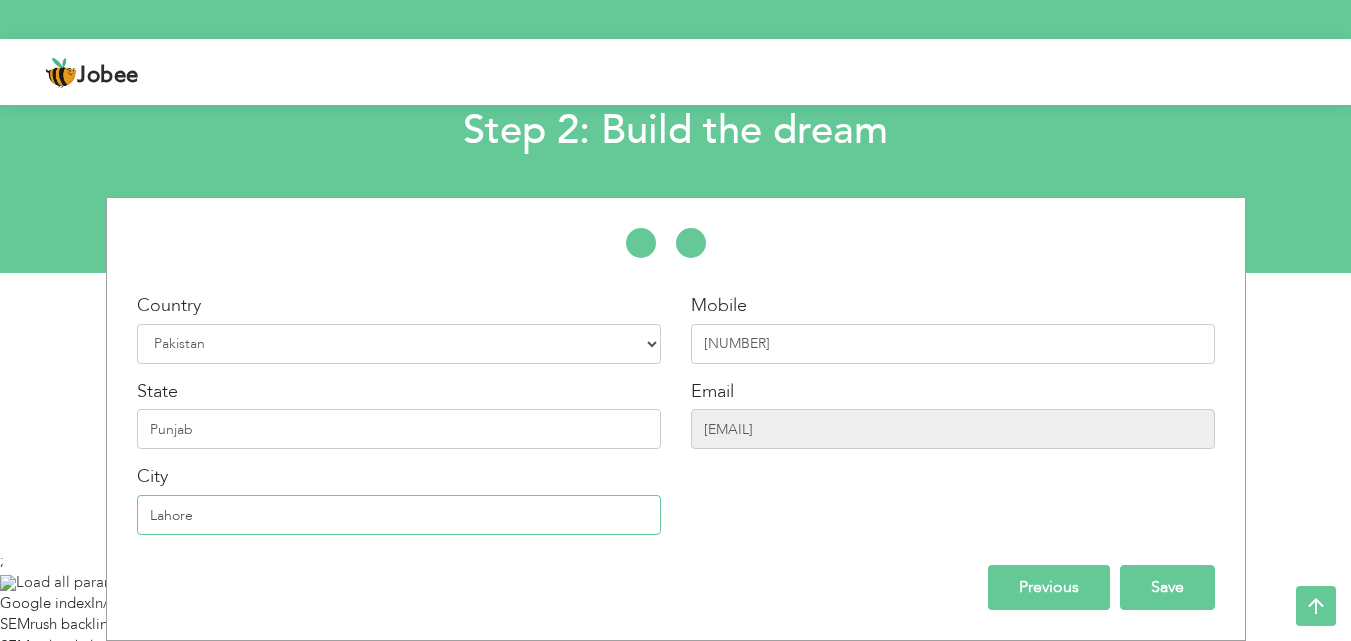 type on "Lahore" 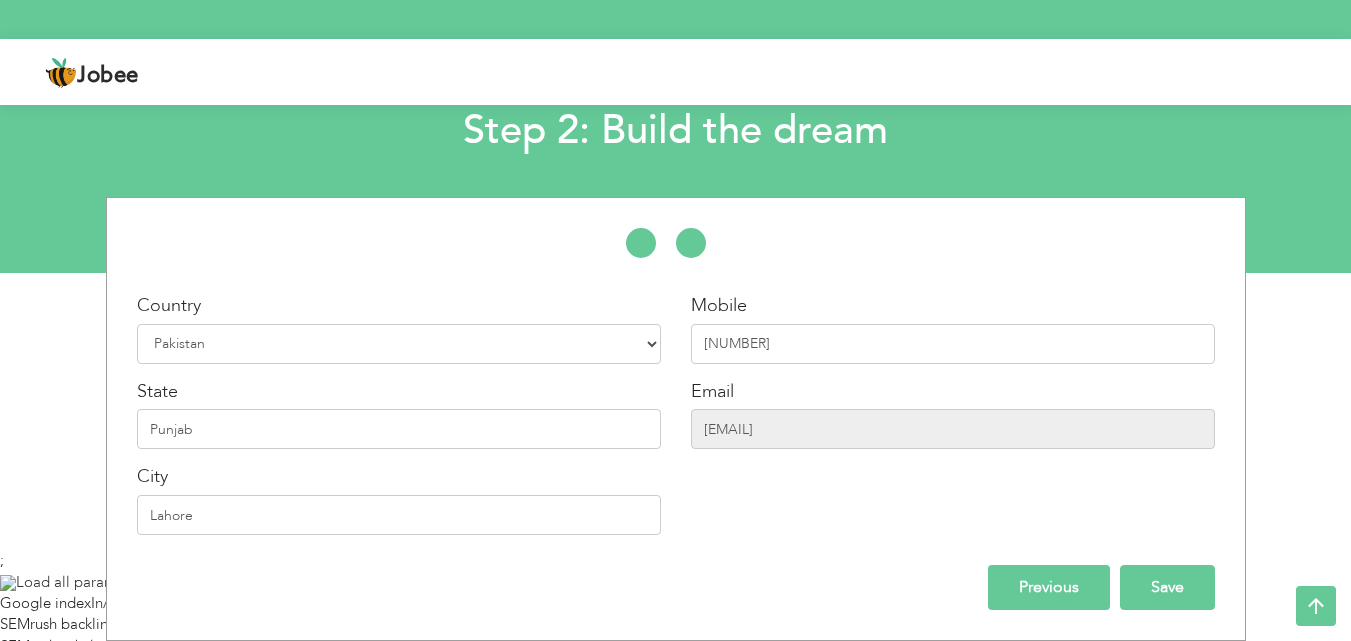 click on "Save" at bounding box center (1167, 587) 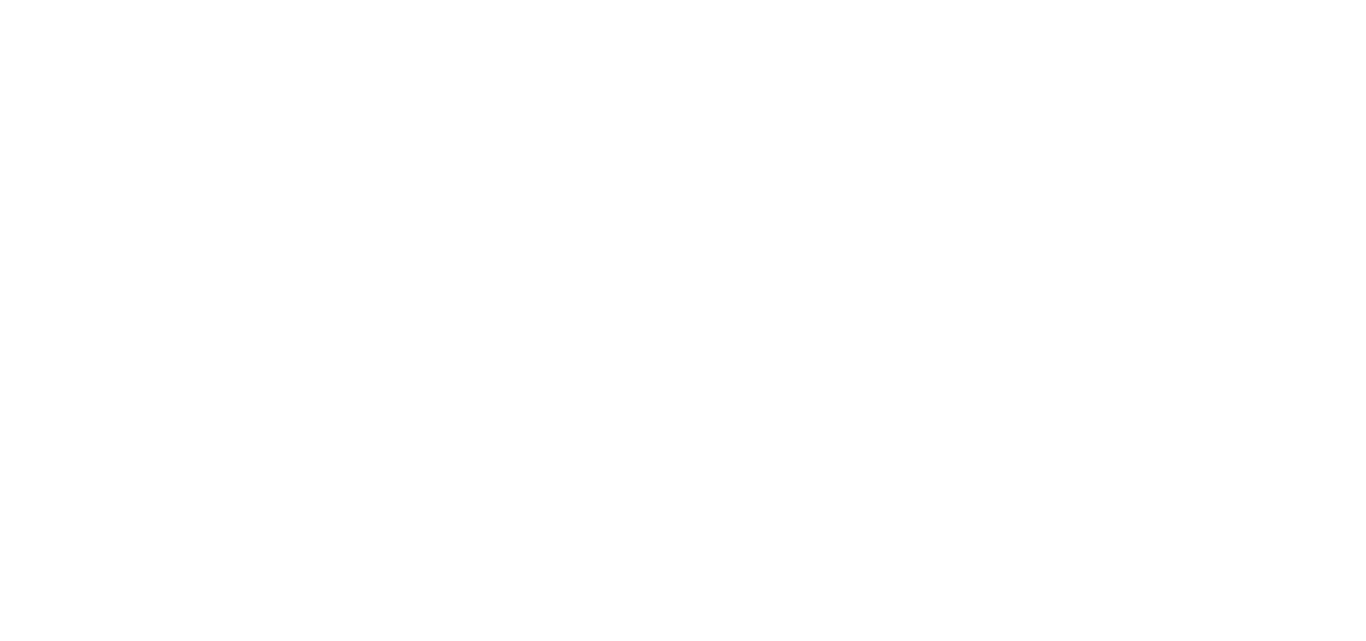 scroll, scrollTop: 0, scrollLeft: 0, axis: both 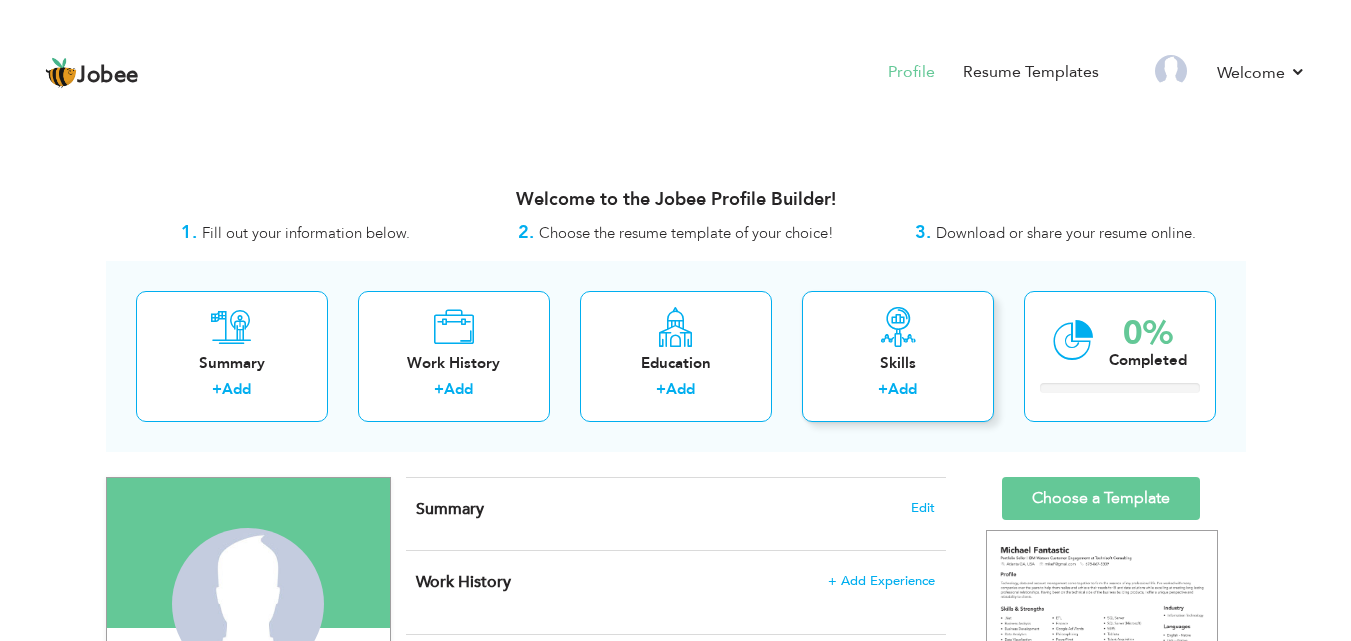 click on "Skills
+  Add" at bounding box center [898, 356] 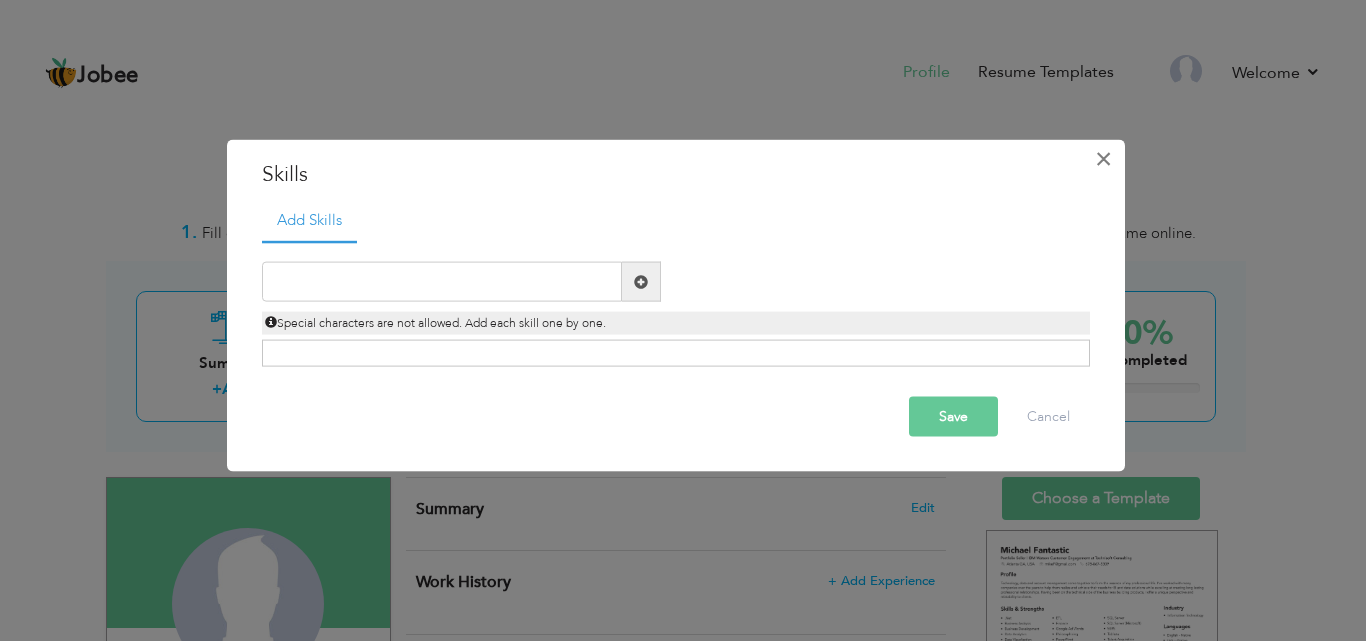 click on "×" at bounding box center (1103, 158) 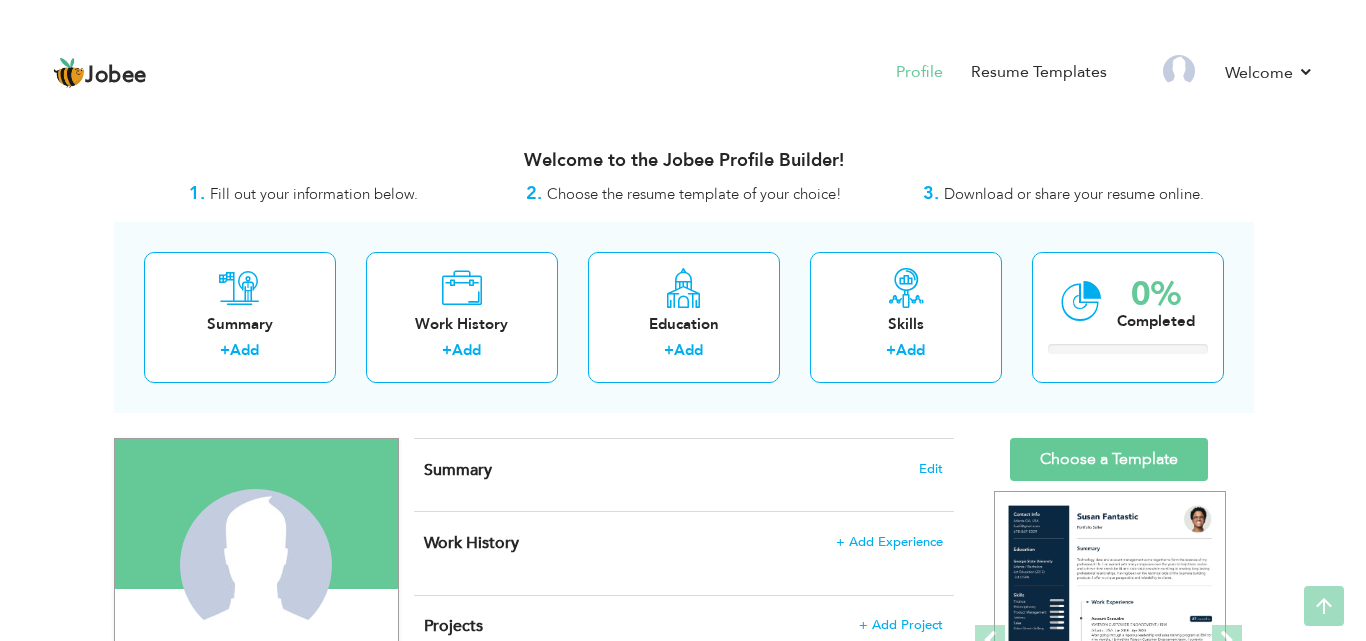 scroll, scrollTop: 0, scrollLeft: 0, axis: both 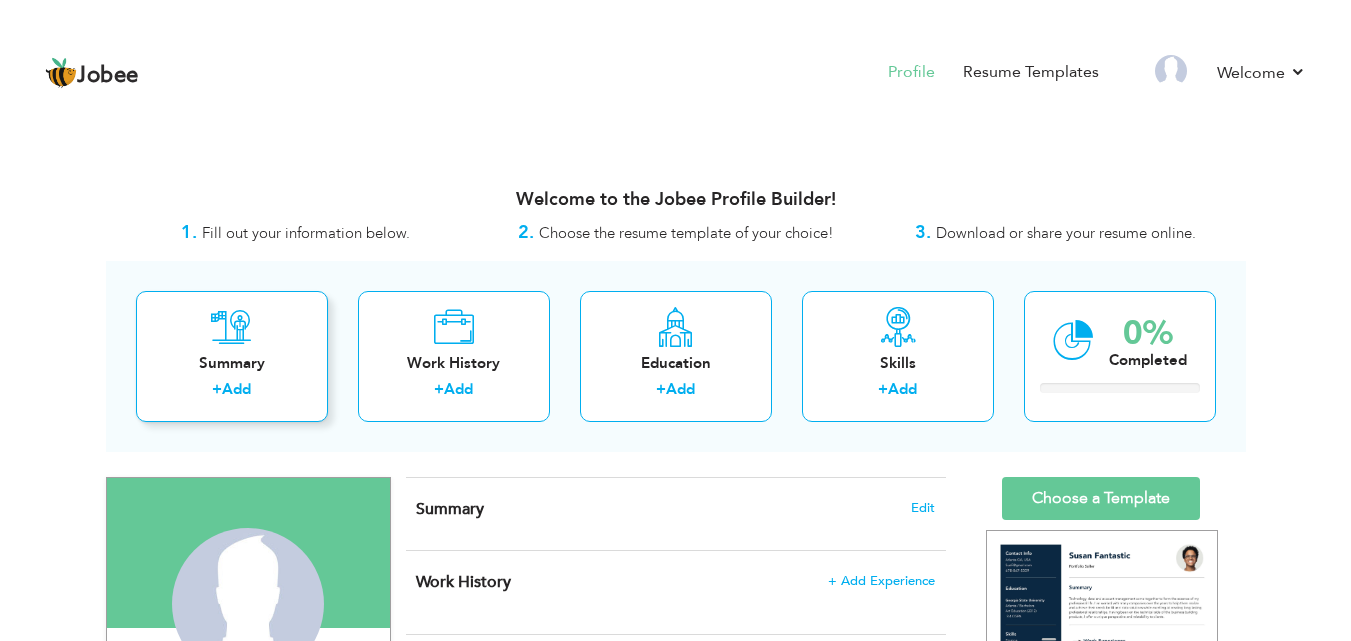 click on "Add" at bounding box center (236, 389) 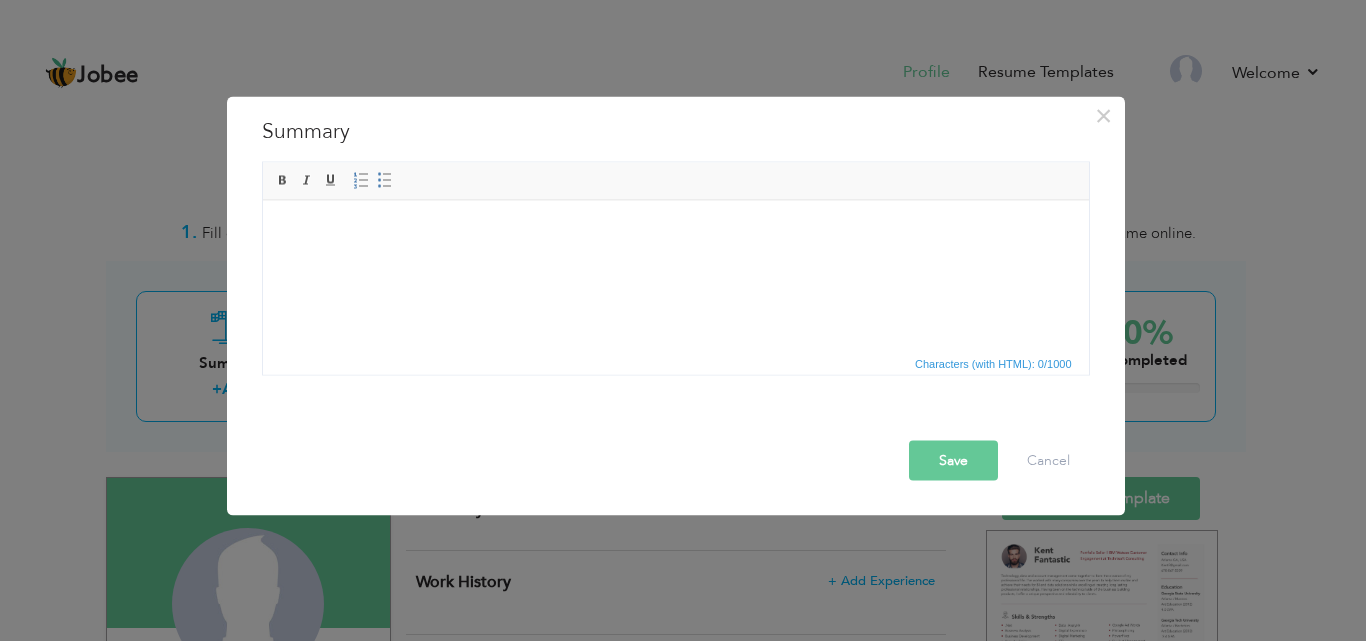 click at bounding box center (680, 422) 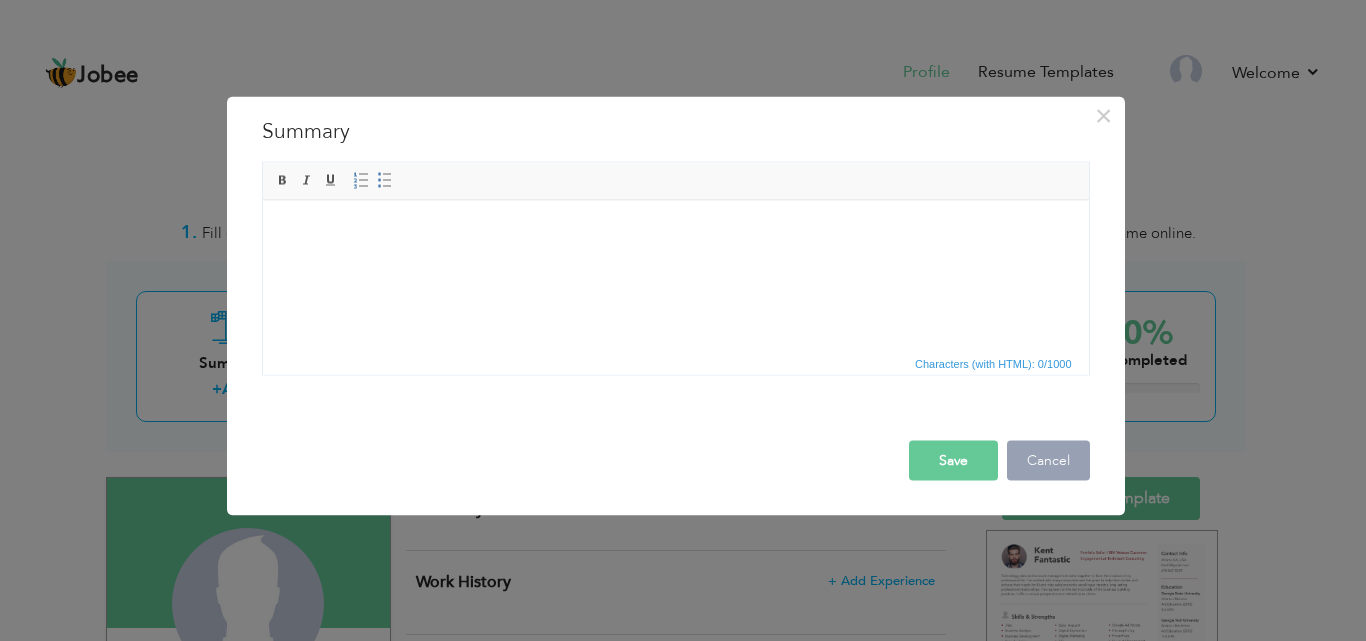 click on "Cancel" at bounding box center [1048, 460] 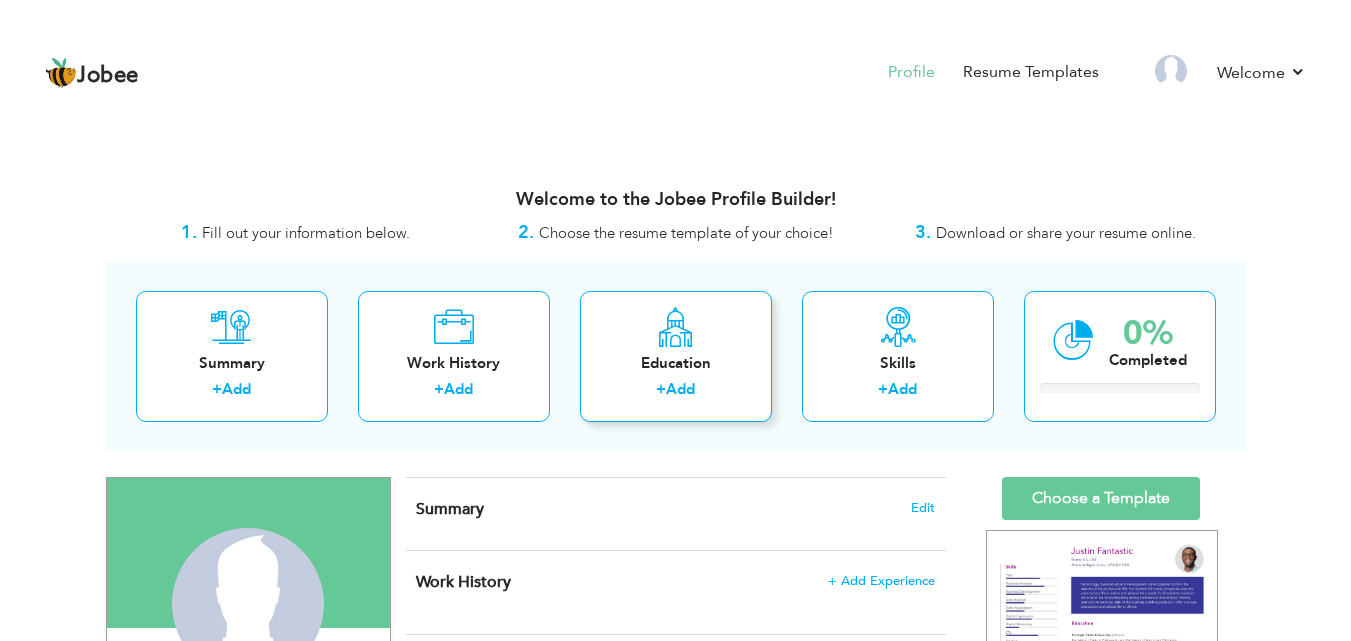 click on "Education
+  Add" at bounding box center [676, 356] 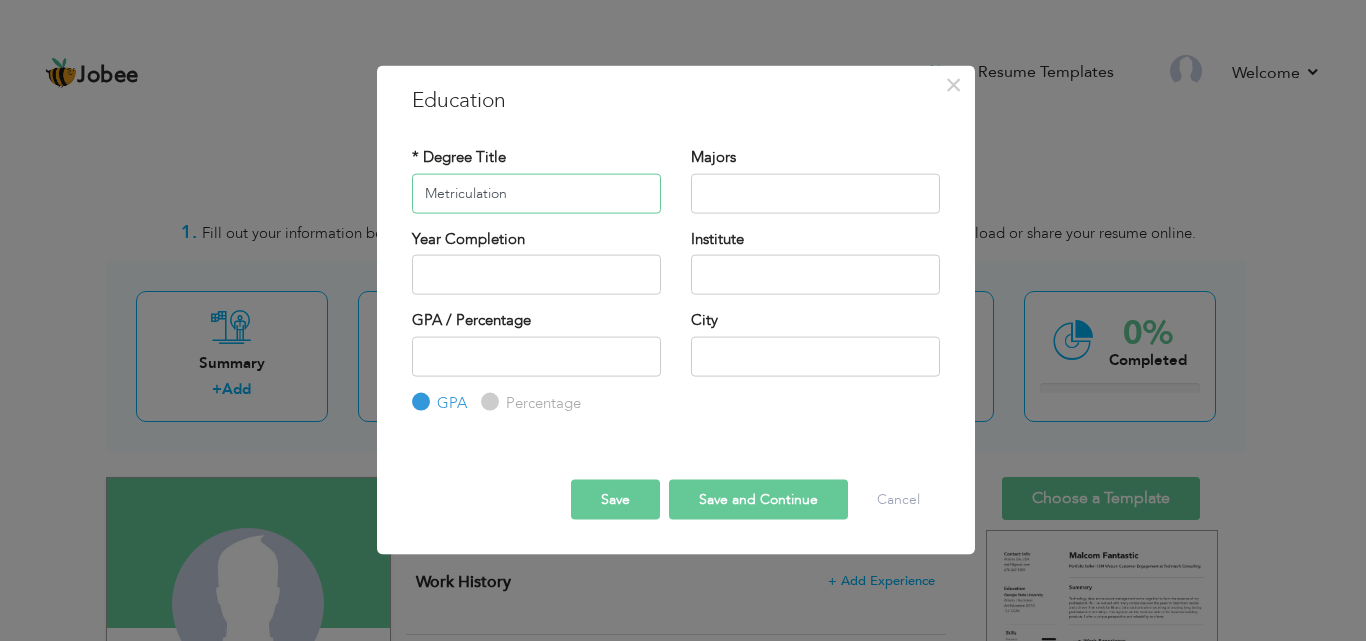type on "Metriculation" 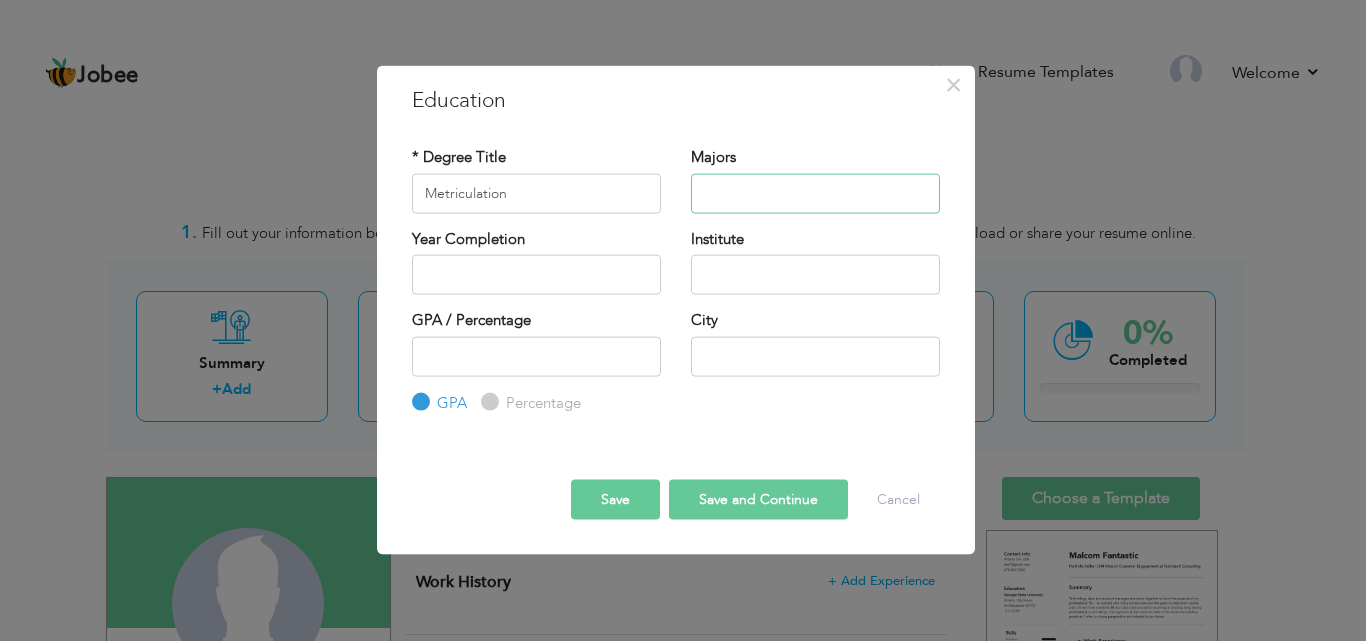 click at bounding box center (815, 193) 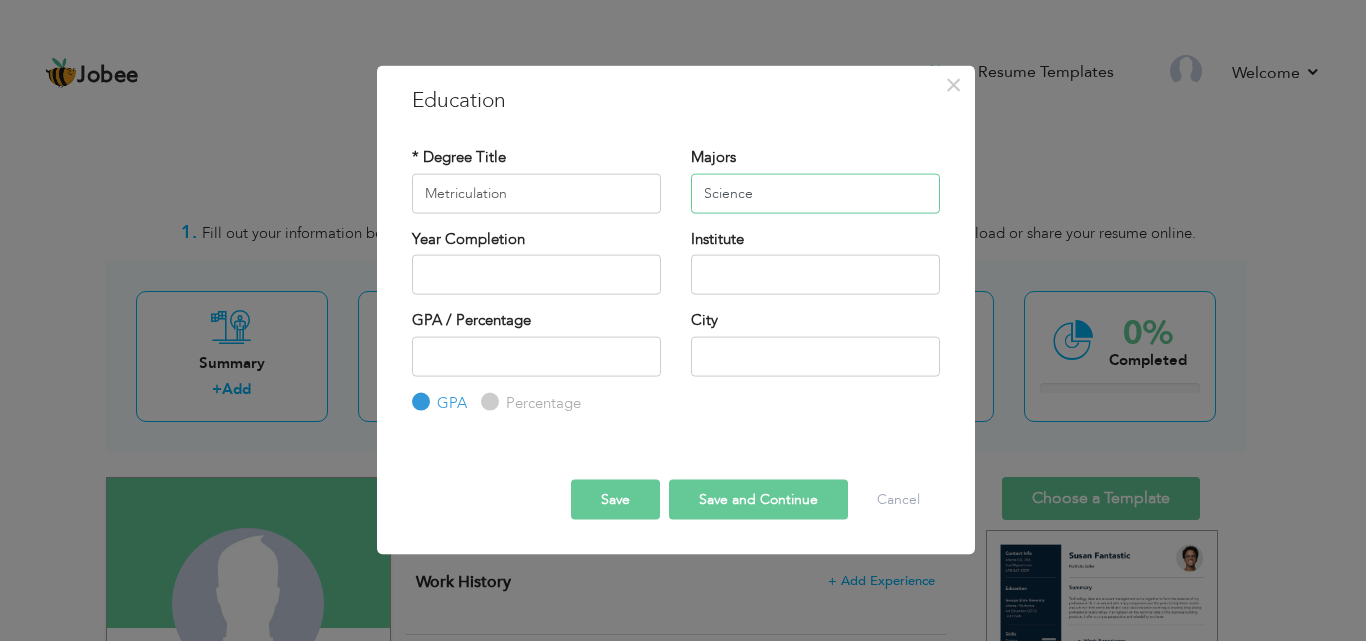 type on "Science" 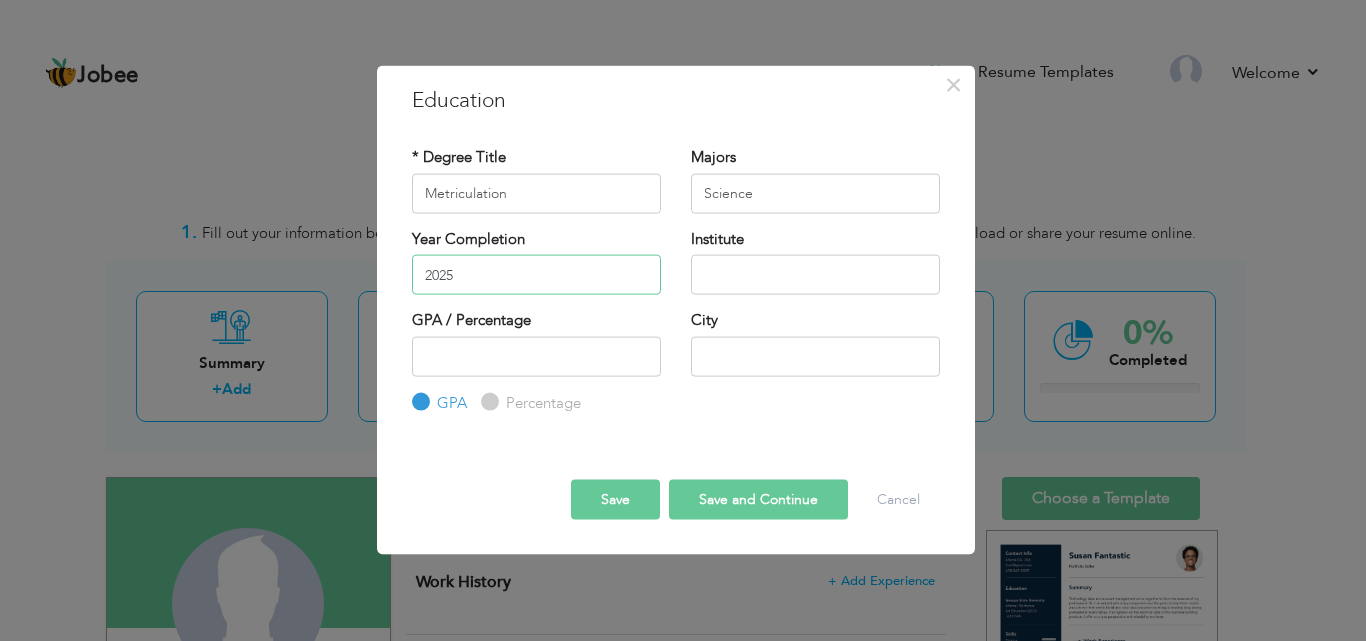 click on "2025" at bounding box center [536, 275] 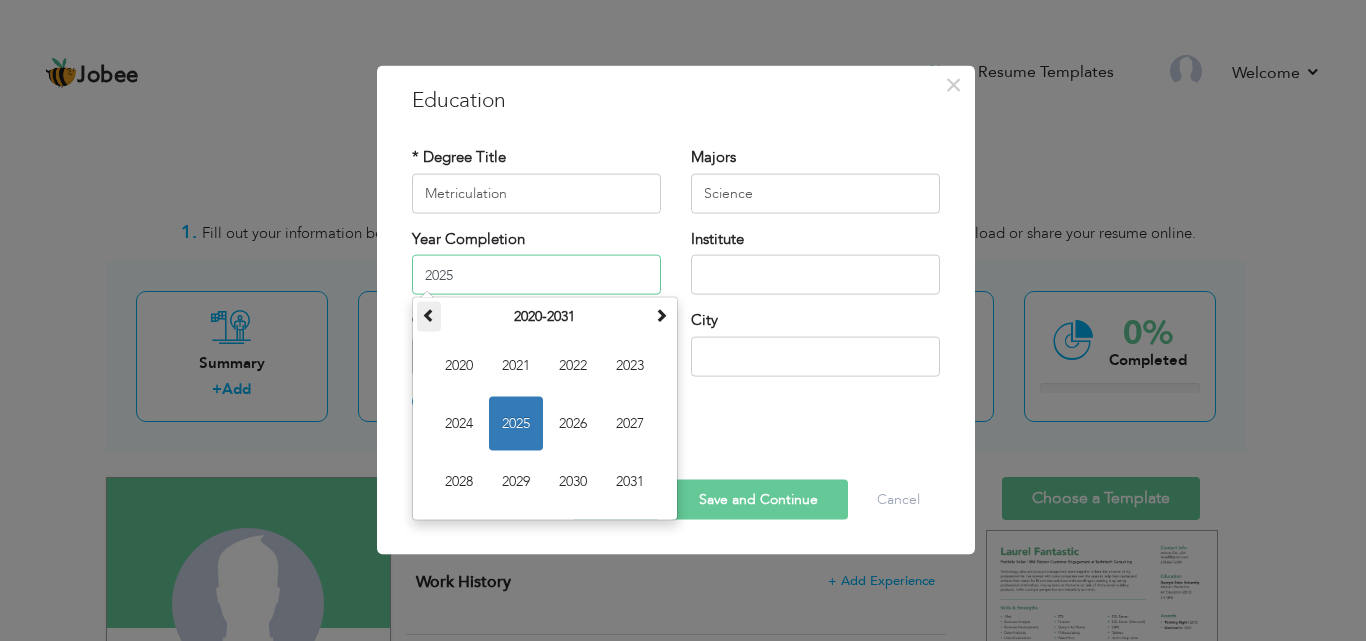 drag, startPoint x: 505, startPoint y: 268, endPoint x: 434, endPoint y: 321, distance: 88.60023 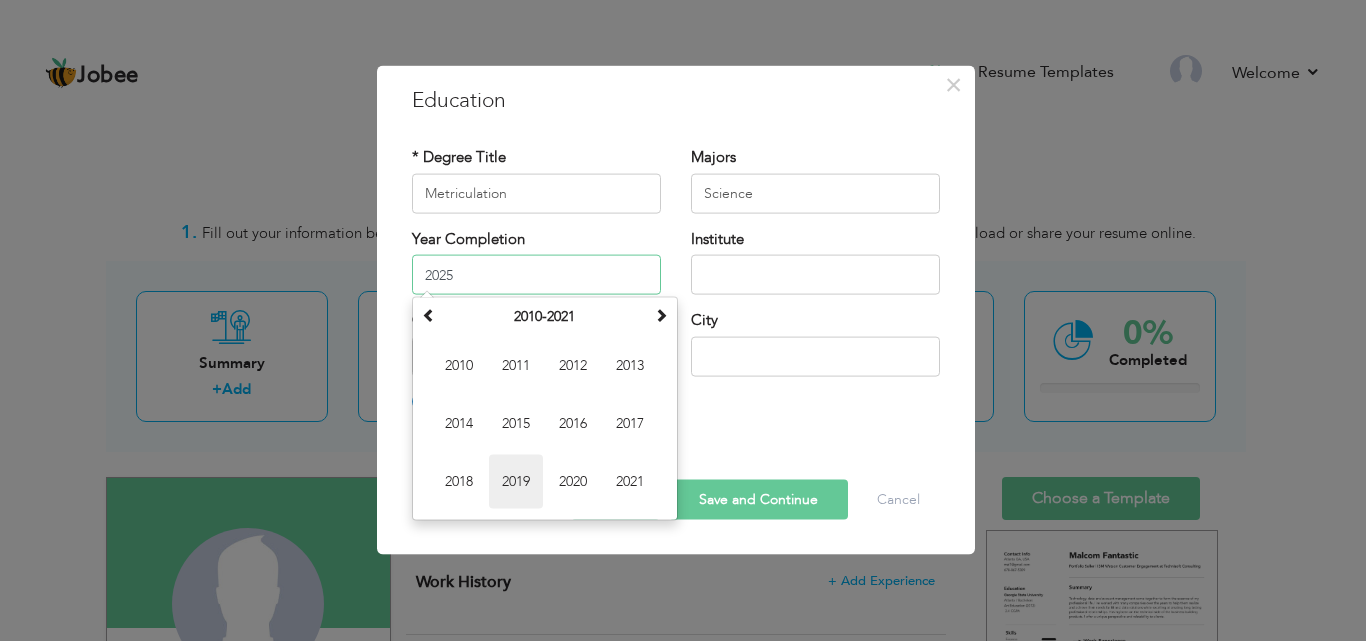 click on "2019" at bounding box center [516, 482] 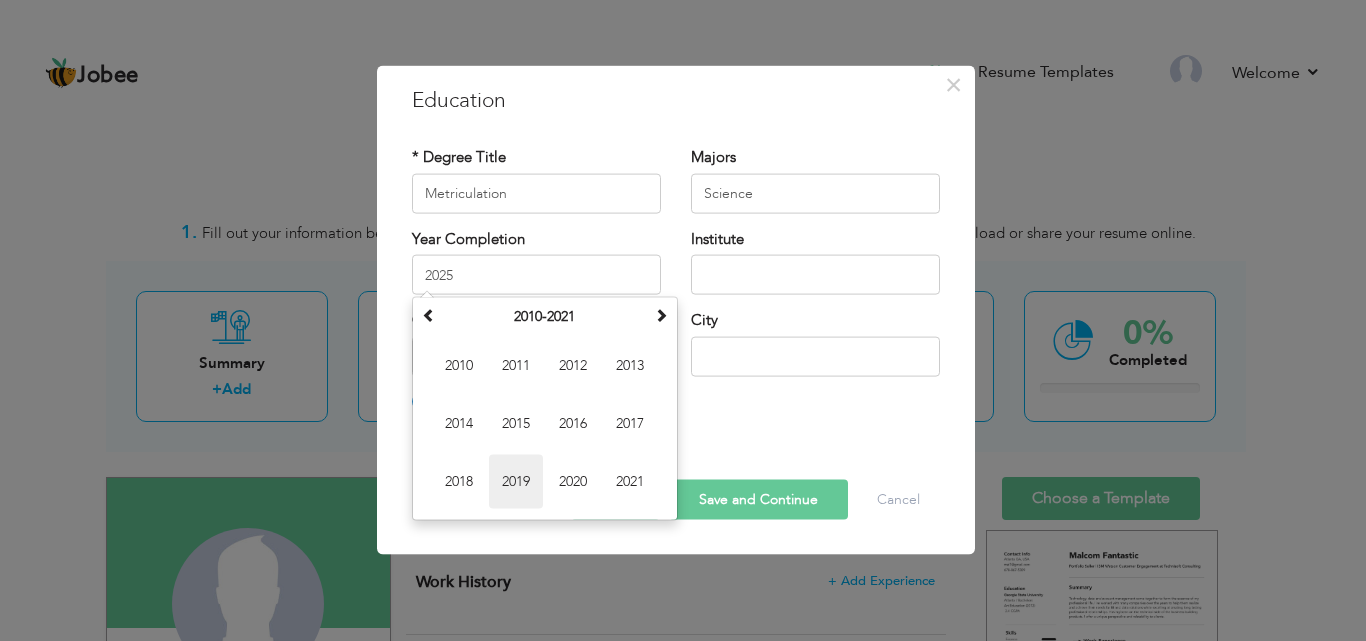 type on "2019" 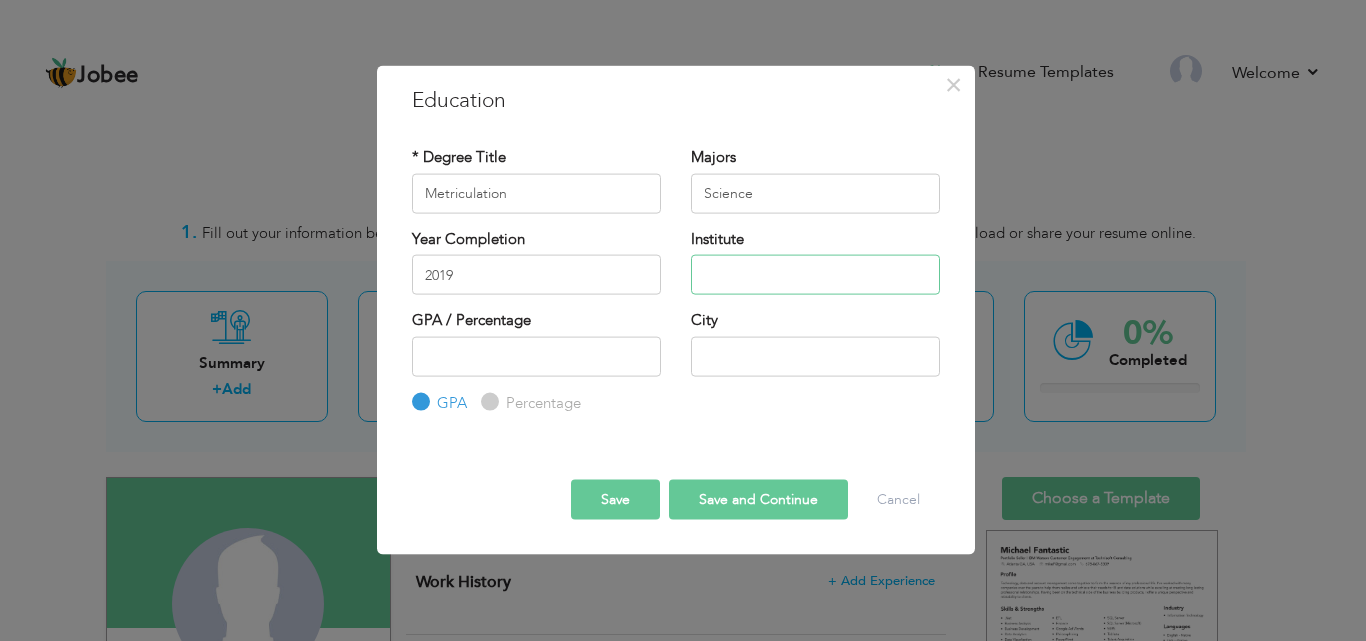 click at bounding box center [815, 275] 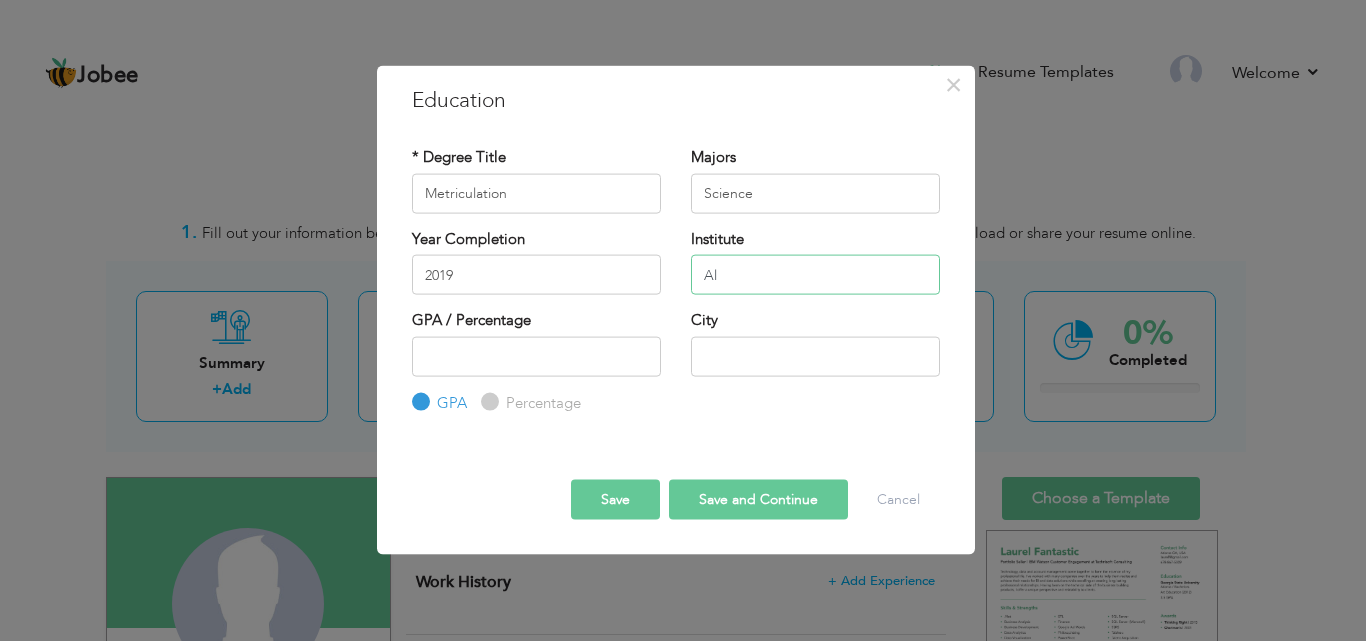 type on "A" 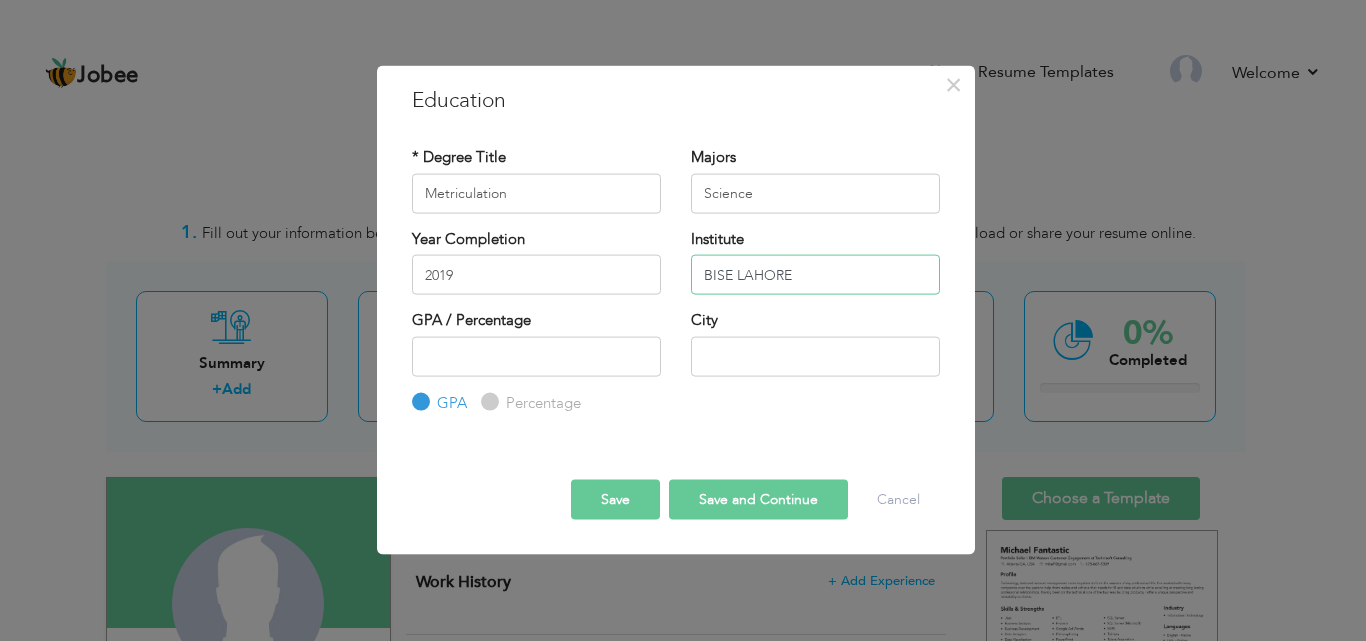 type on "BISE LAHORE" 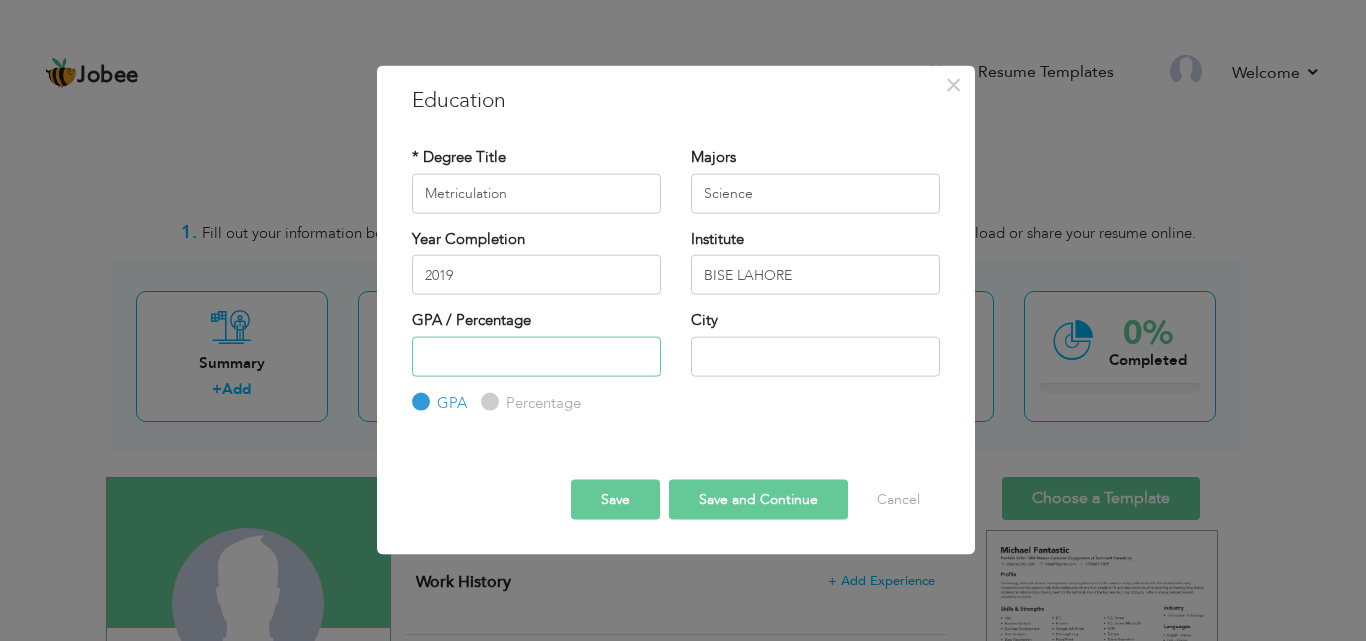 click at bounding box center [536, 356] 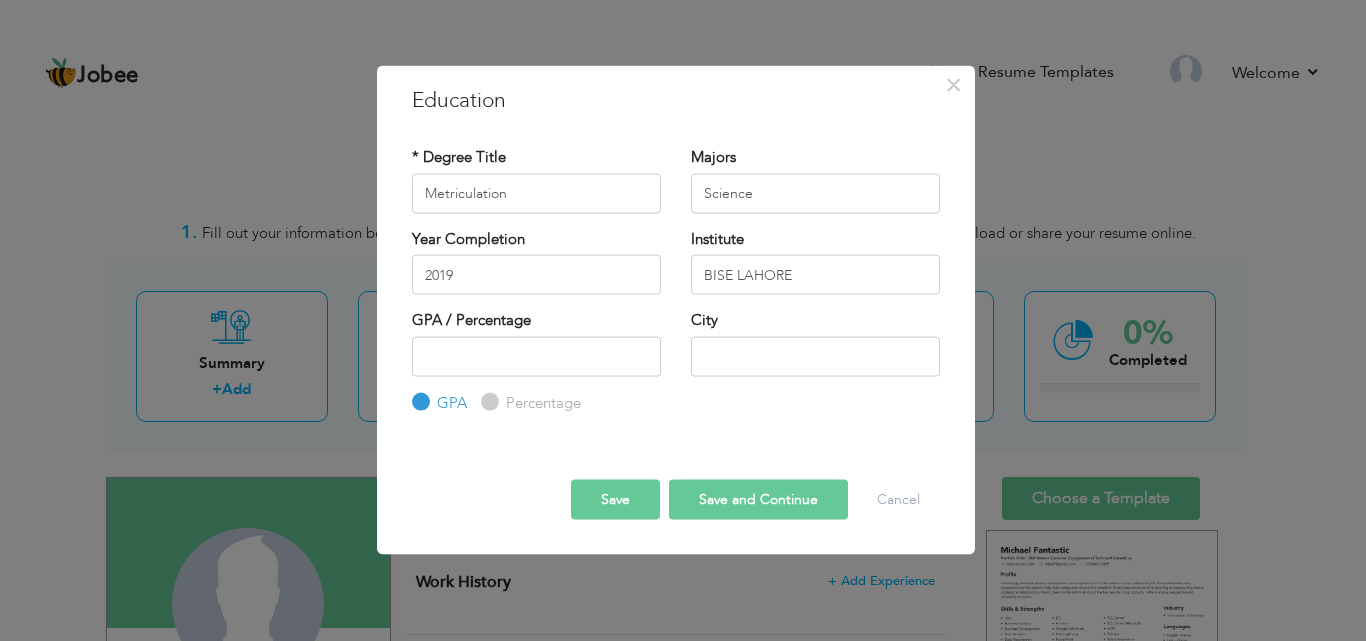 click on "Percentage" at bounding box center [541, 402] 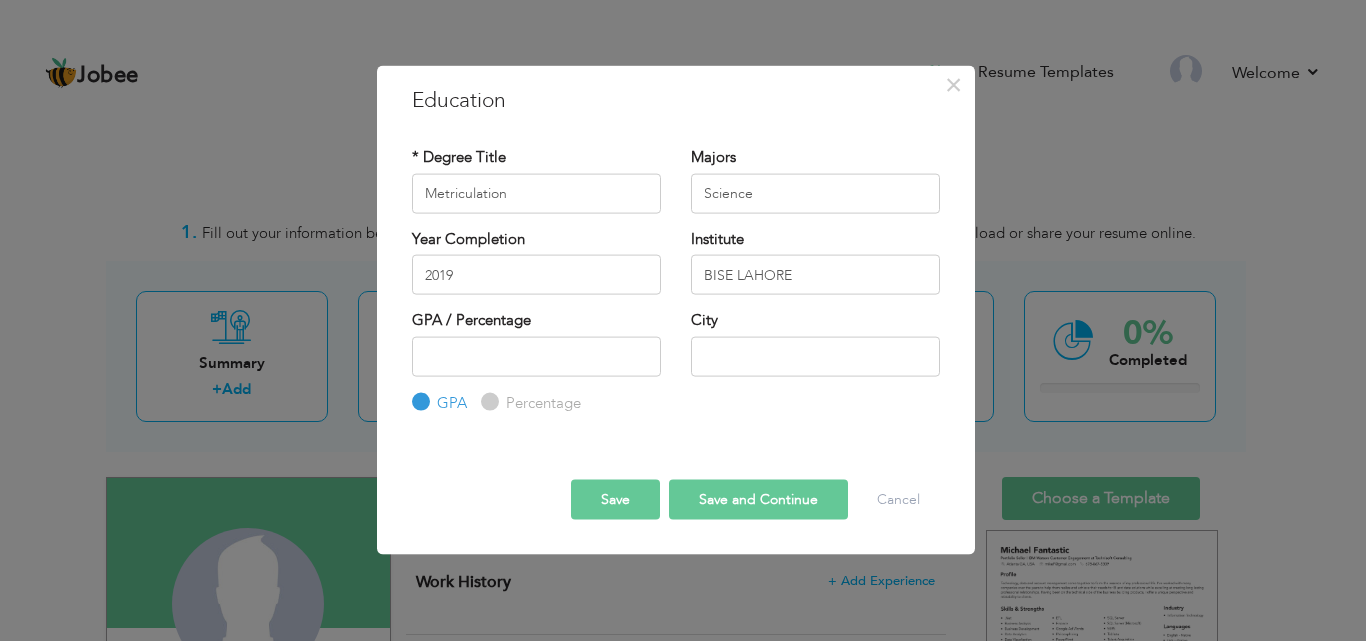 click on "Percentage" at bounding box center [487, 402] 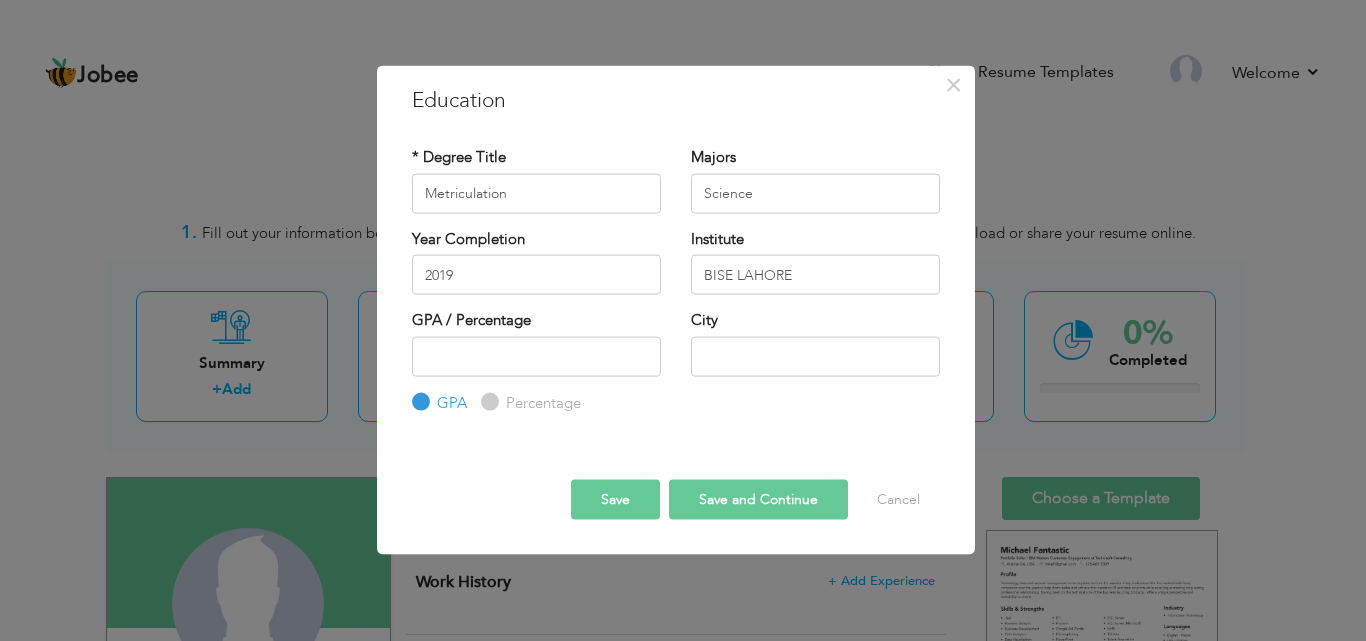 radio on "true" 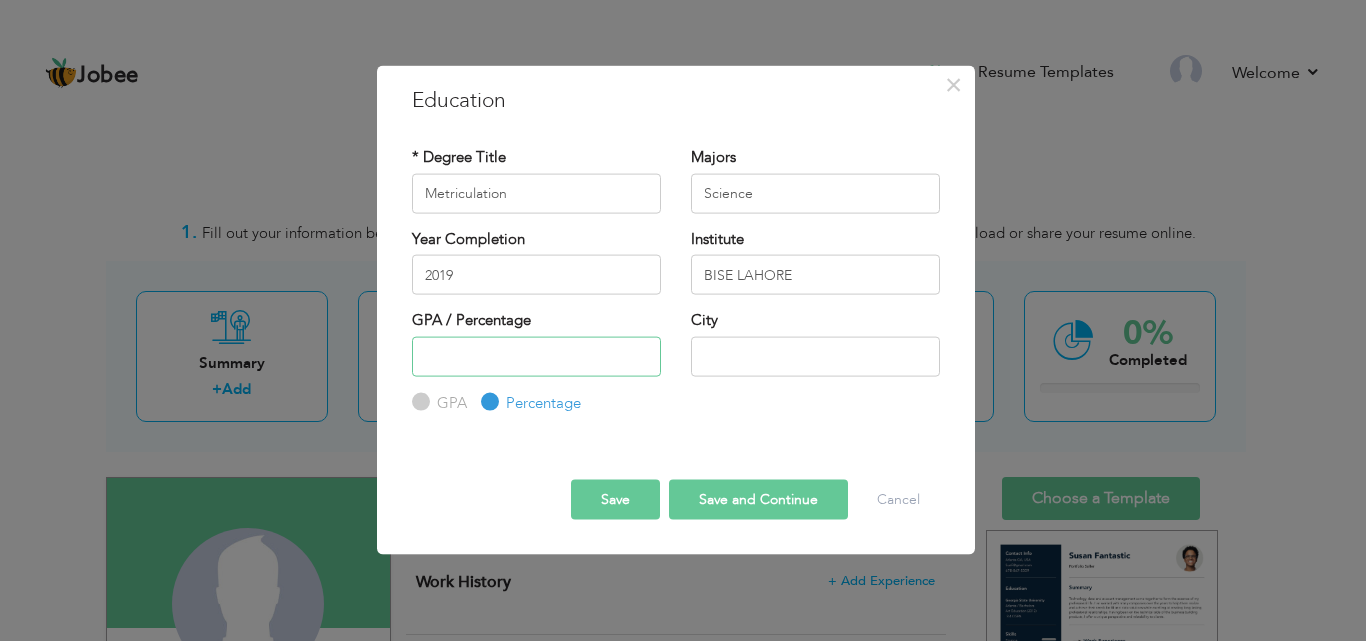 click at bounding box center [536, 356] 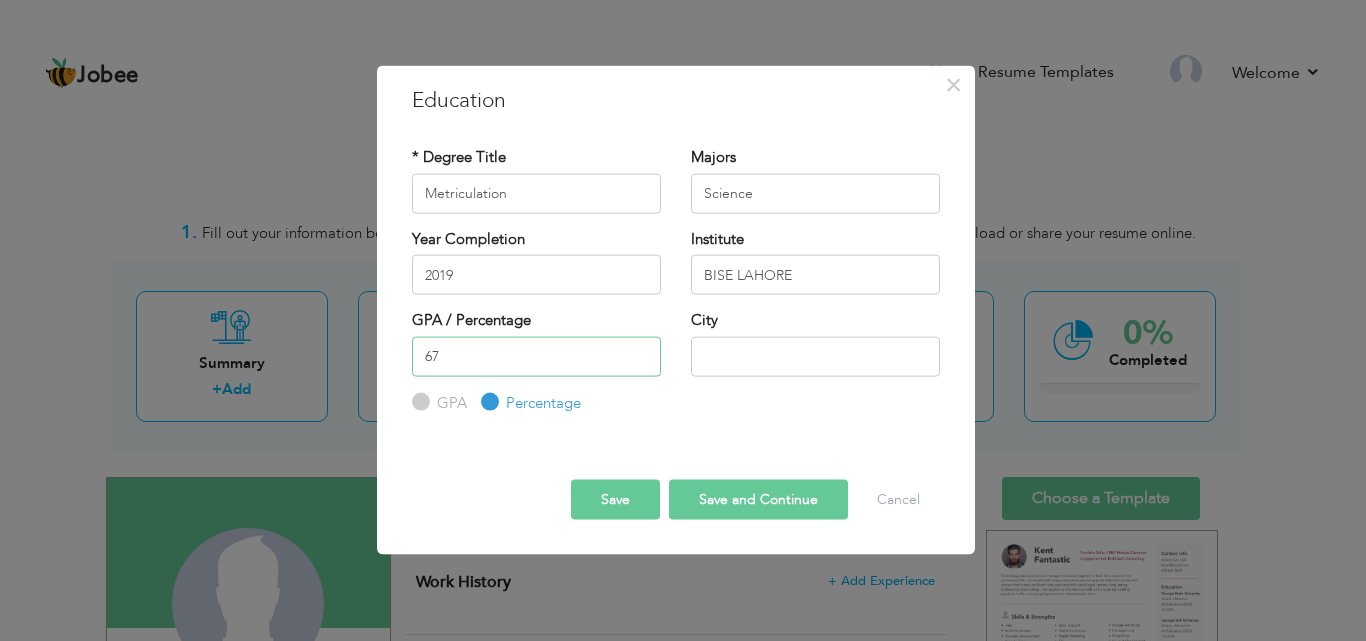 type on "67" 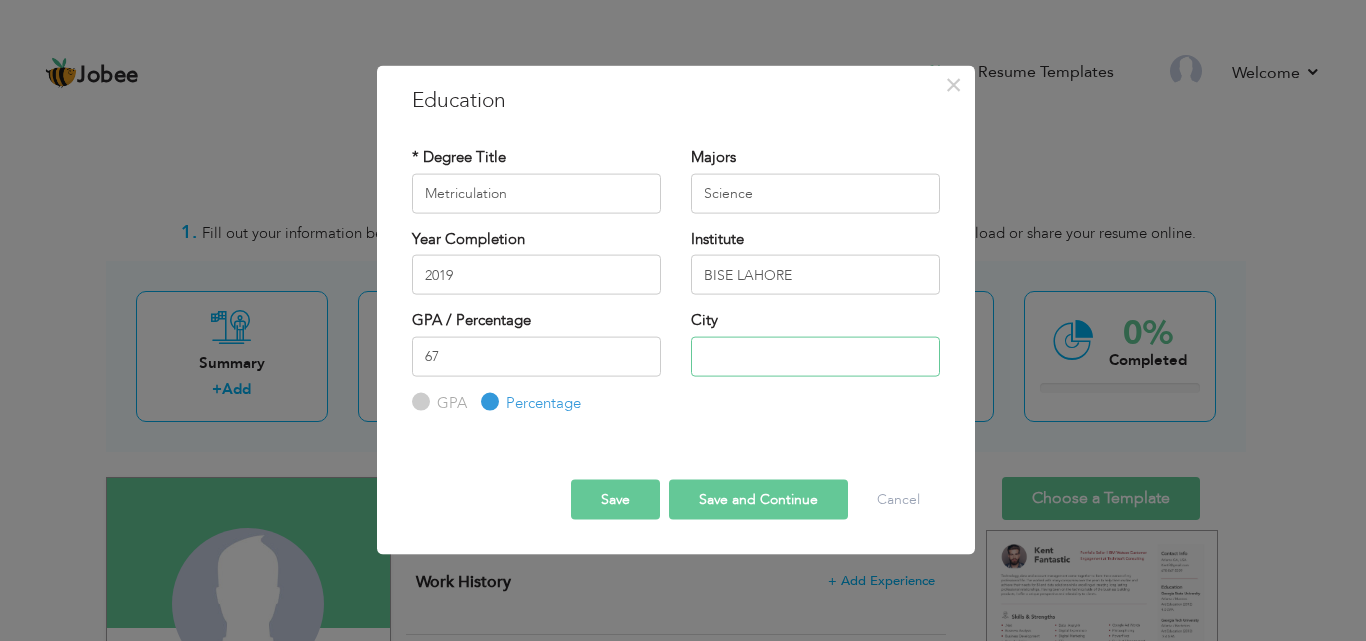 click at bounding box center [815, 356] 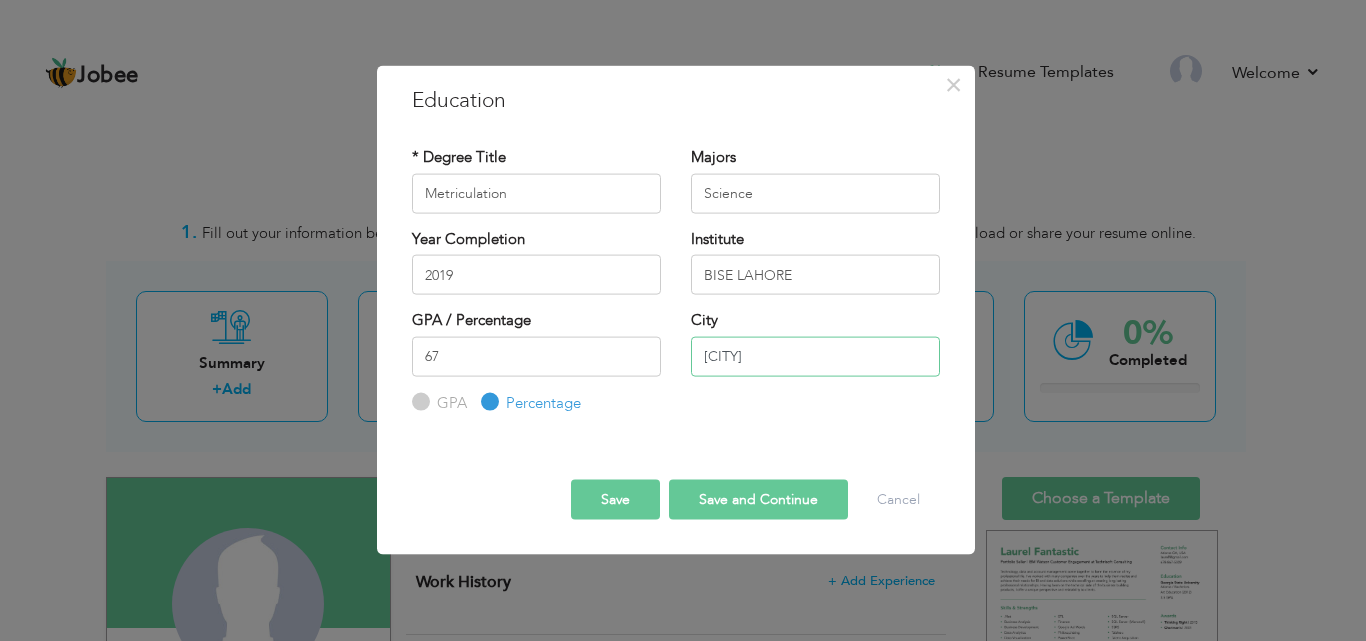 type on "[CITY]" 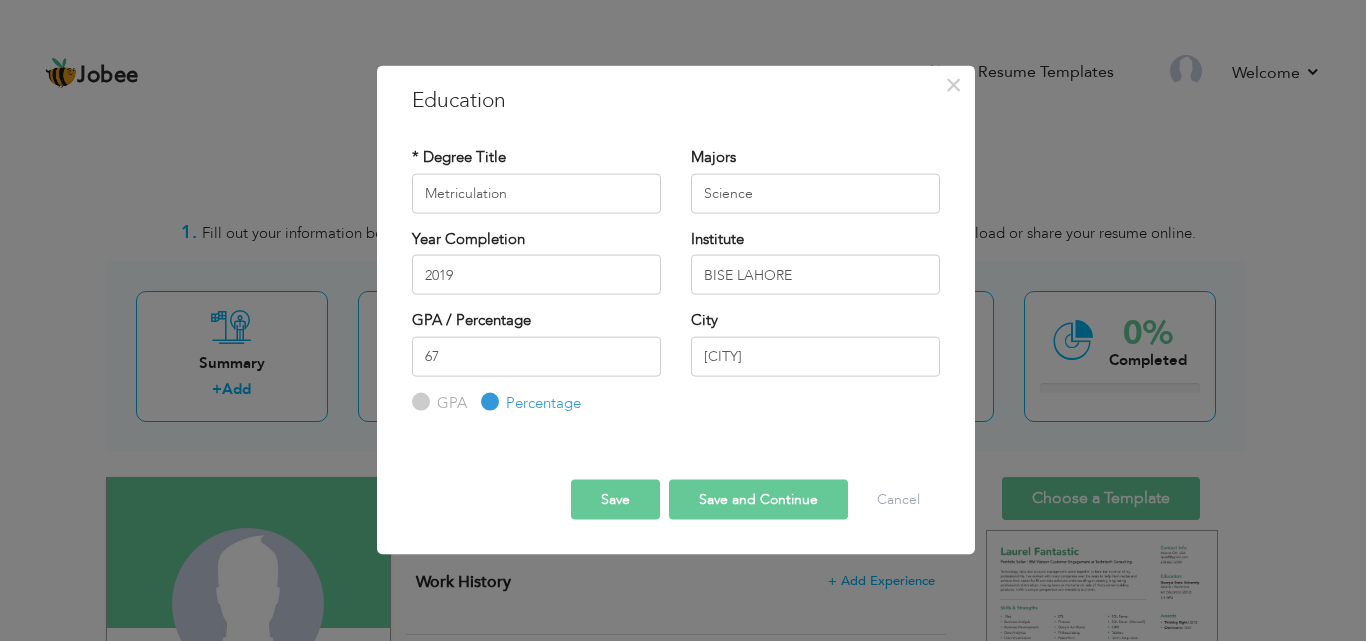 click on "Save and Continue" at bounding box center (758, 500) 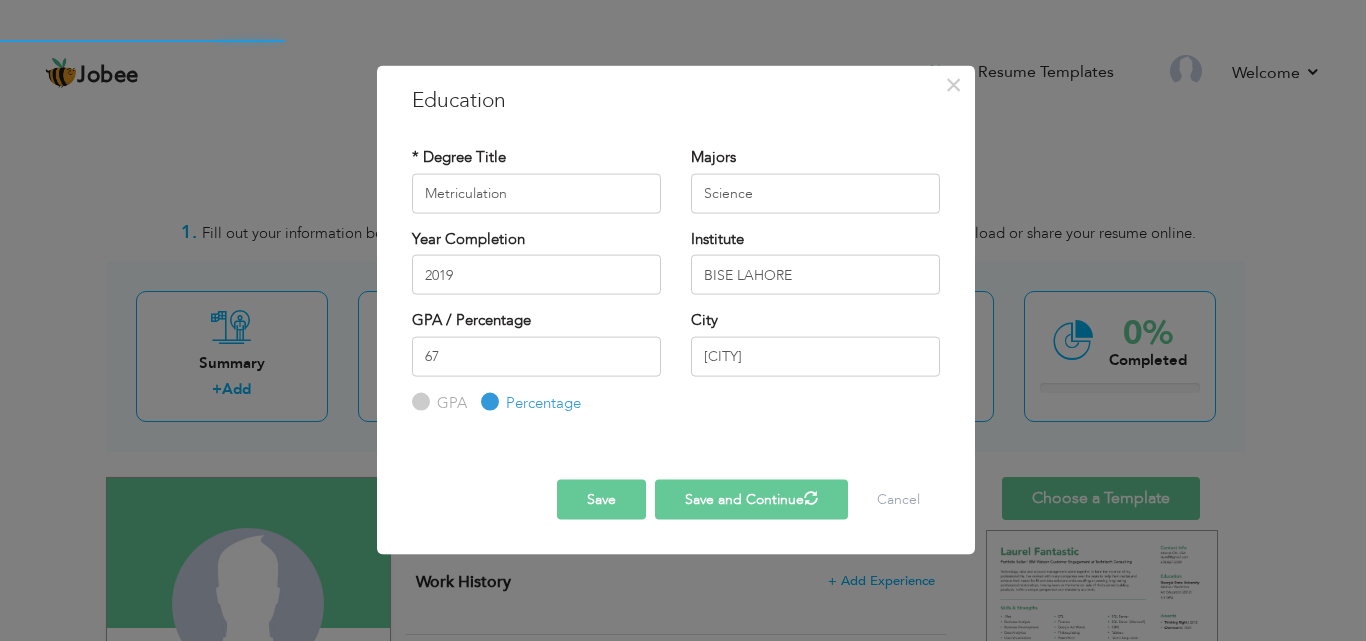 type 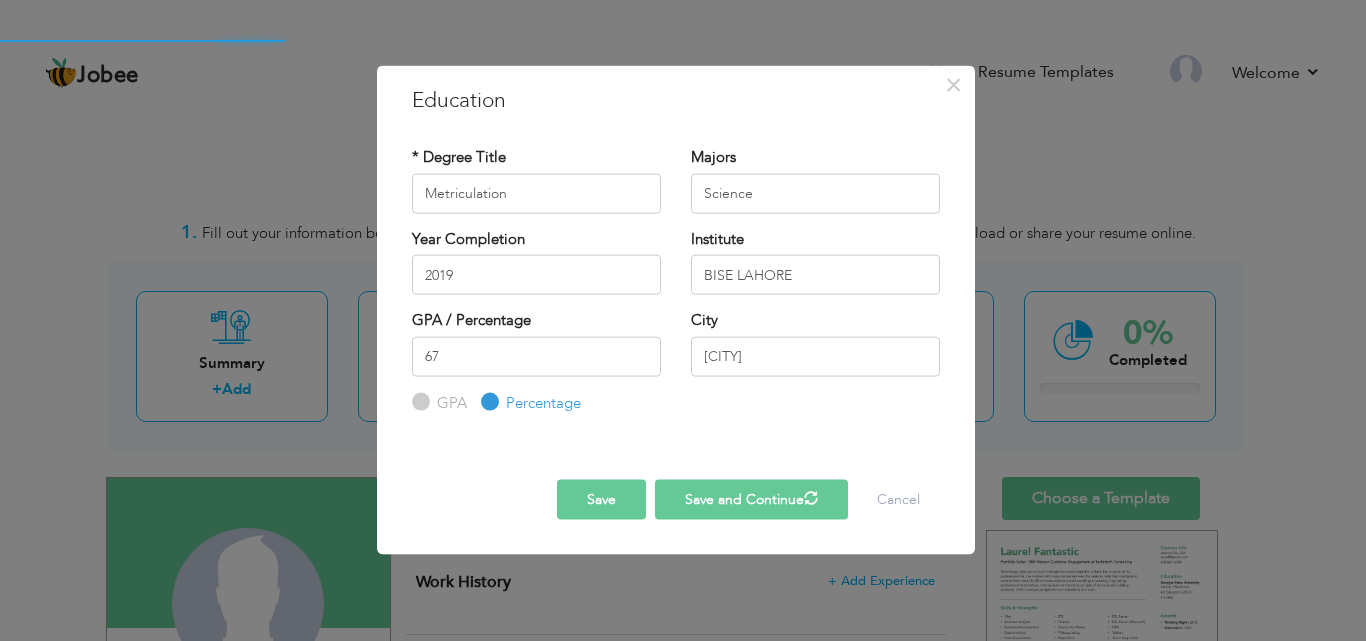 type 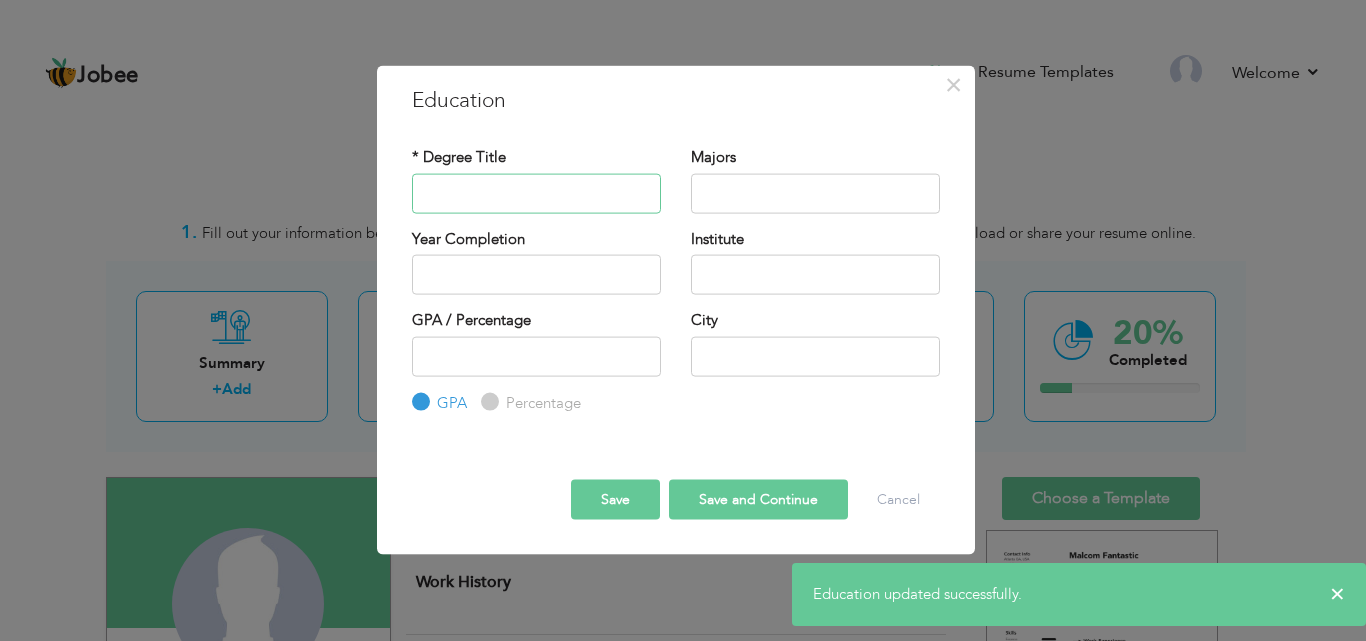 click at bounding box center (536, 193) 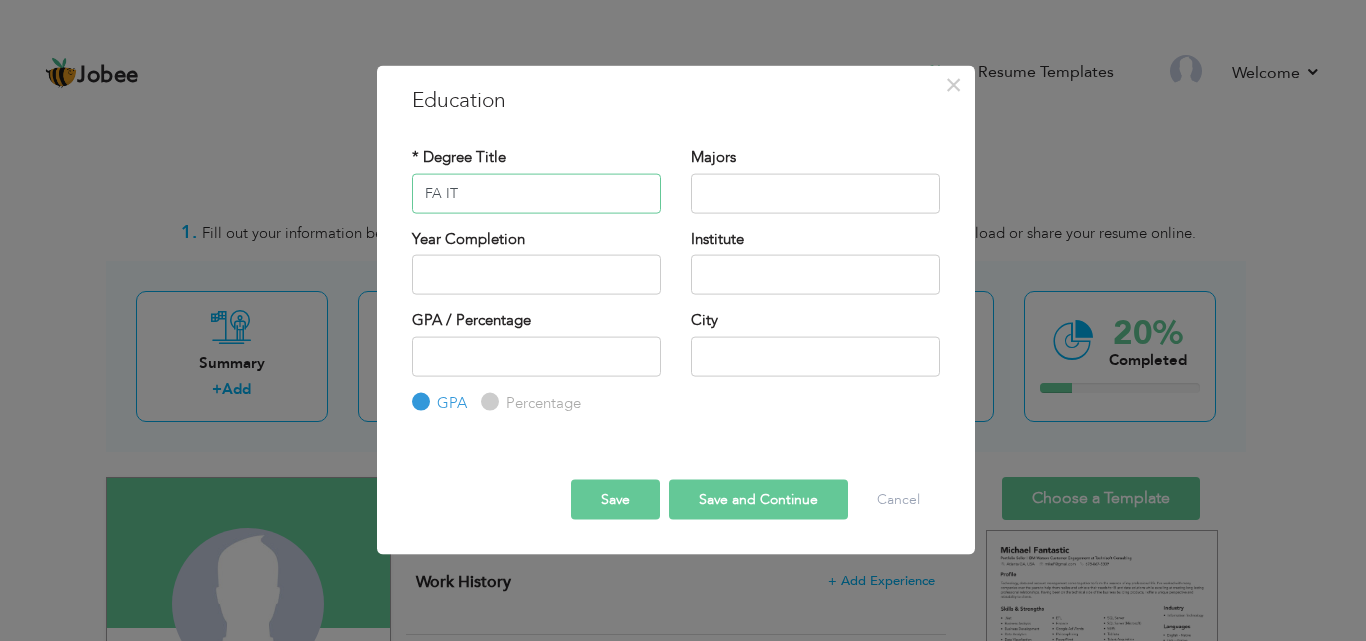 type on "FA IT" 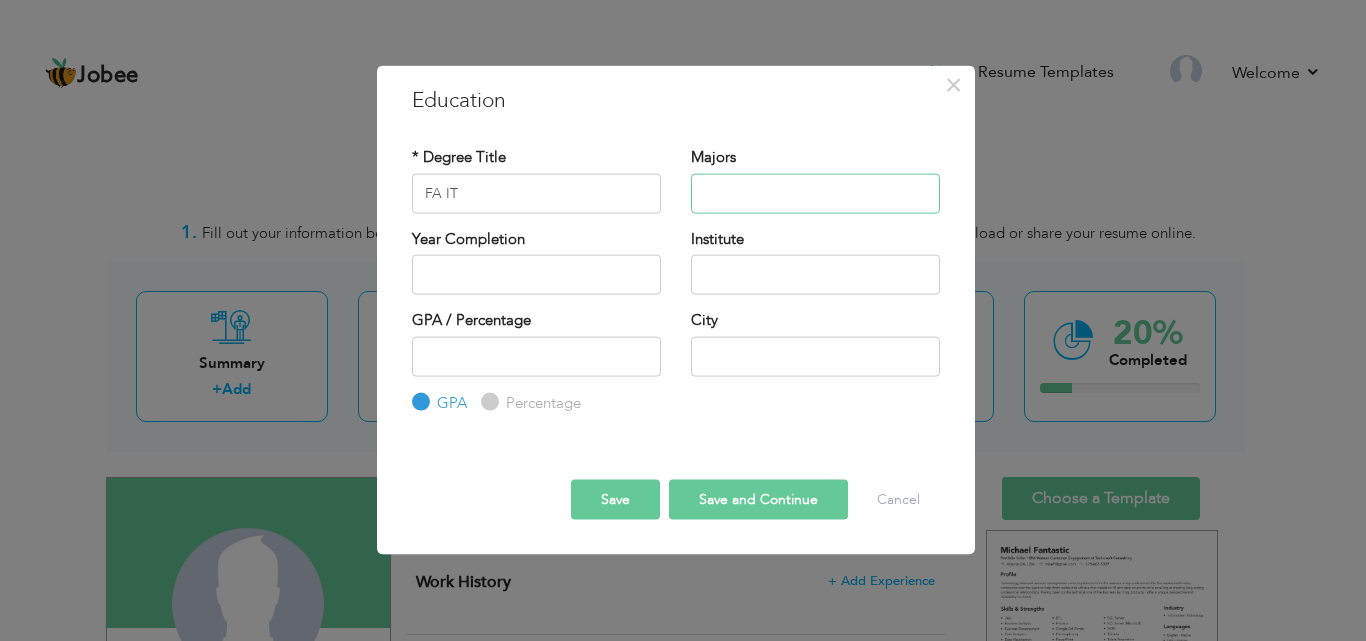 click at bounding box center [815, 193] 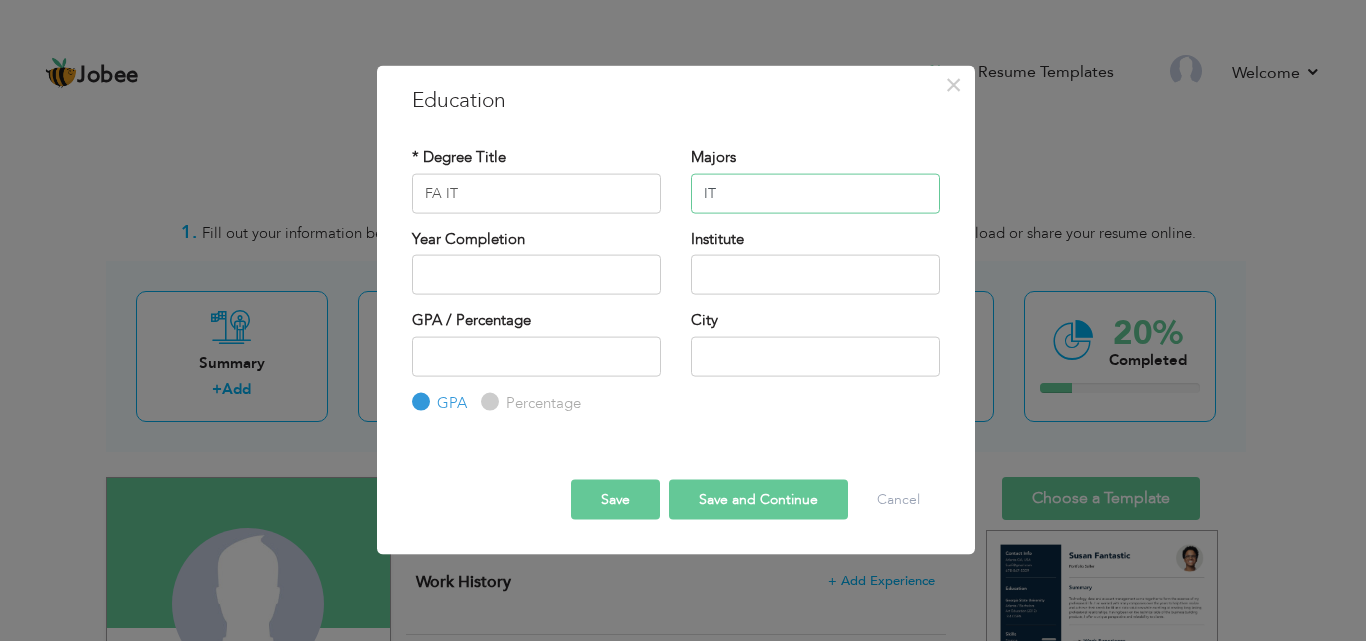 type on "IT" 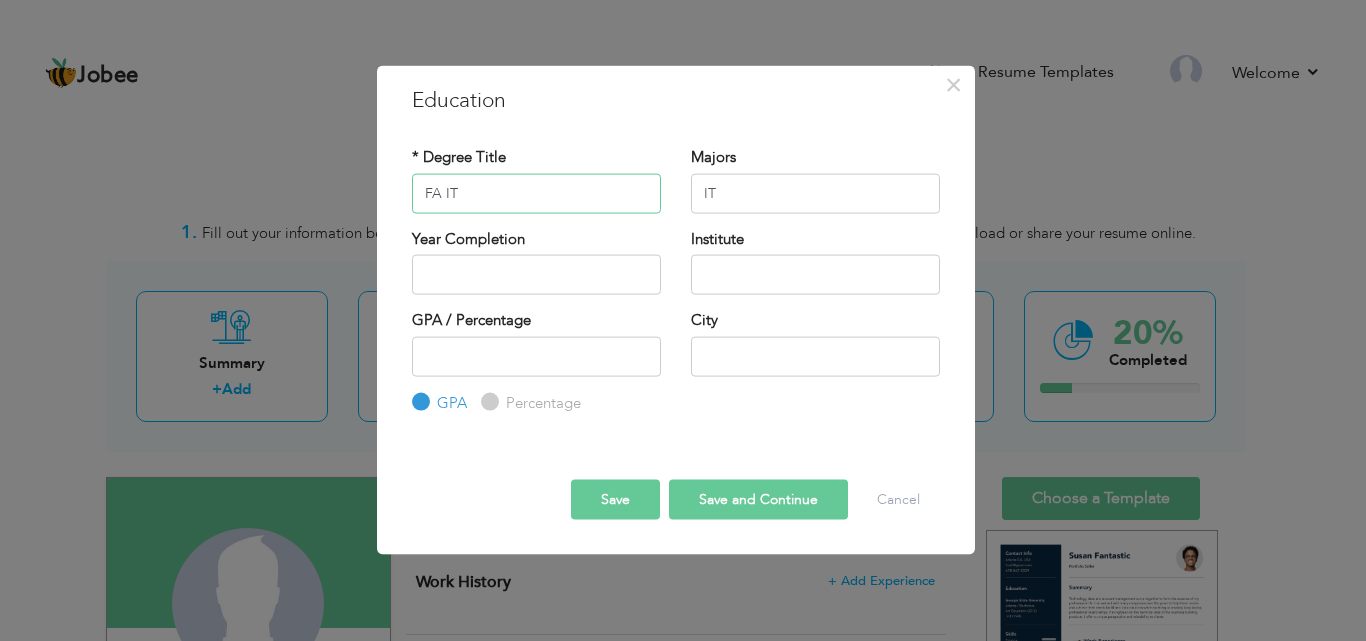 click on "FA IT" at bounding box center (536, 193) 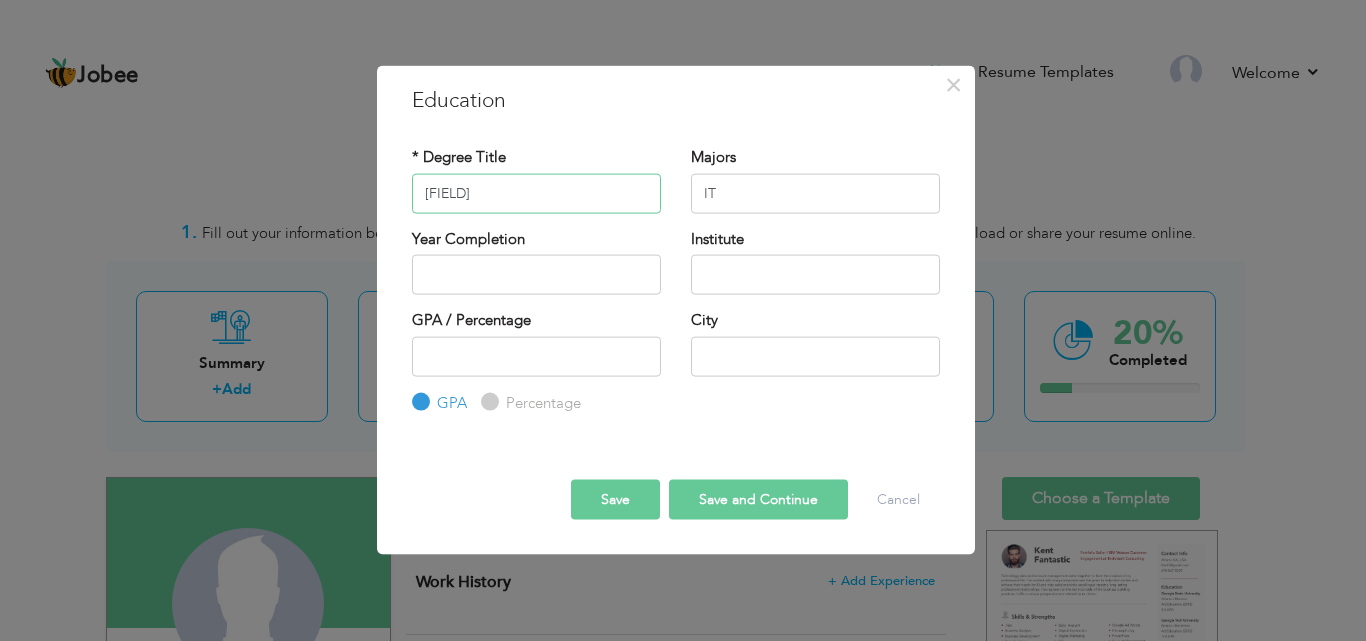 type on "[FIELD]" 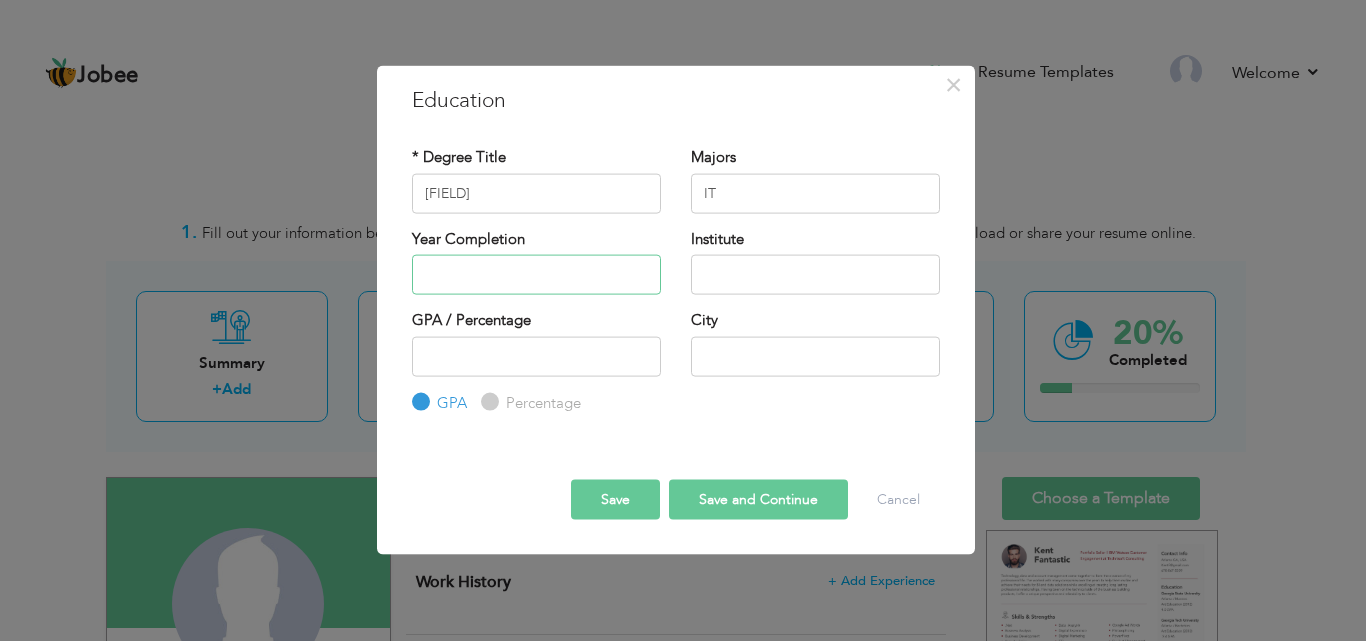 click at bounding box center [536, 275] 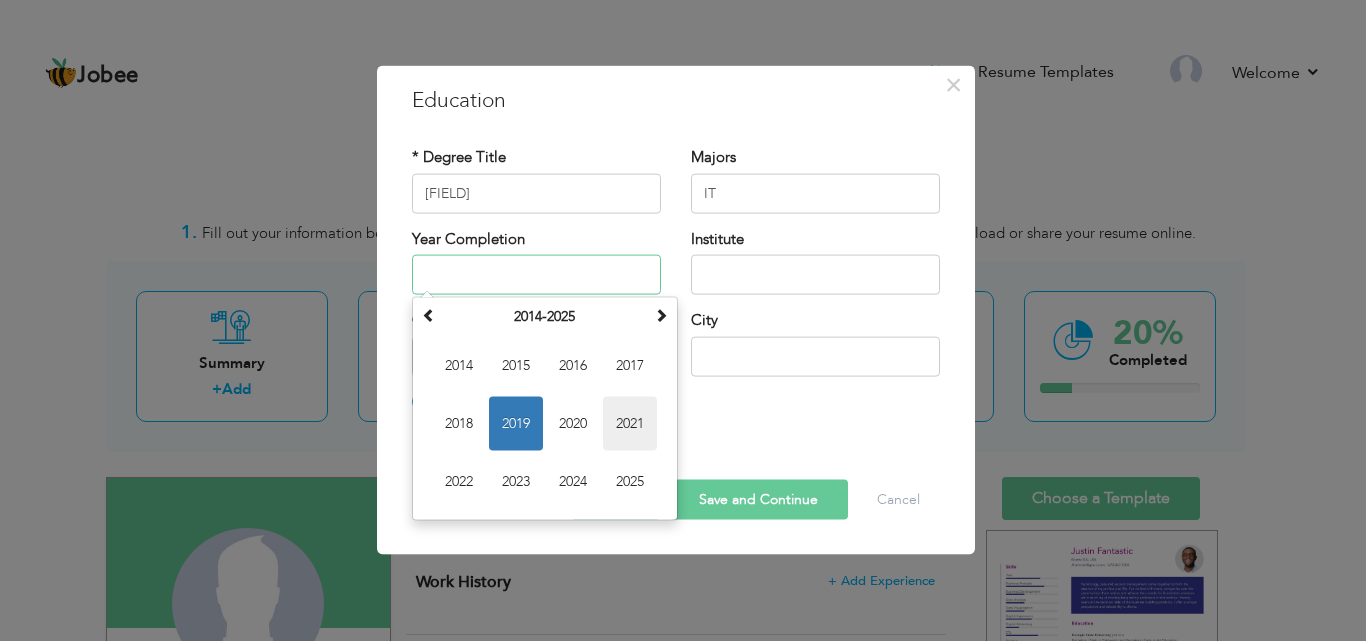 click on "2021" at bounding box center [630, 424] 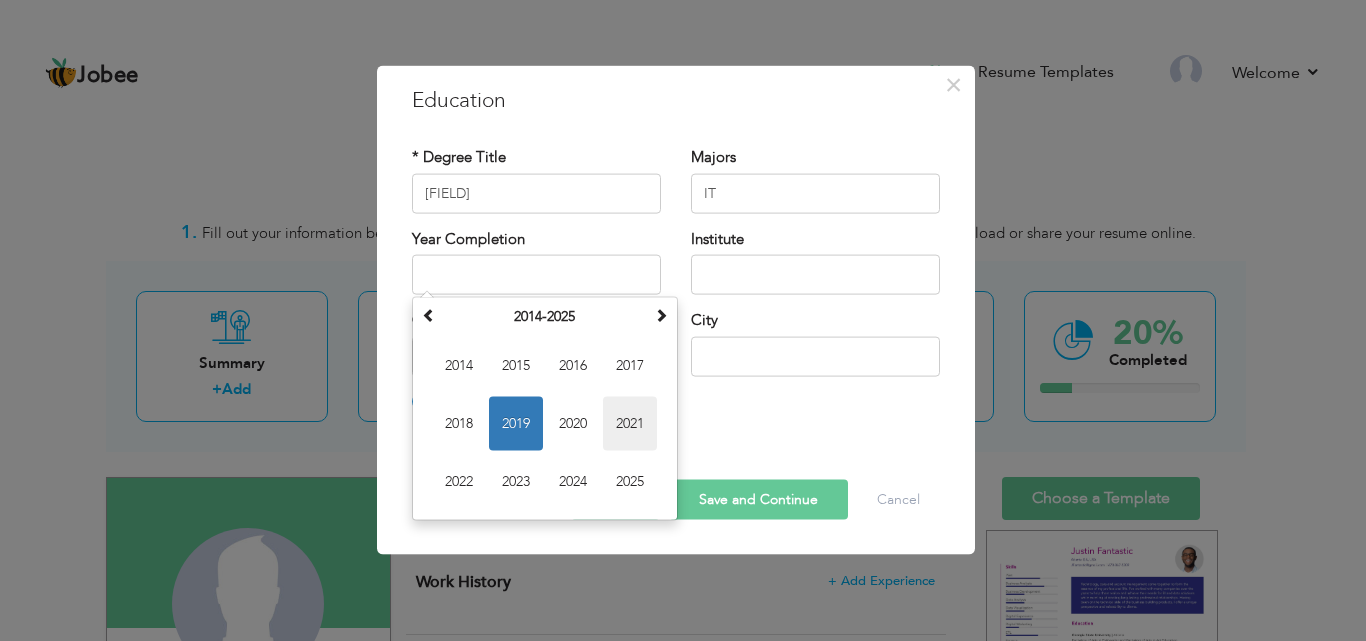 type on "2021" 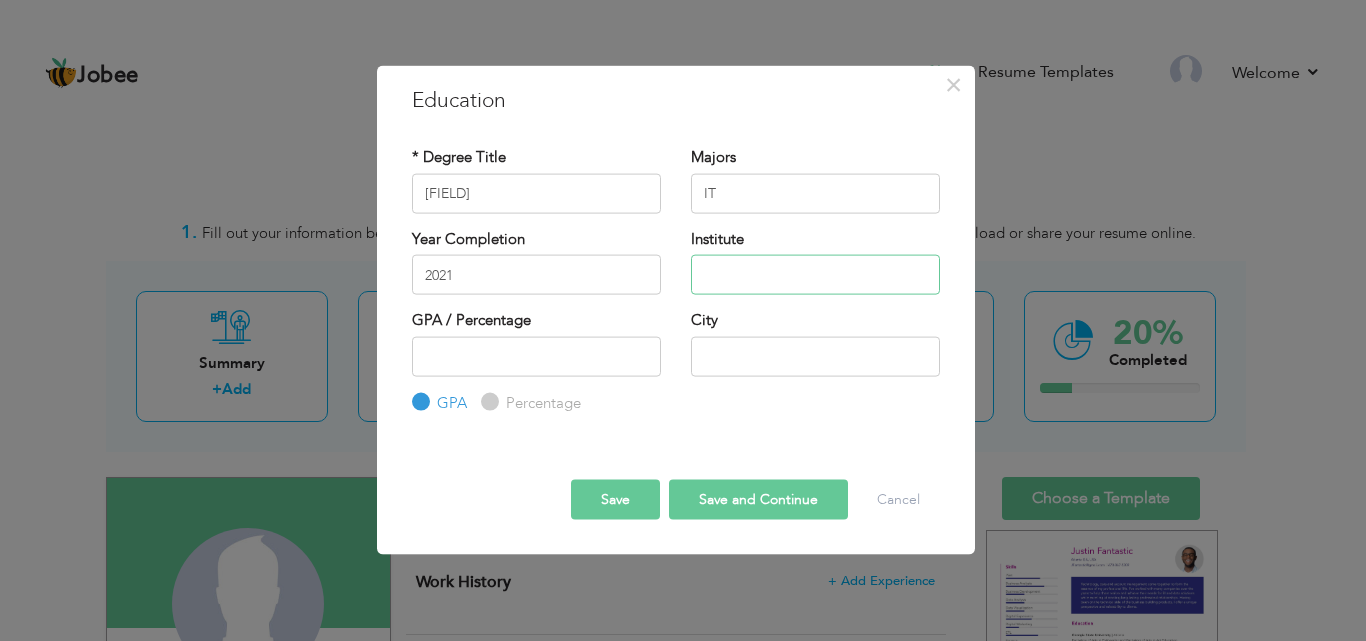 click at bounding box center [815, 275] 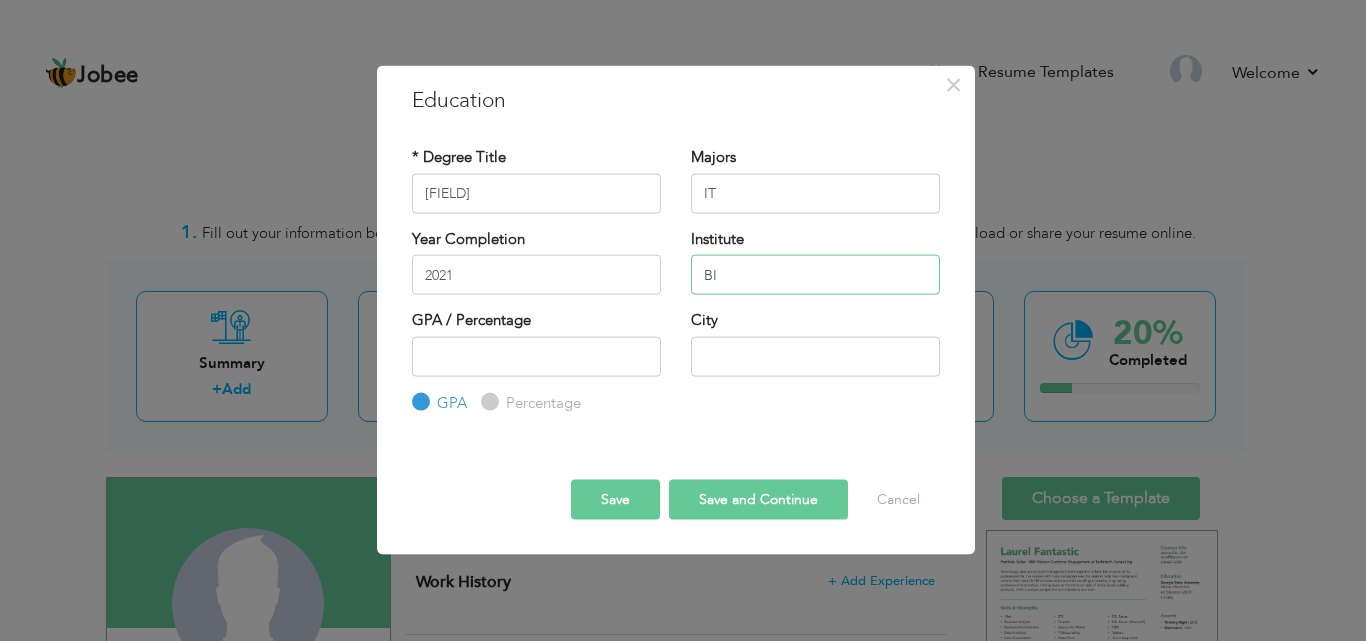 type on "B" 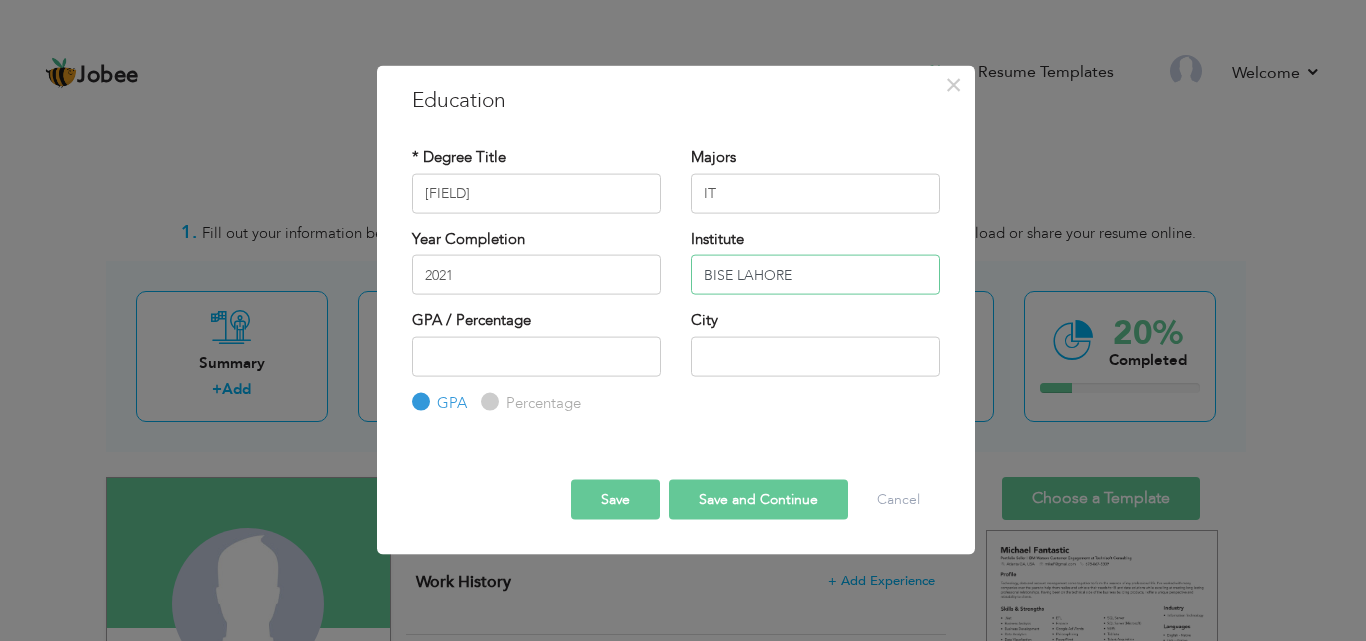 type on "BISE LAHORE" 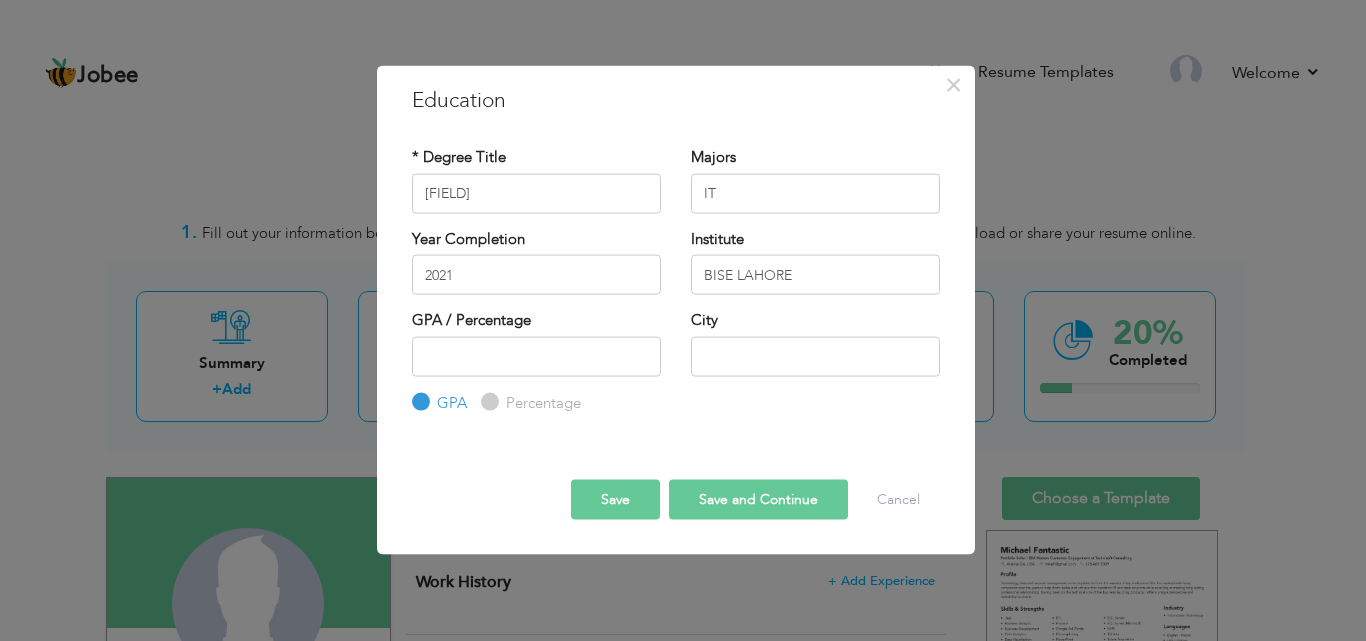 click on "Percentage" at bounding box center (487, 402) 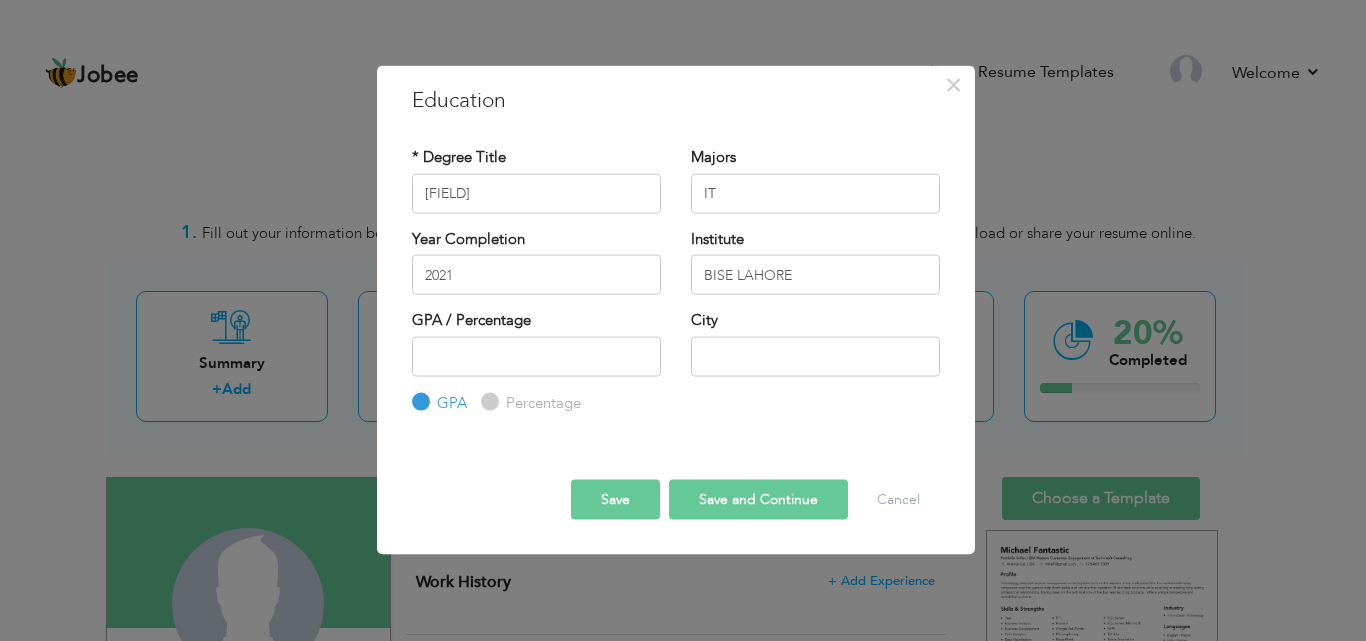 radio on "true" 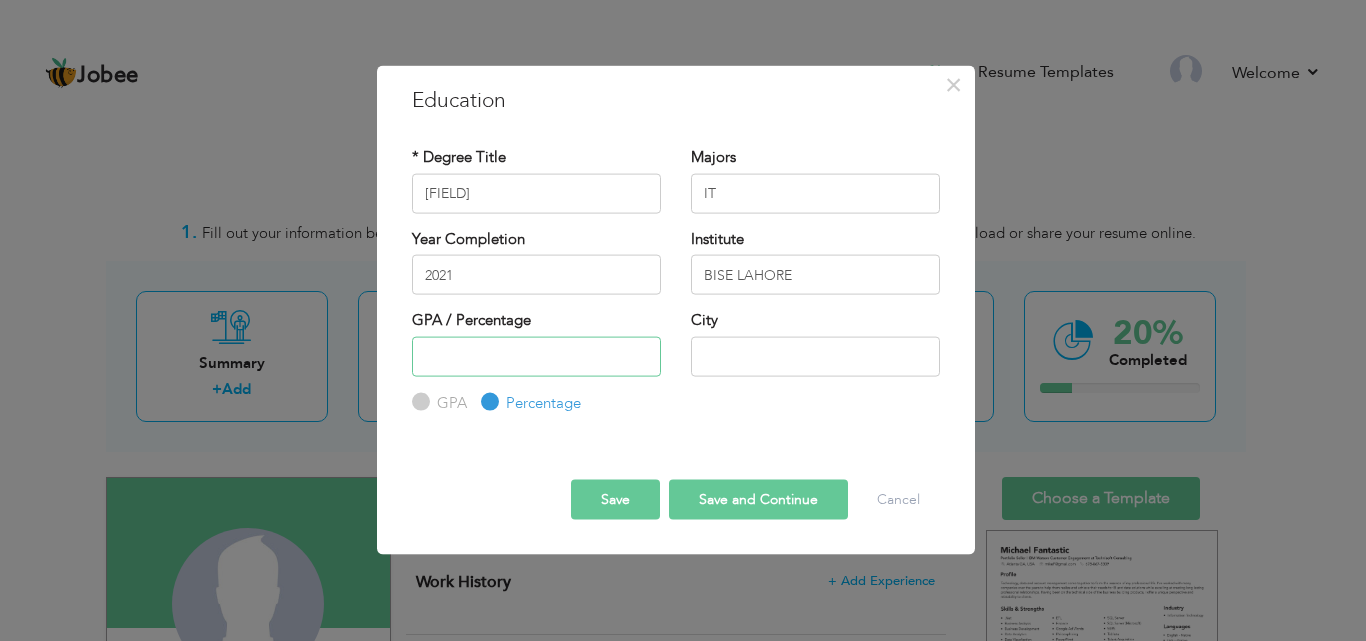 click at bounding box center [536, 356] 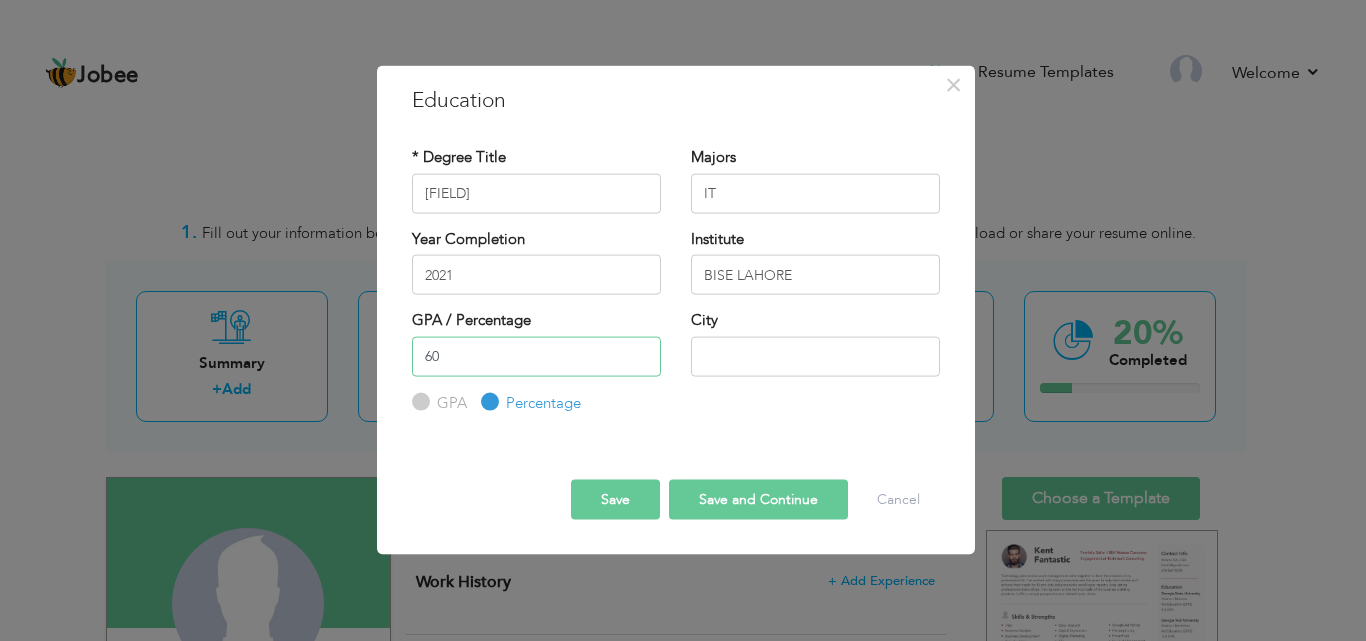 type on "60" 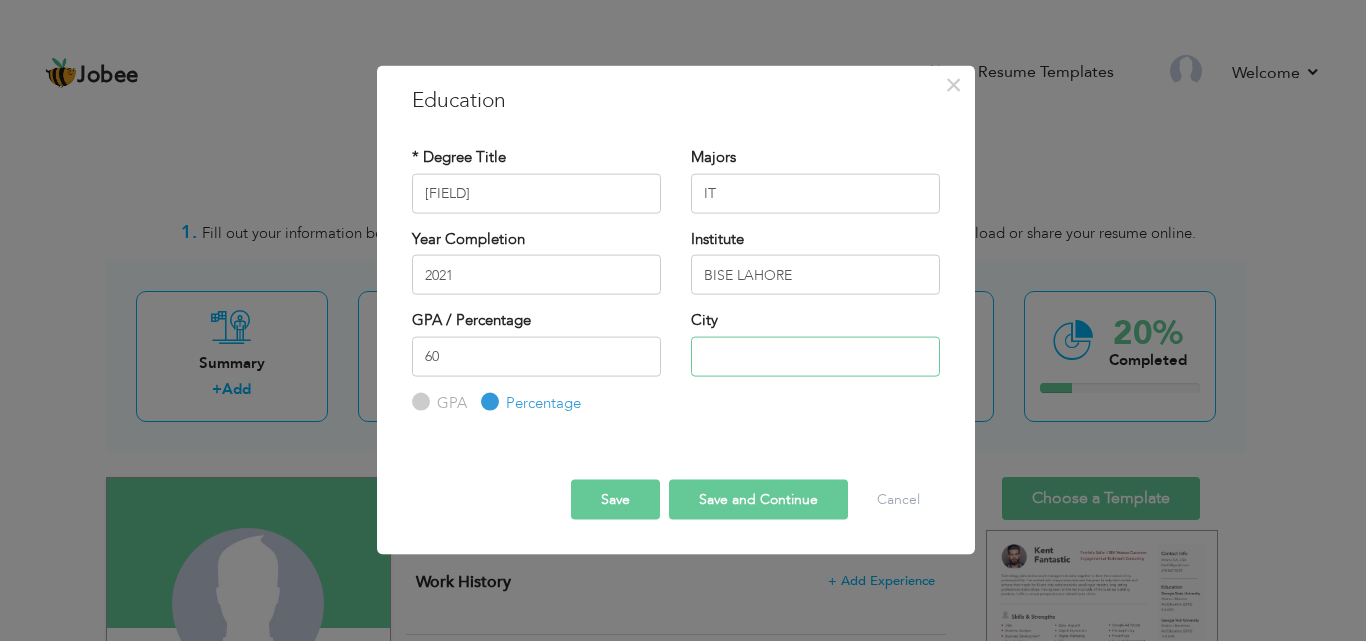 click at bounding box center (815, 356) 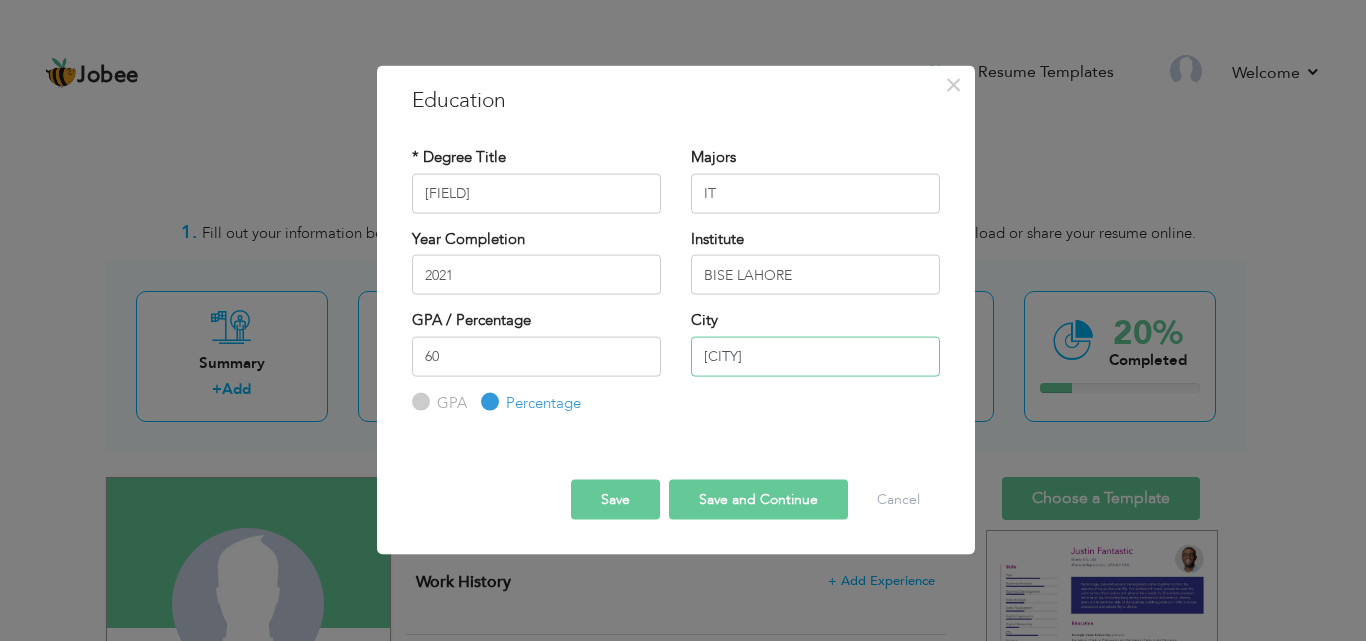 type on "[CITY]" 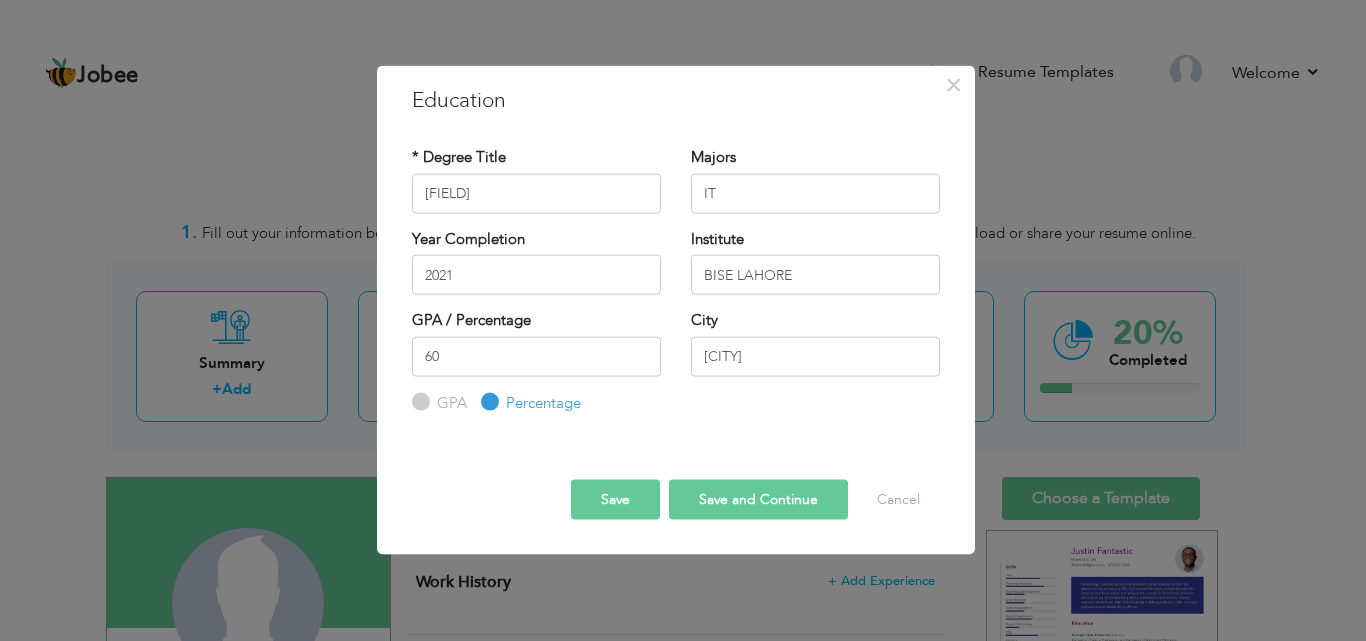 click on "Save and Continue" at bounding box center (758, 500) 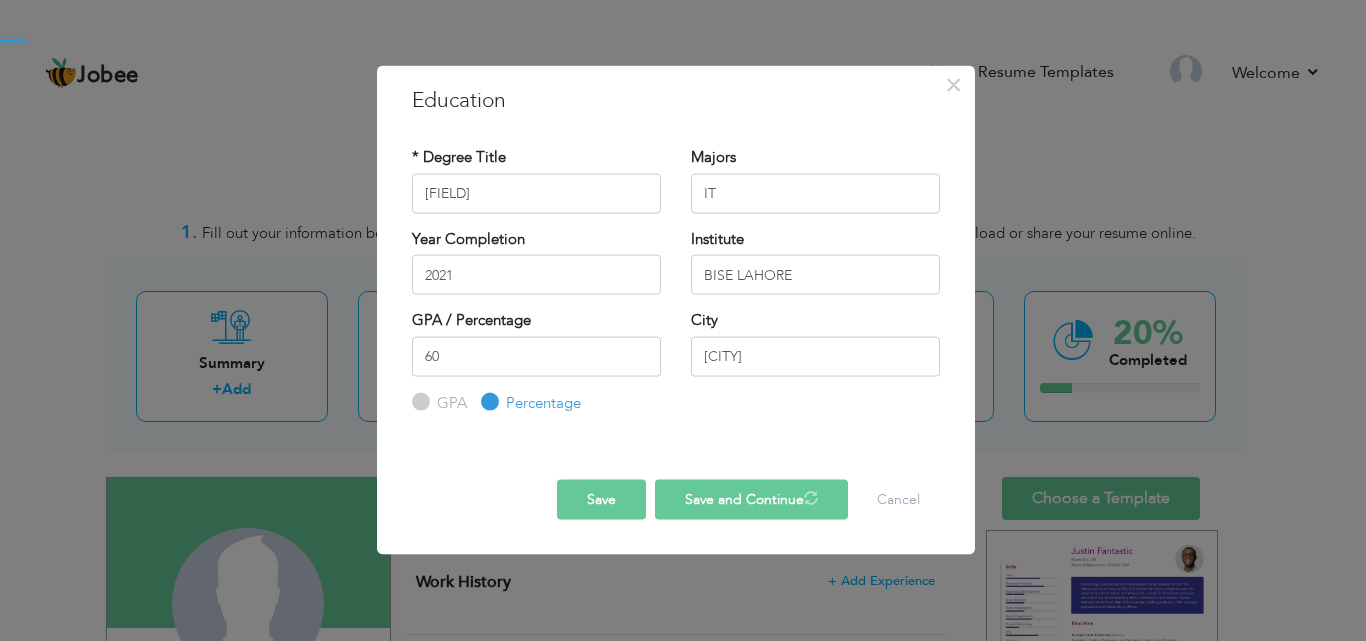 type 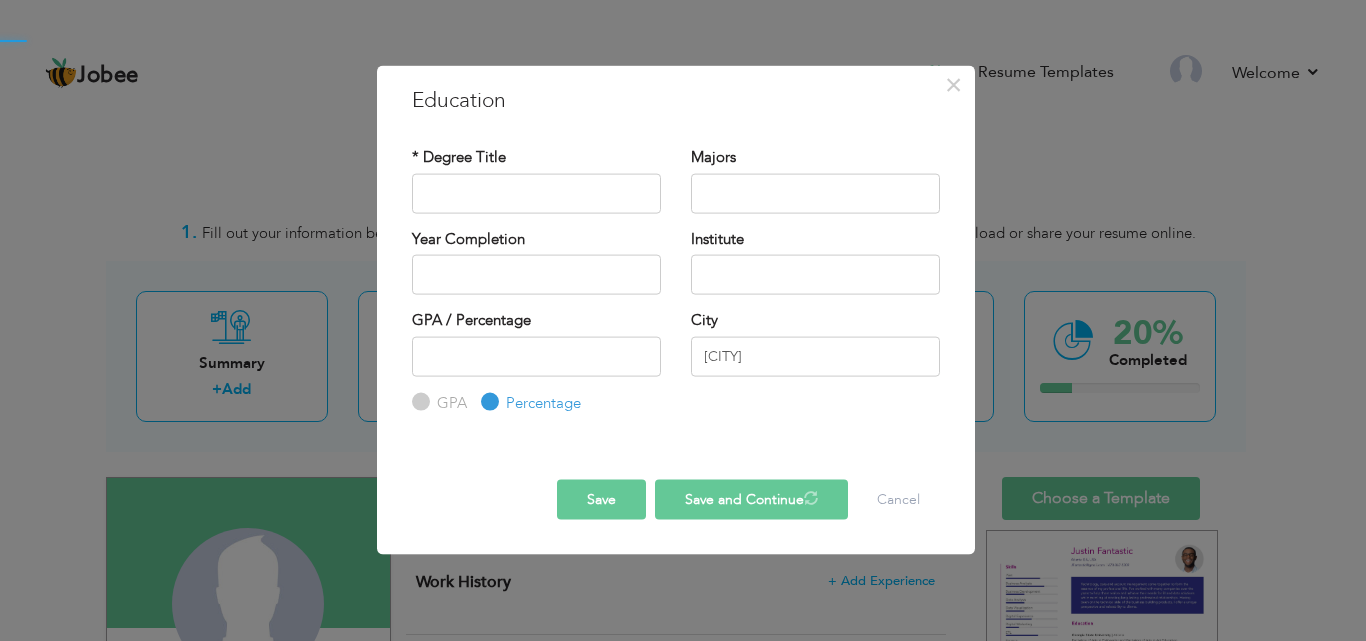 radio on "true" 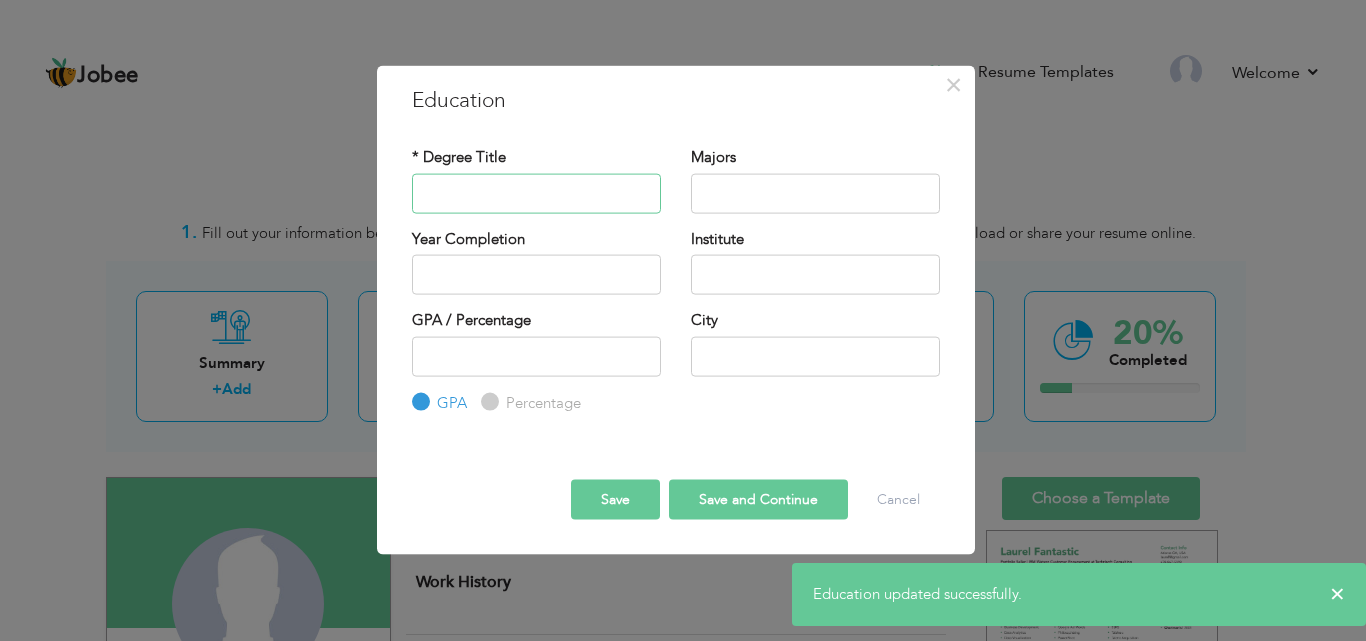 click at bounding box center [536, 193] 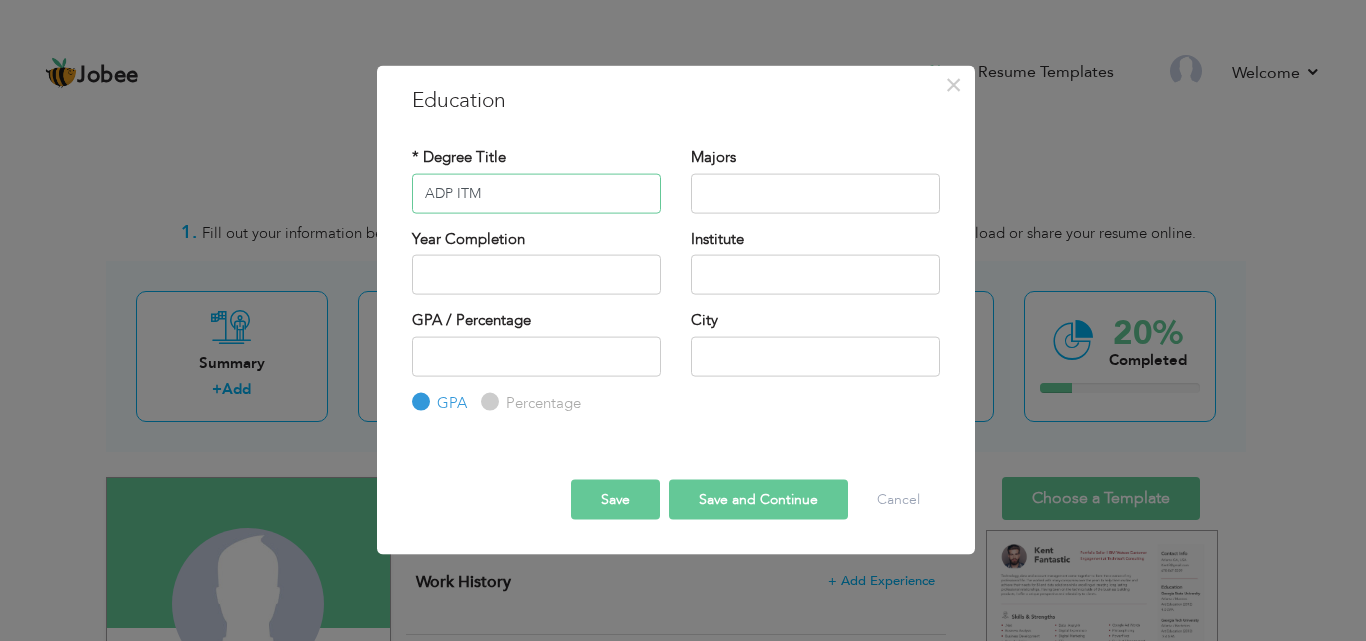 type on "ADP ITM" 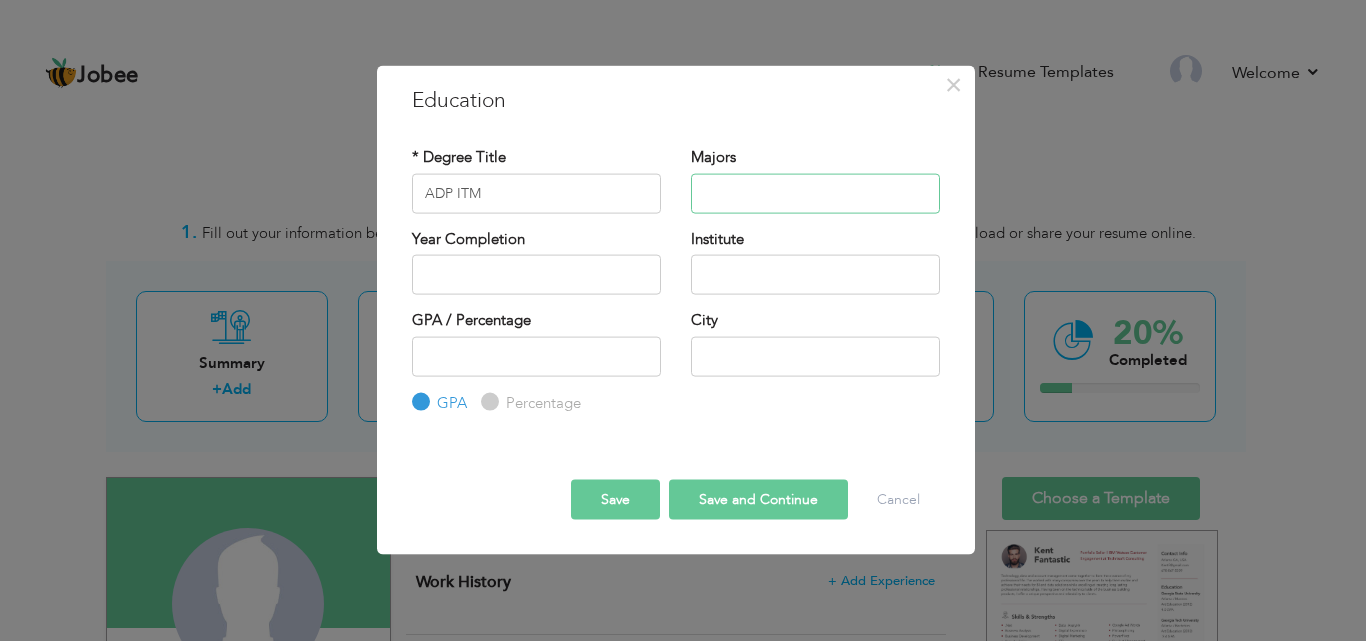 click at bounding box center [815, 193] 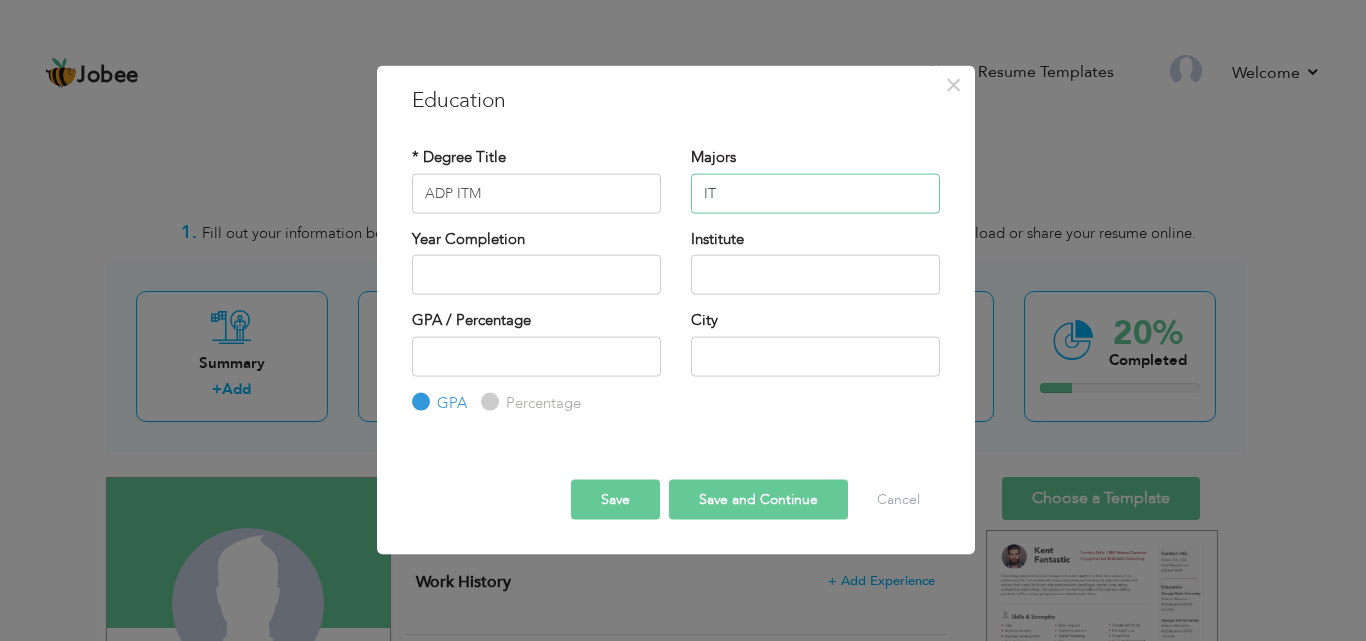 type on "IT" 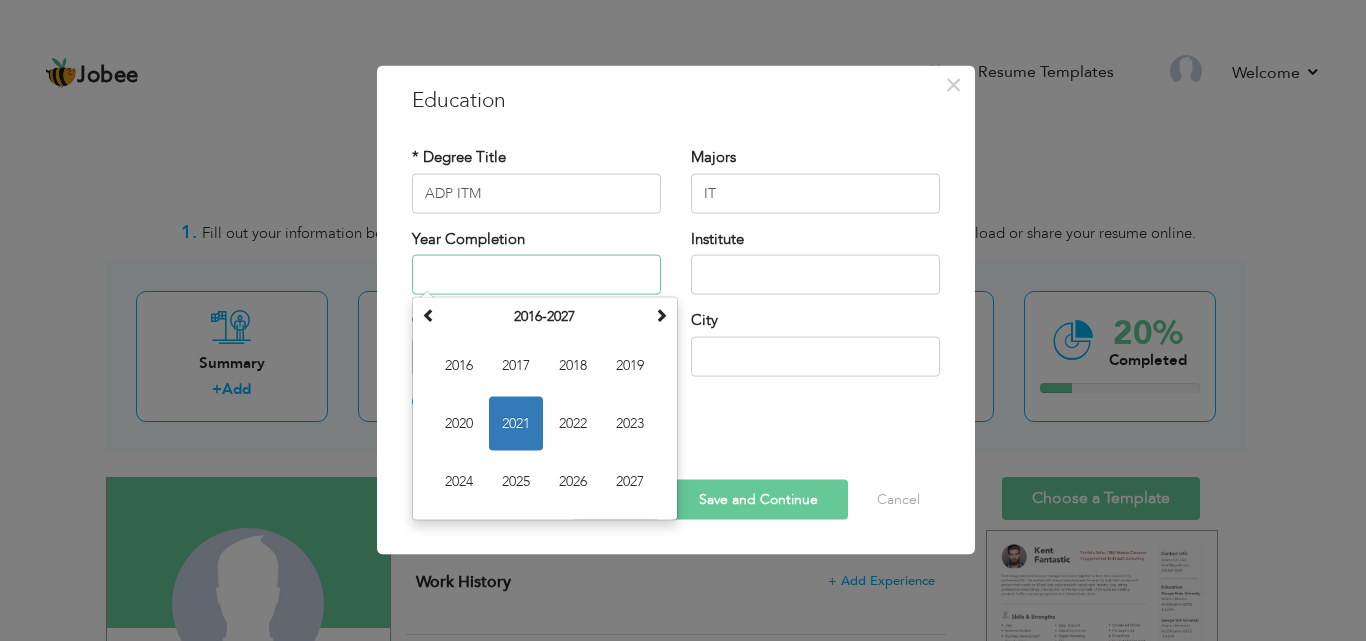 click at bounding box center (536, 275) 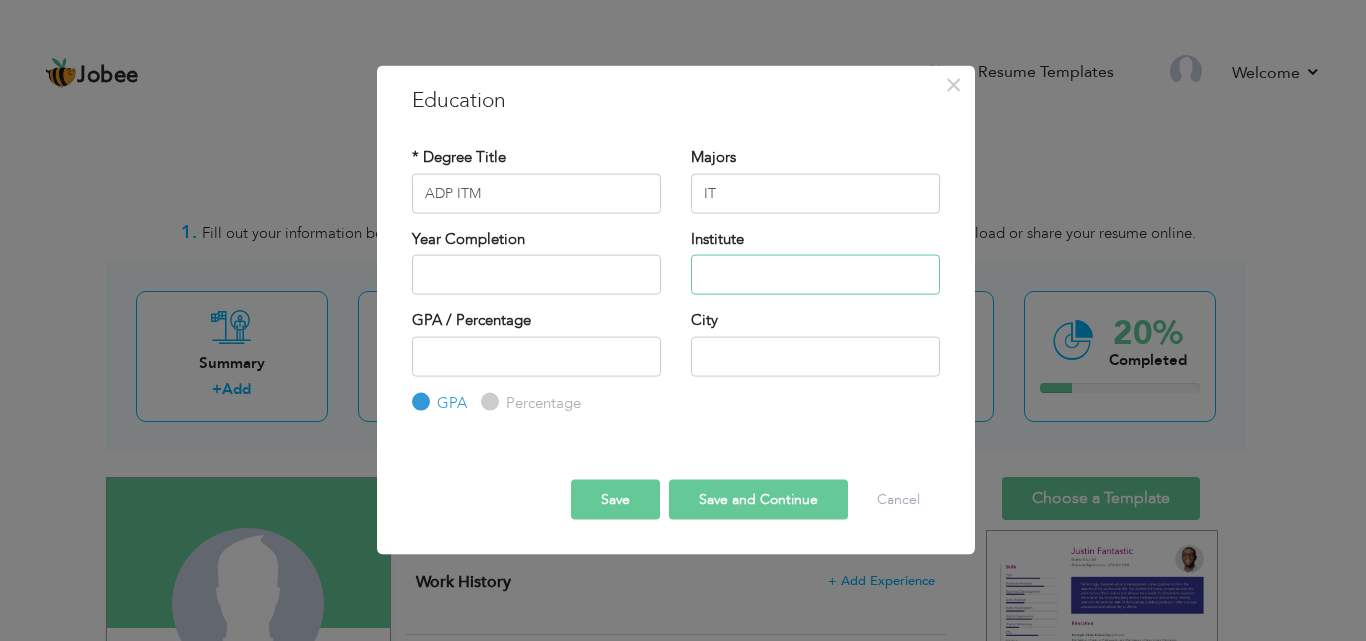 click at bounding box center (815, 275) 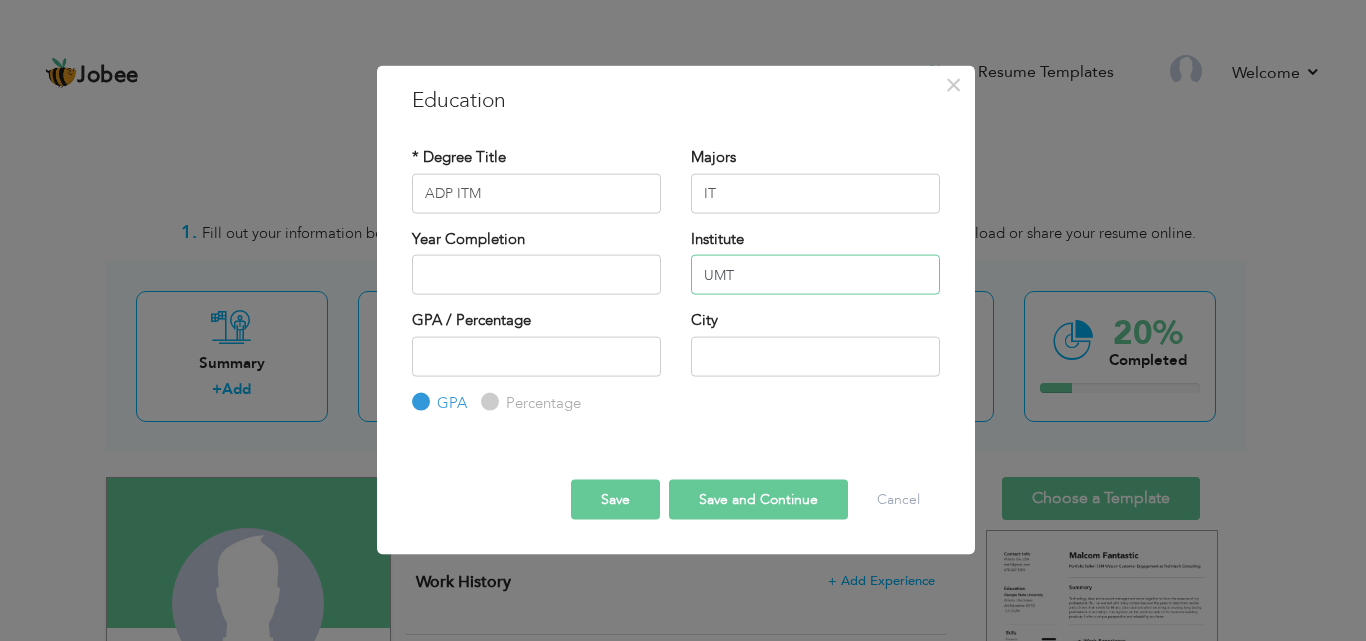 type on "UMT" 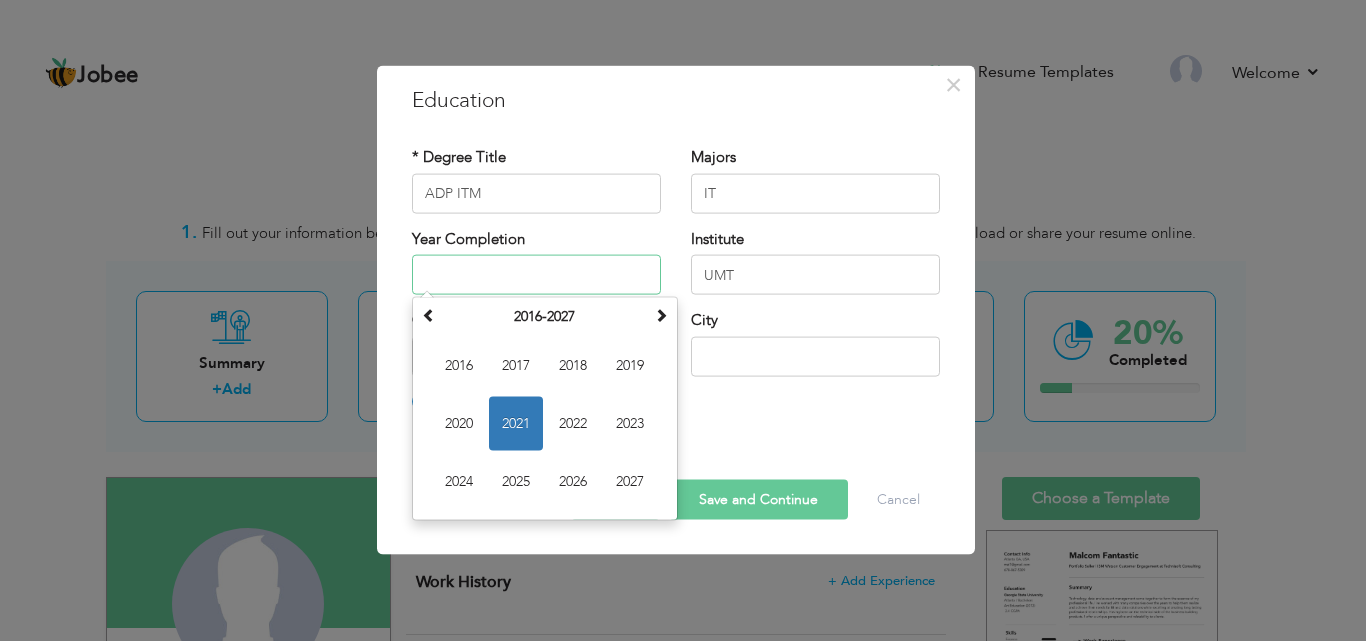 click at bounding box center (536, 275) 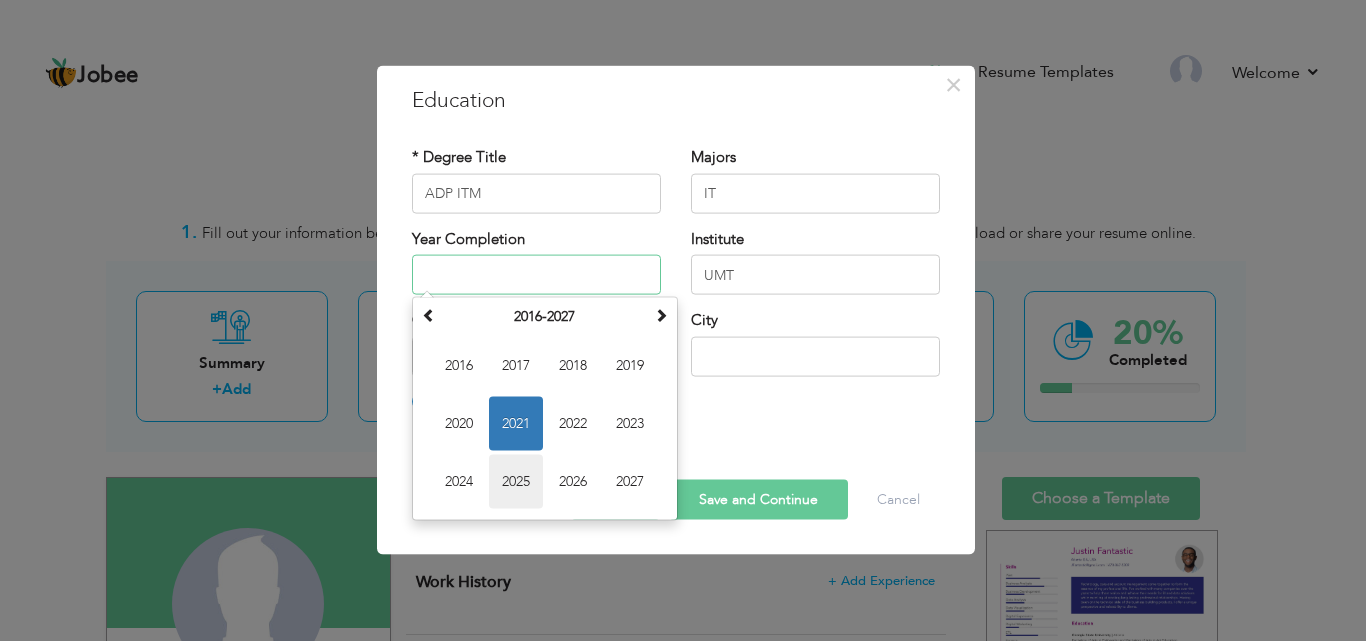 click on "2025" at bounding box center [516, 482] 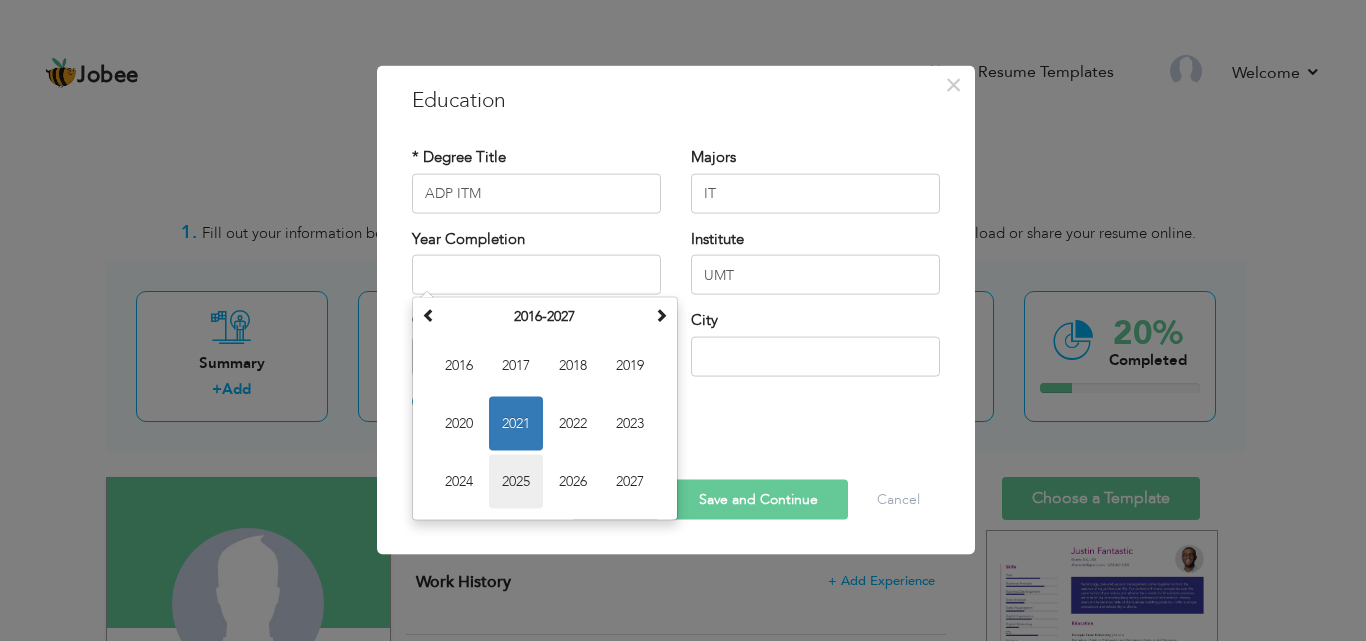 type on "2025" 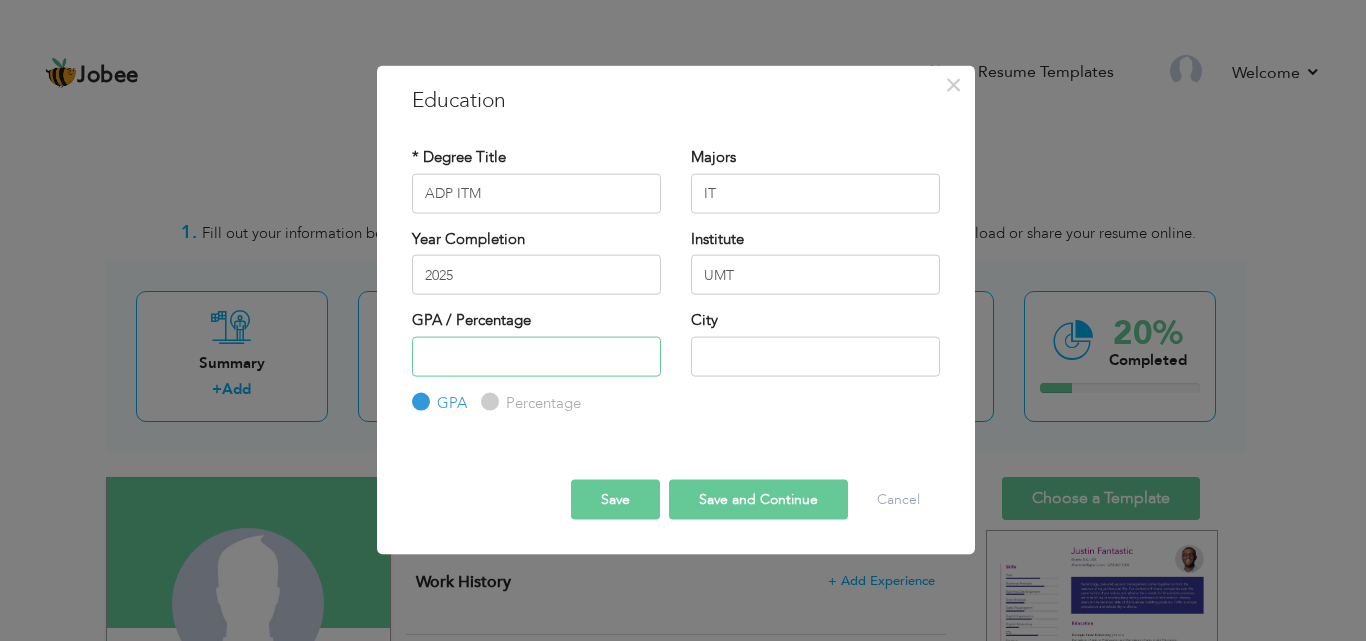 click at bounding box center [536, 356] 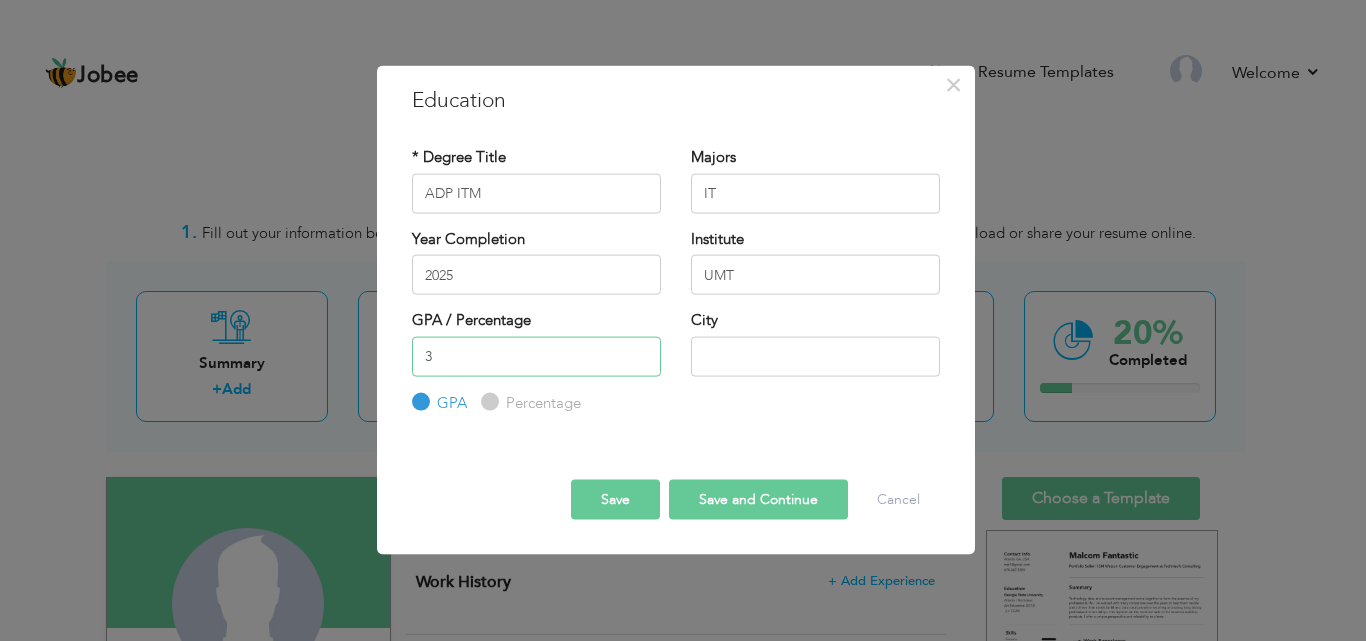 click on "3" at bounding box center (536, 356) 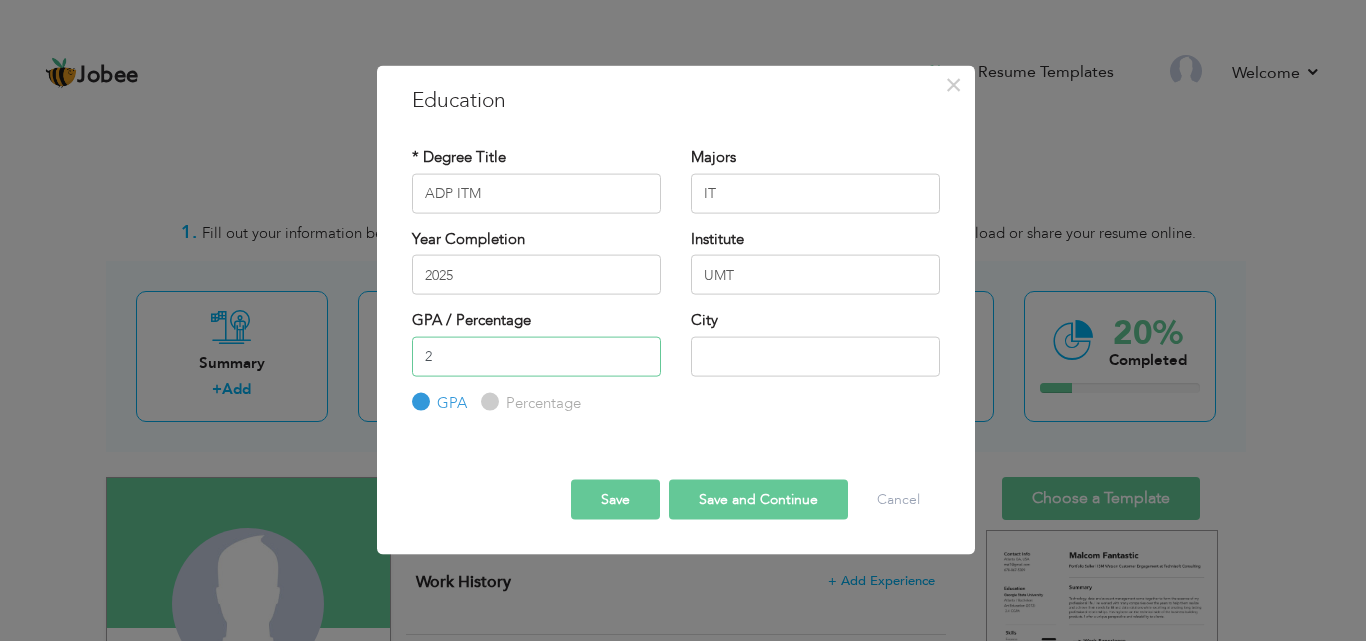 click on "2" at bounding box center [536, 356] 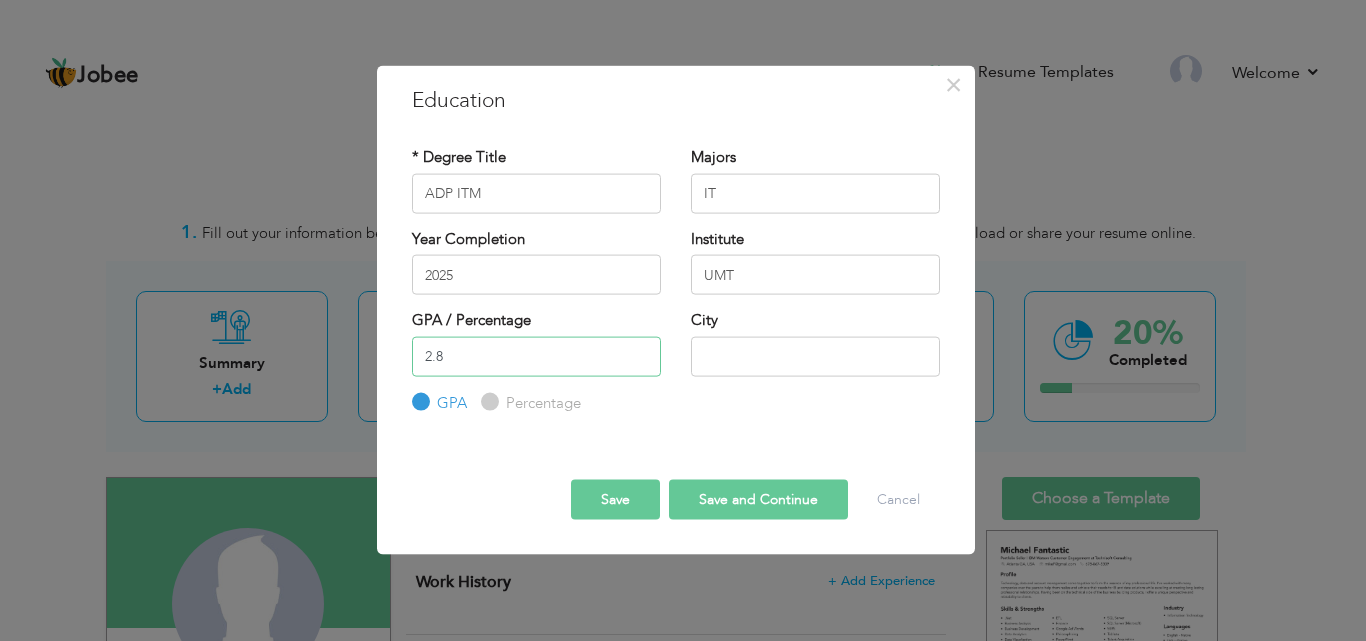 type on "2.8" 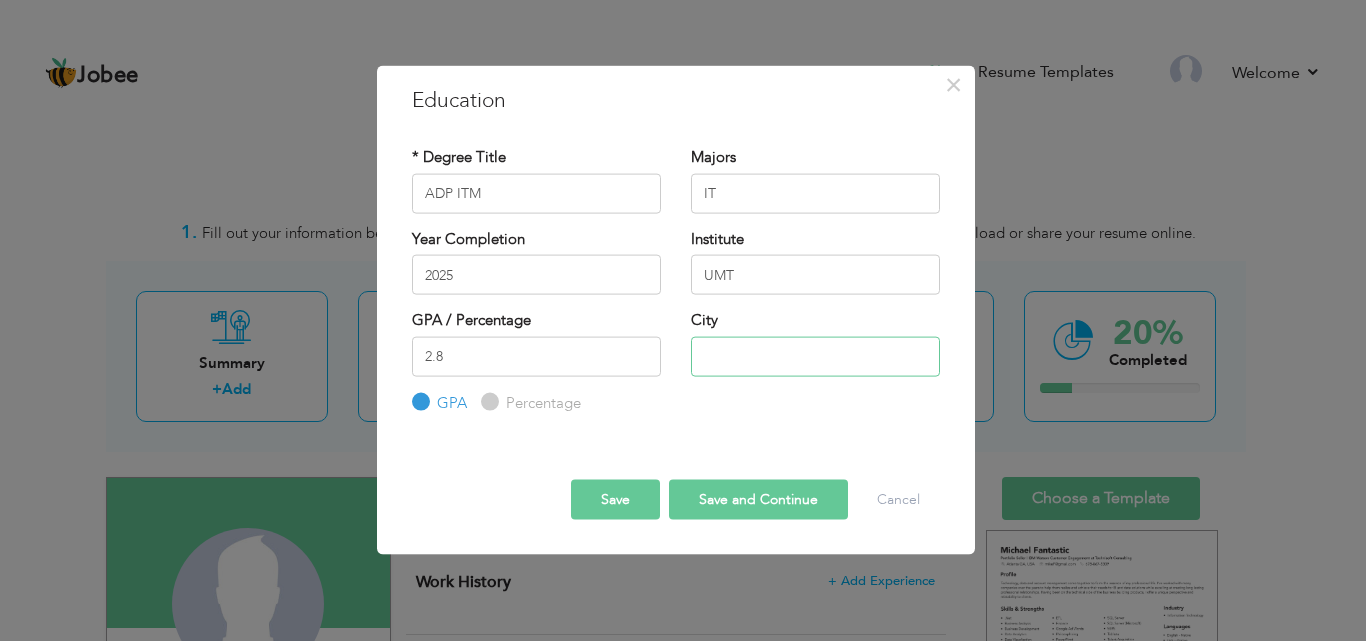 click at bounding box center (815, 356) 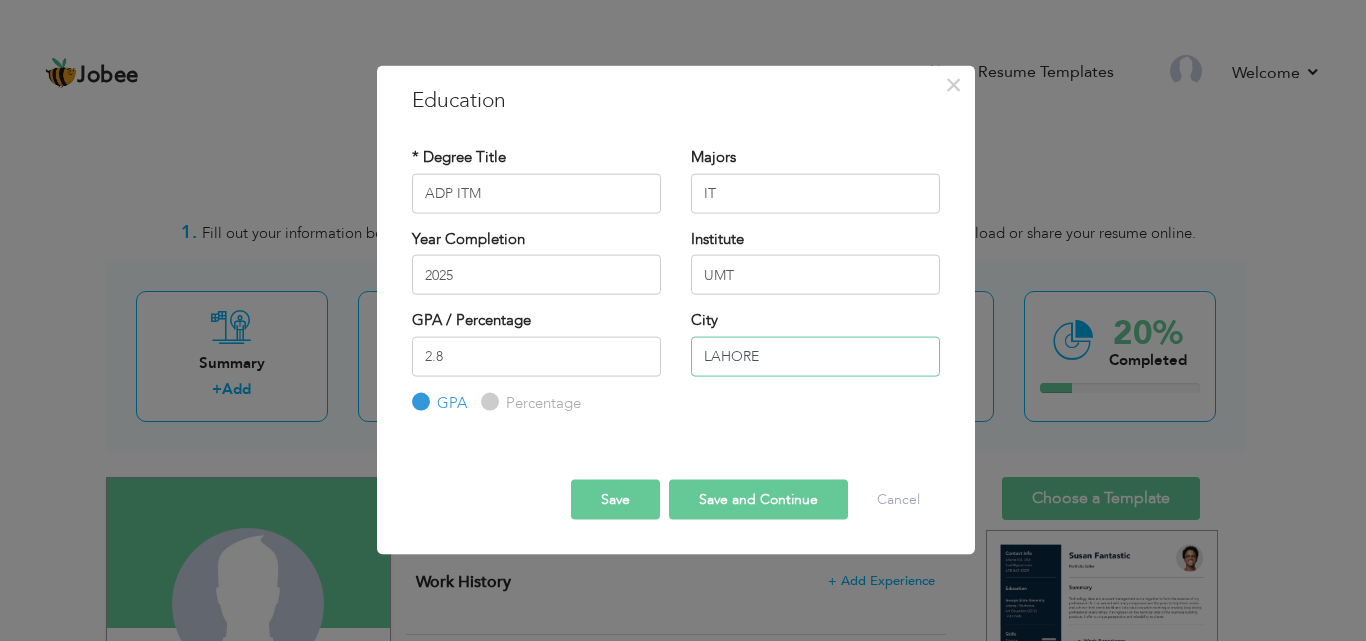 type on "LAHORE" 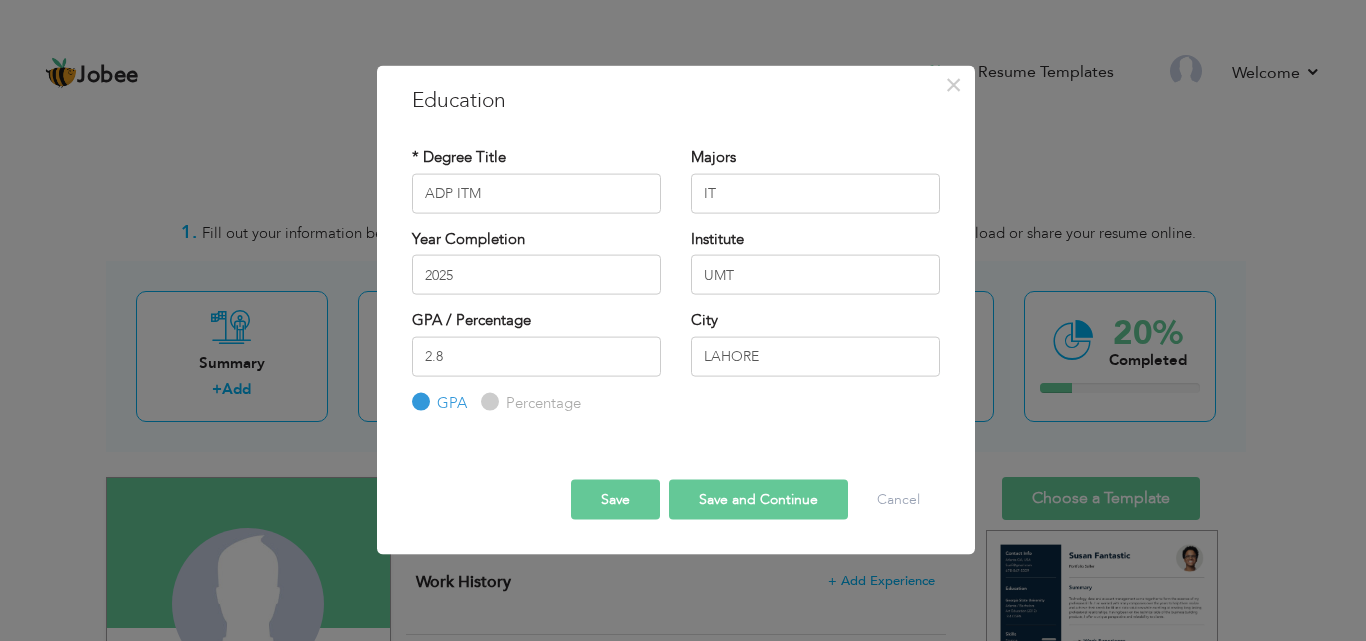 click at bounding box center (676, 462) 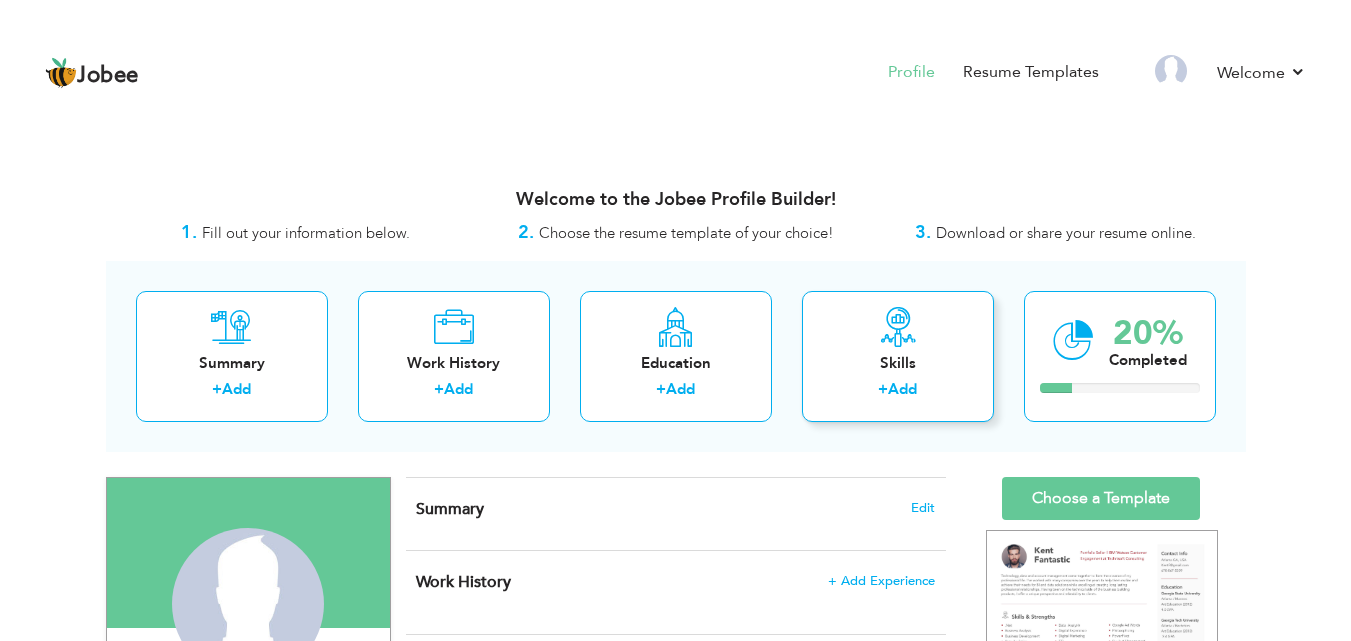 click on "+" at bounding box center (883, 389) 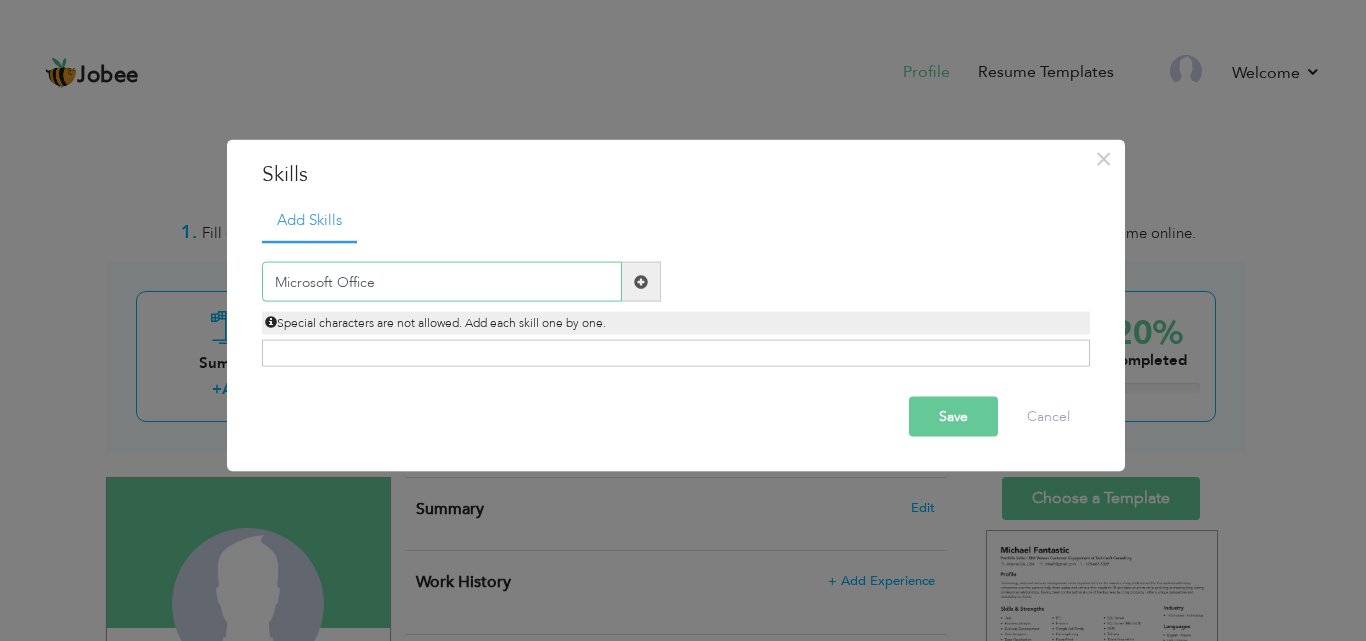 type on "Microsoft Office" 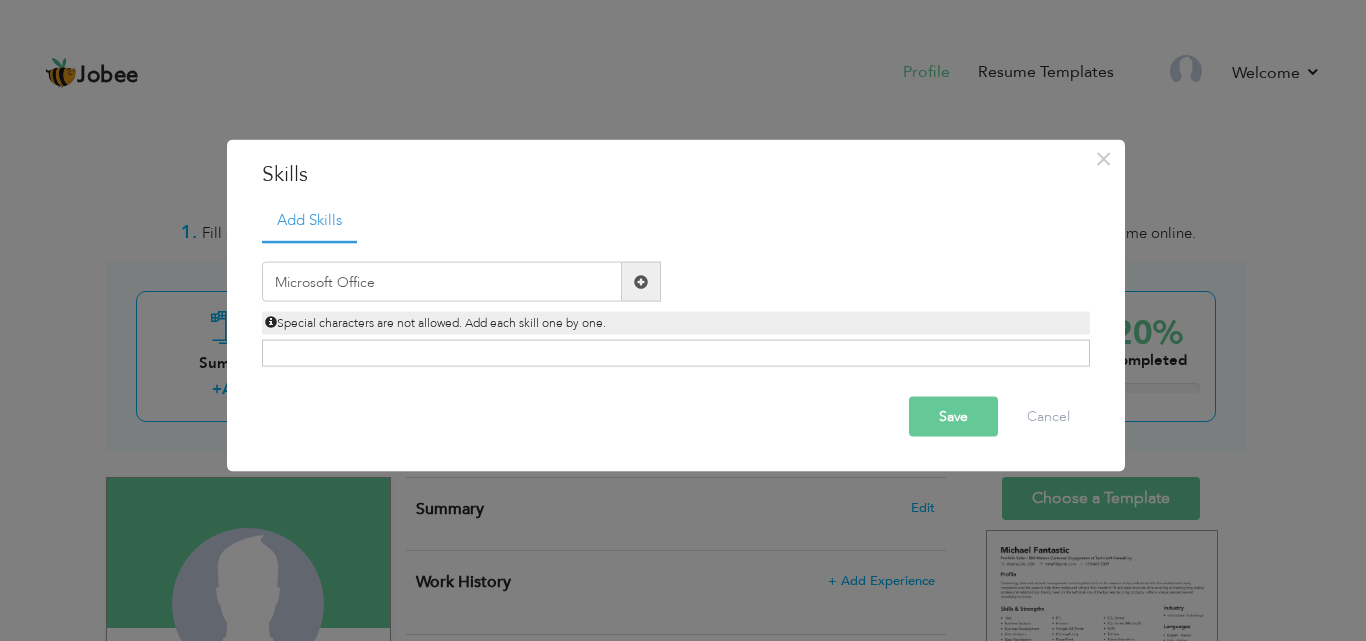 click at bounding box center (641, 282) 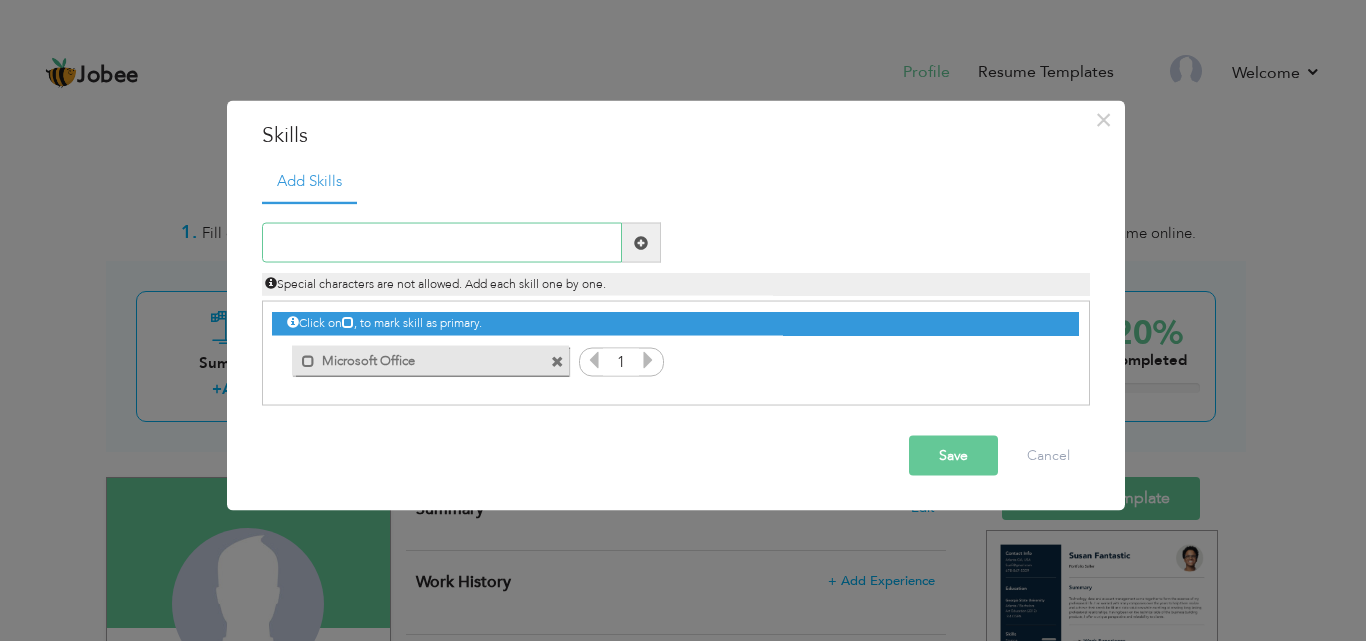 click at bounding box center (442, 243) 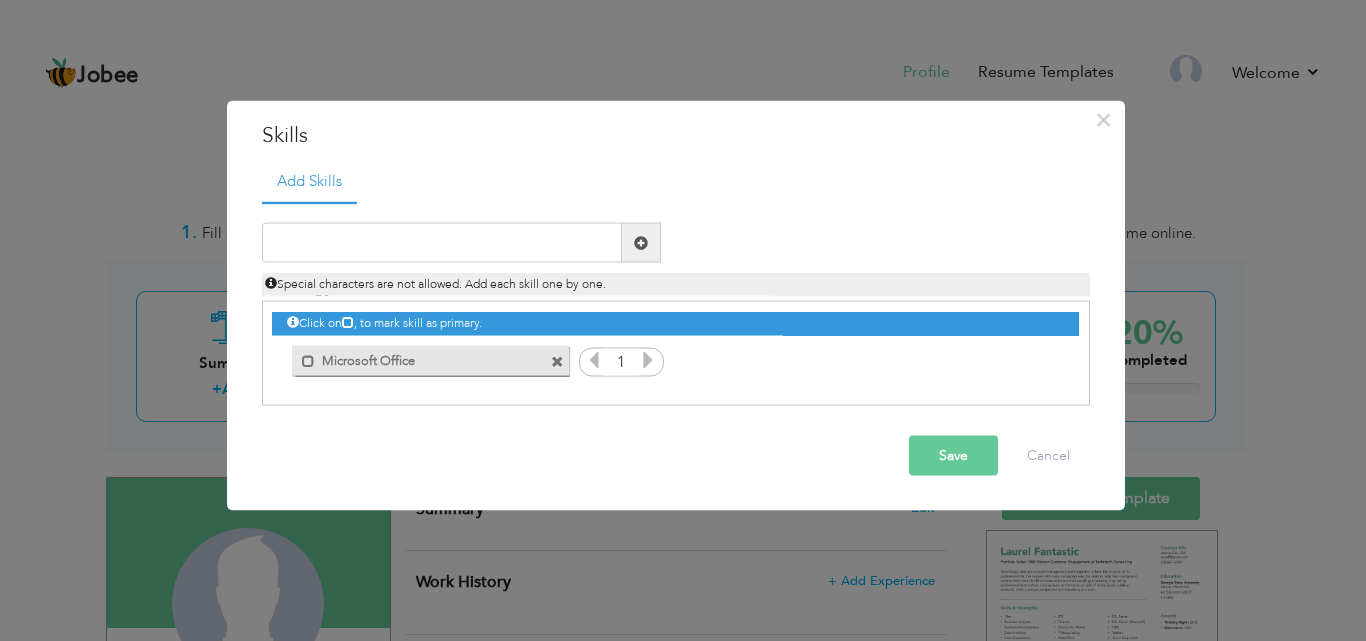 click at bounding box center (648, 363) 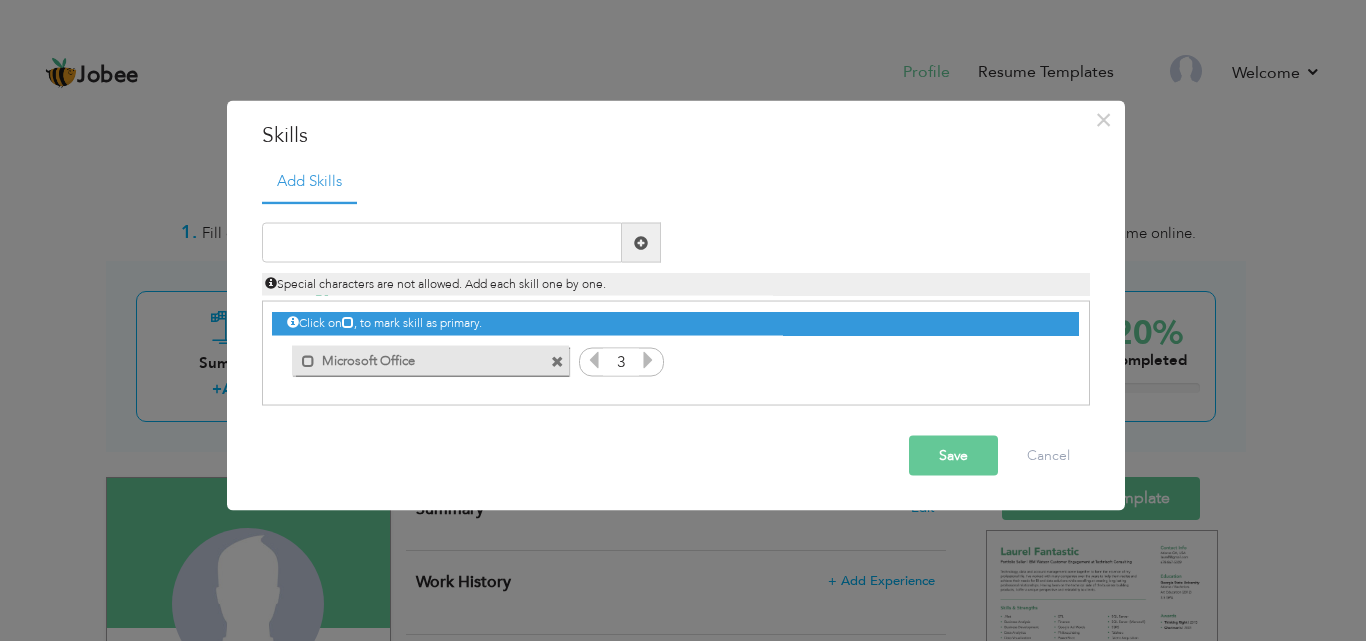 click at bounding box center (648, 363) 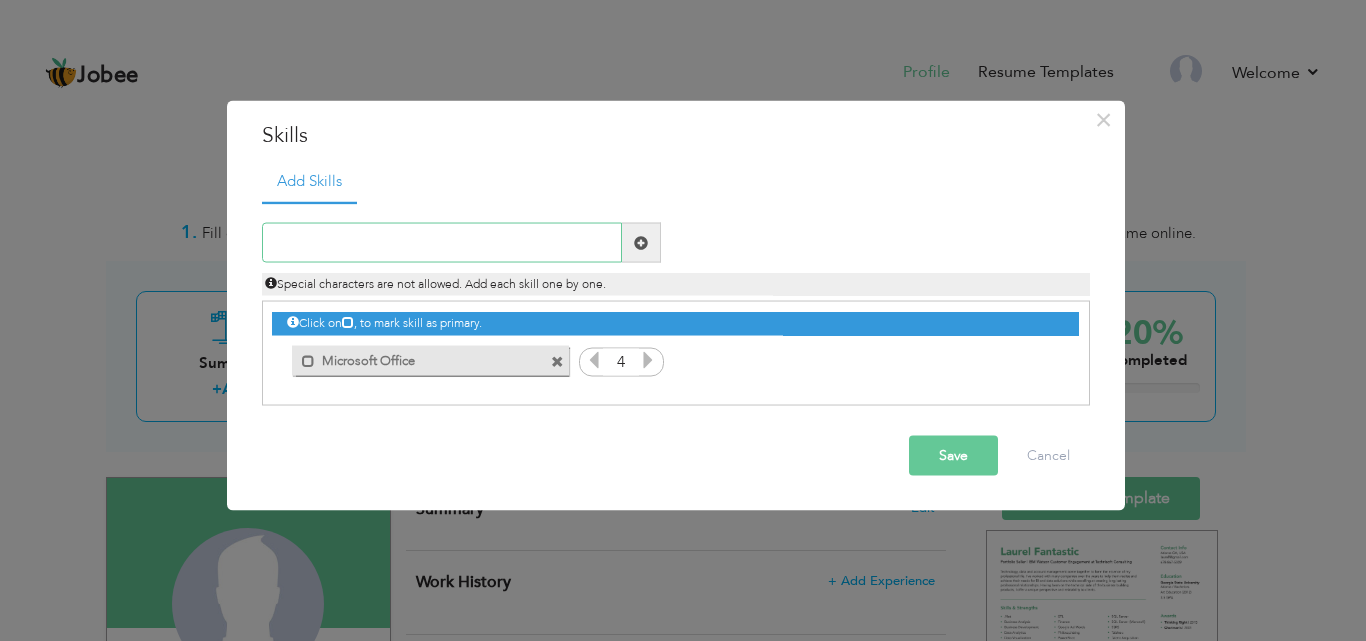 click at bounding box center (442, 243) 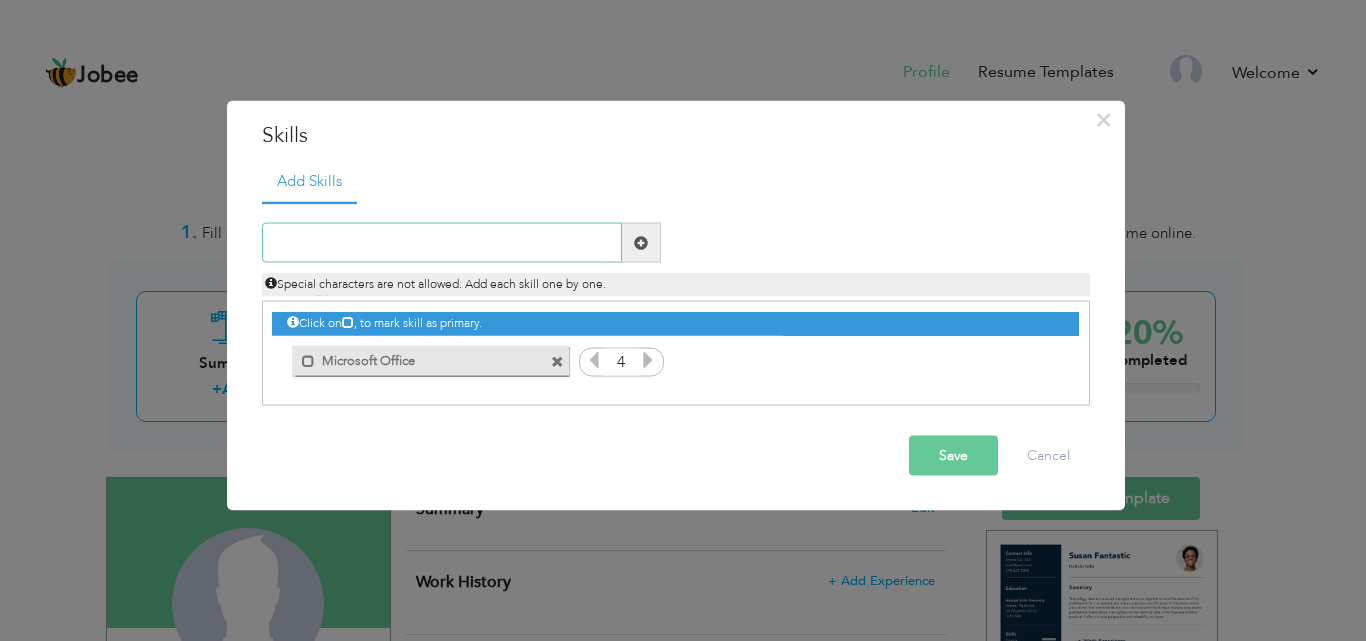 click at bounding box center [442, 243] 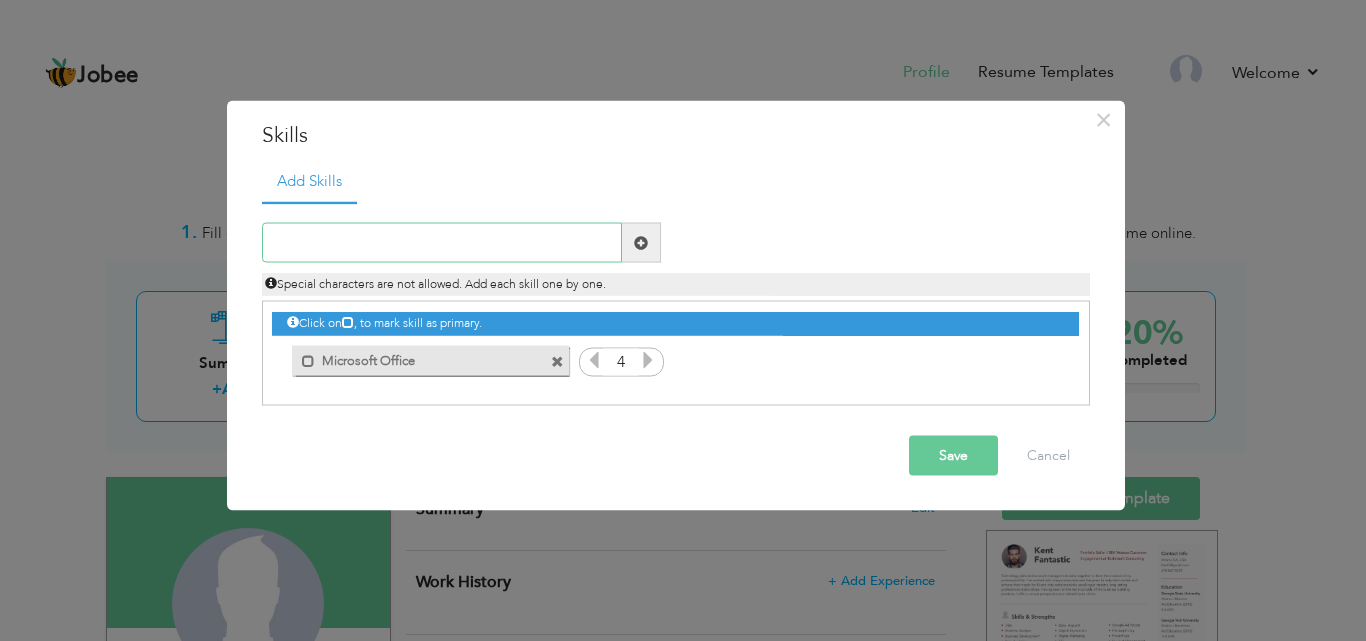 type on "e" 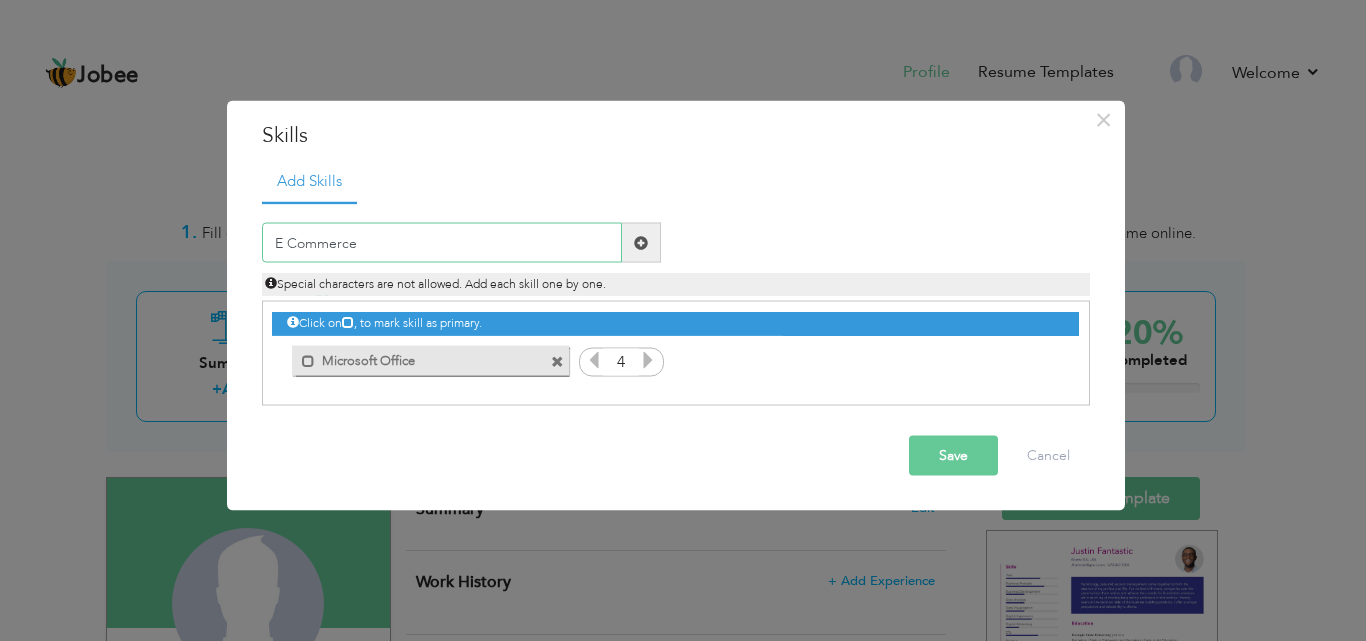 type on "E Commerce" 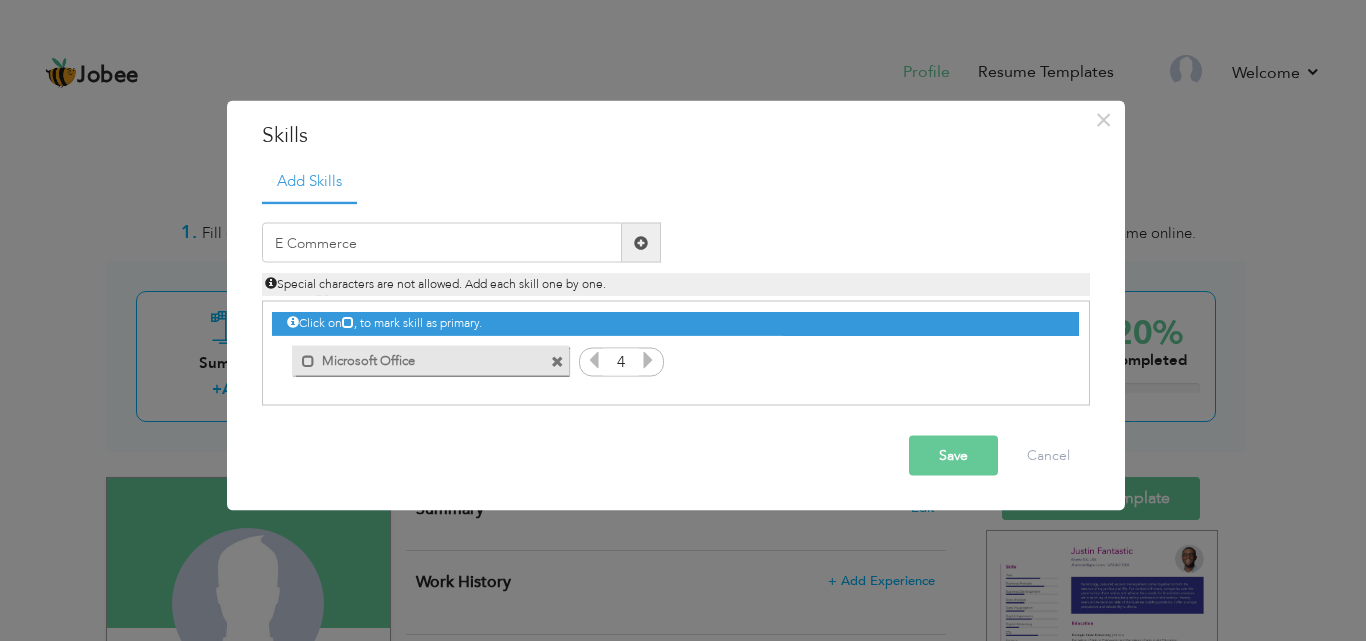click at bounding box center (641, 243) 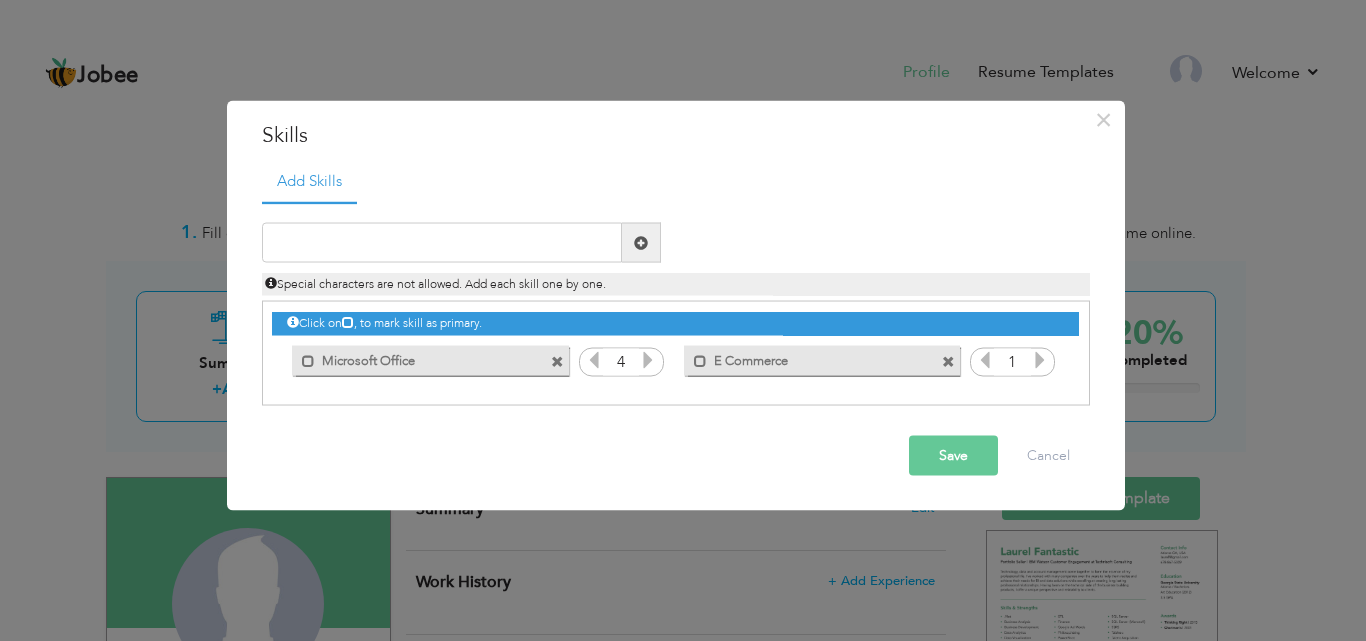 click at bounding box center (1040, 360) 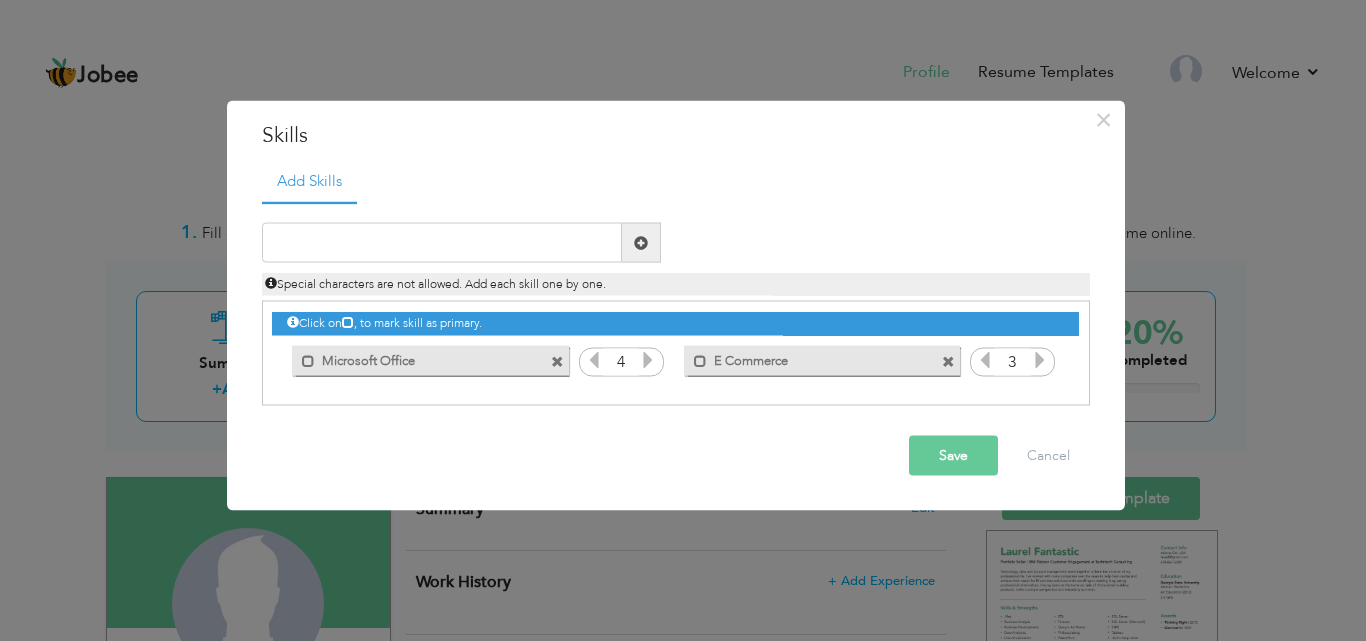 click at bounding box center [1040, 360] 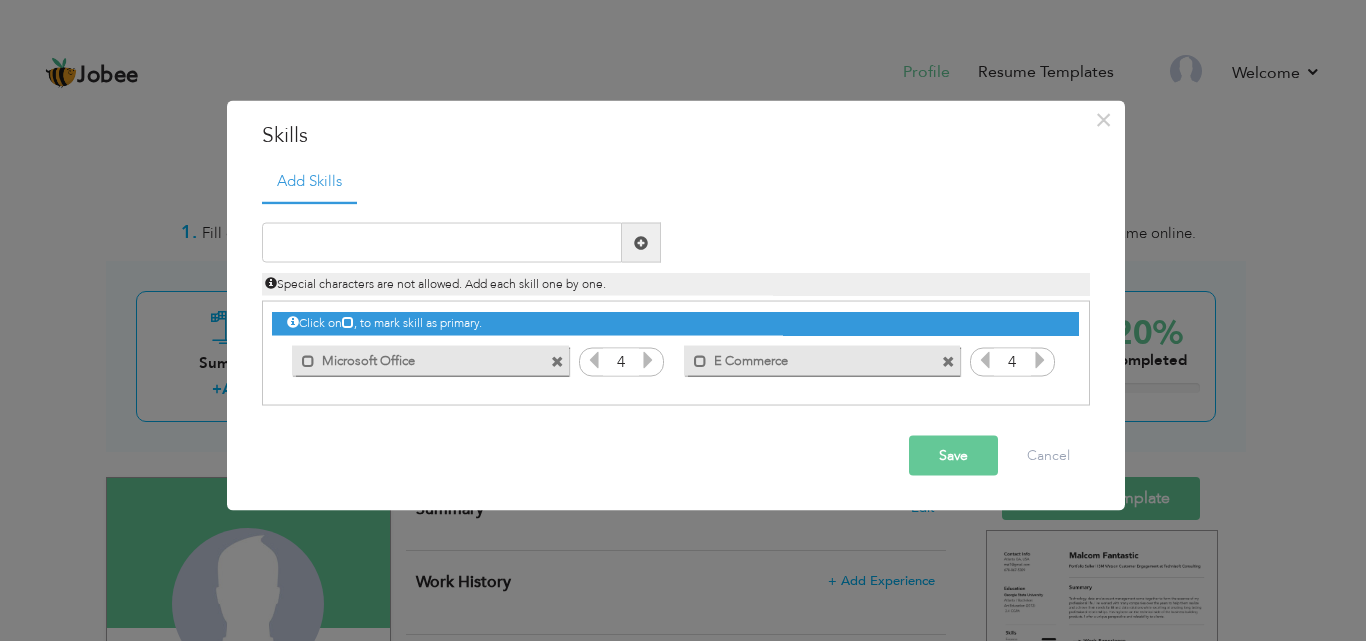click on "Save" at bounding box center (953, 456) 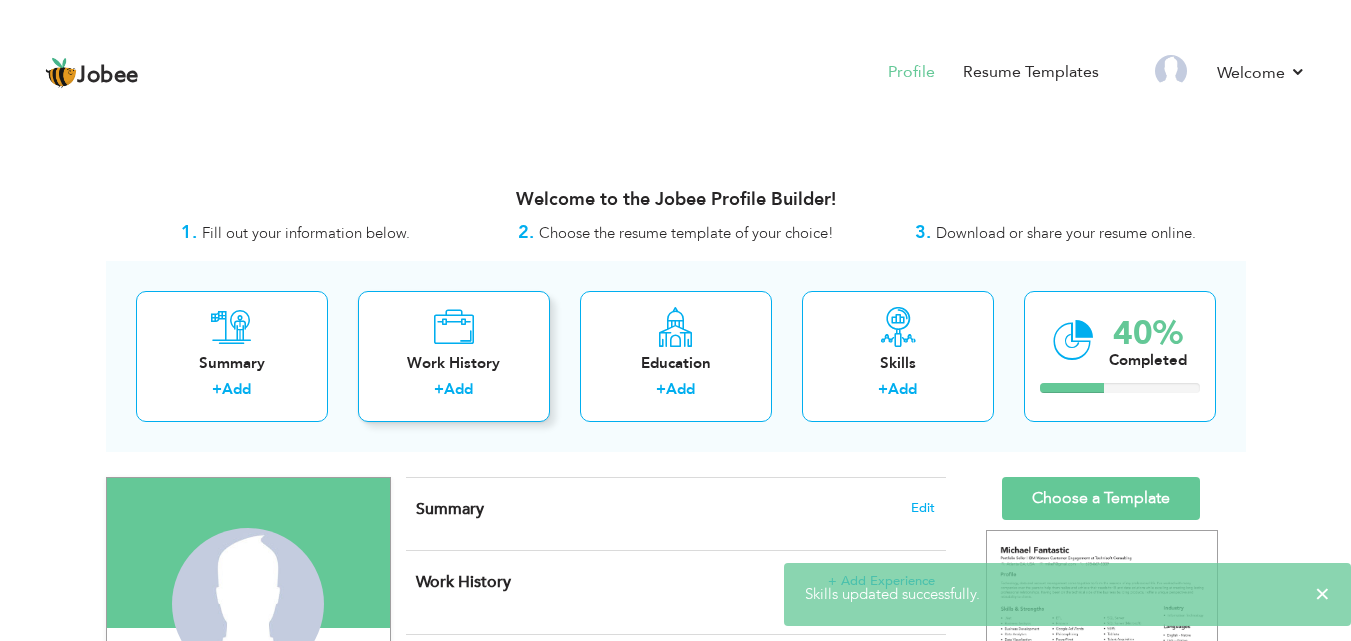 click on "Add" at bounding box center (458, 389) 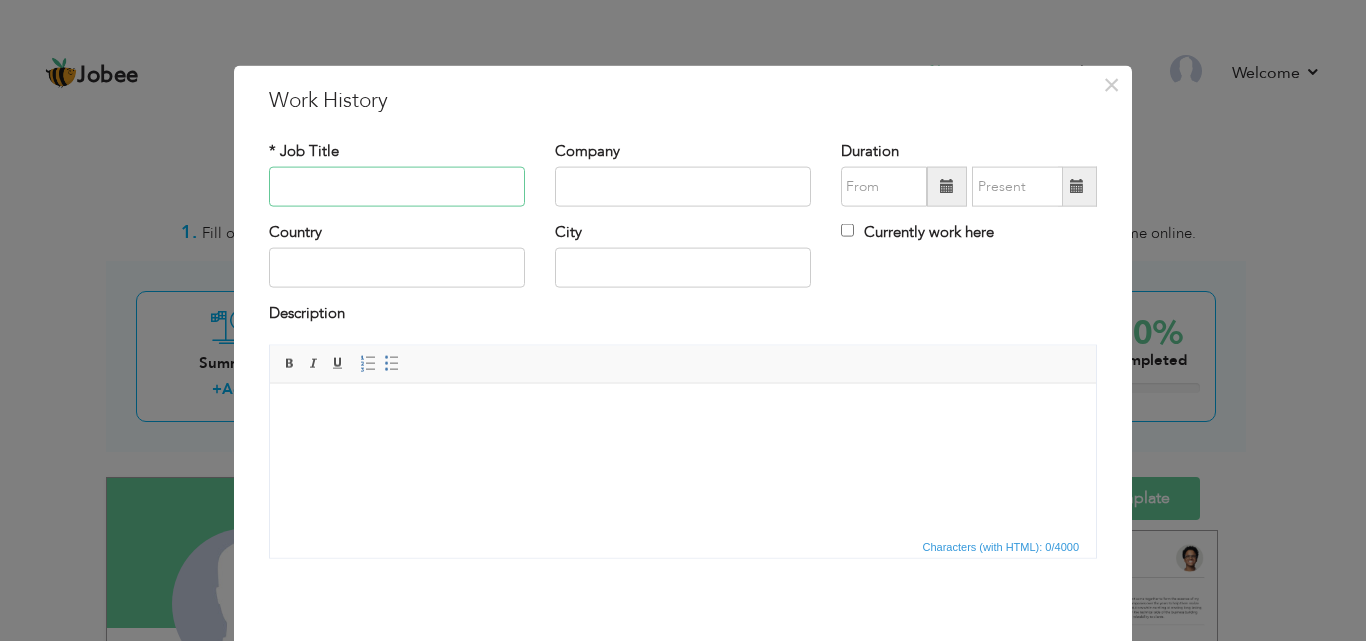 click at bounding box center (397, 187) 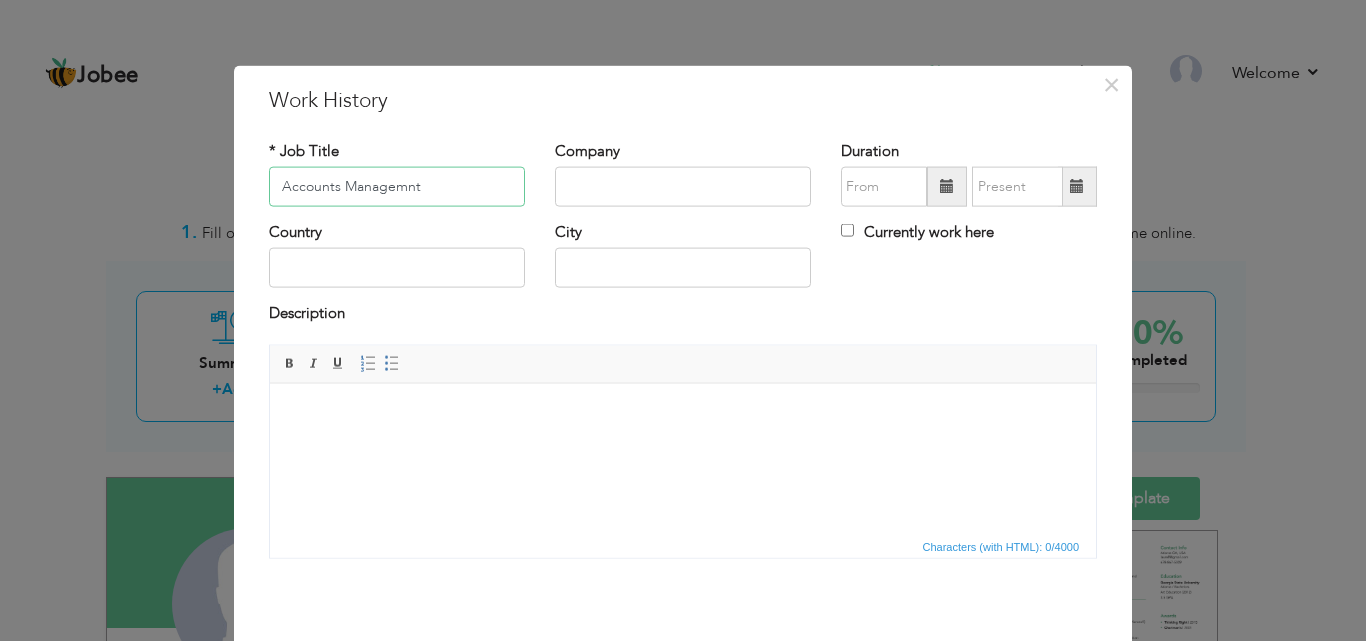 type on "Accounts Managemnt" 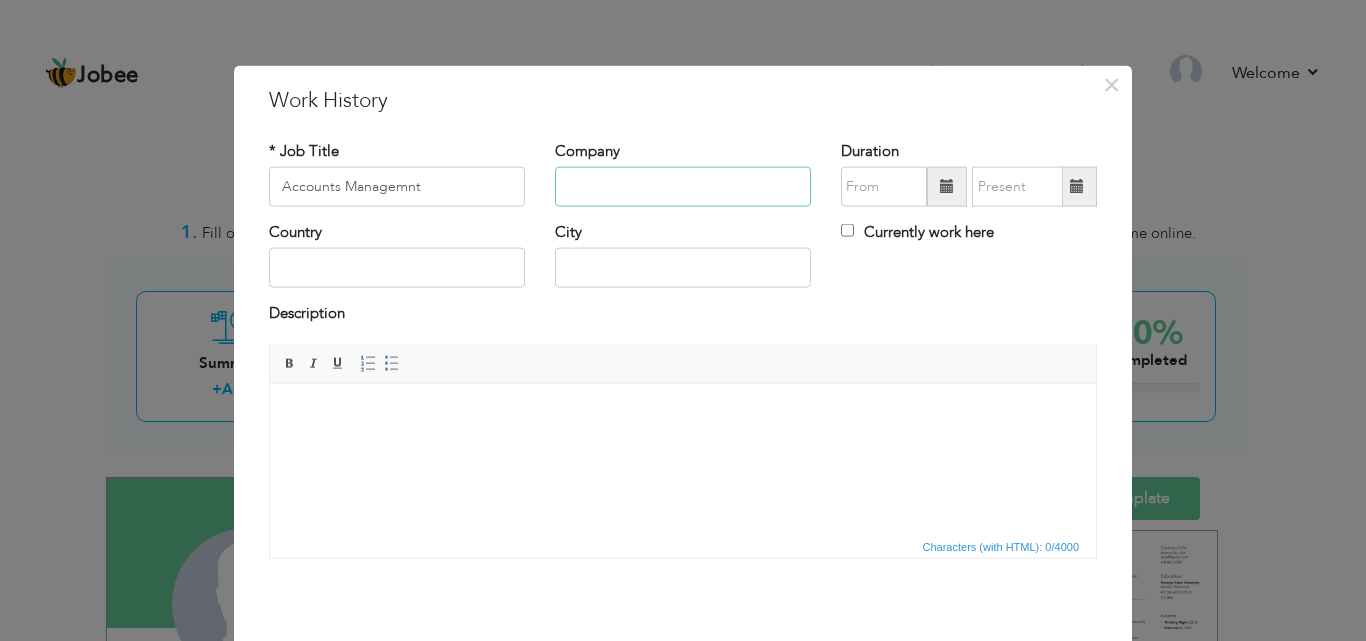 click at bounding box center [683, 187] 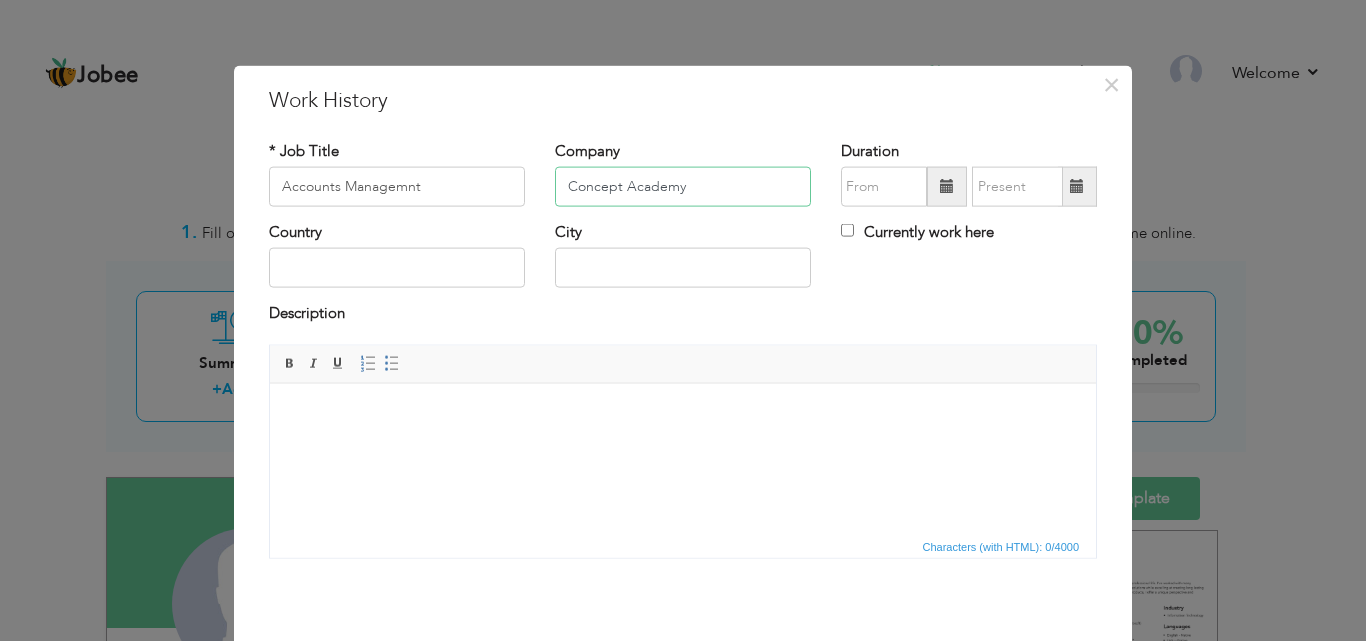 type on "Concept Academy" 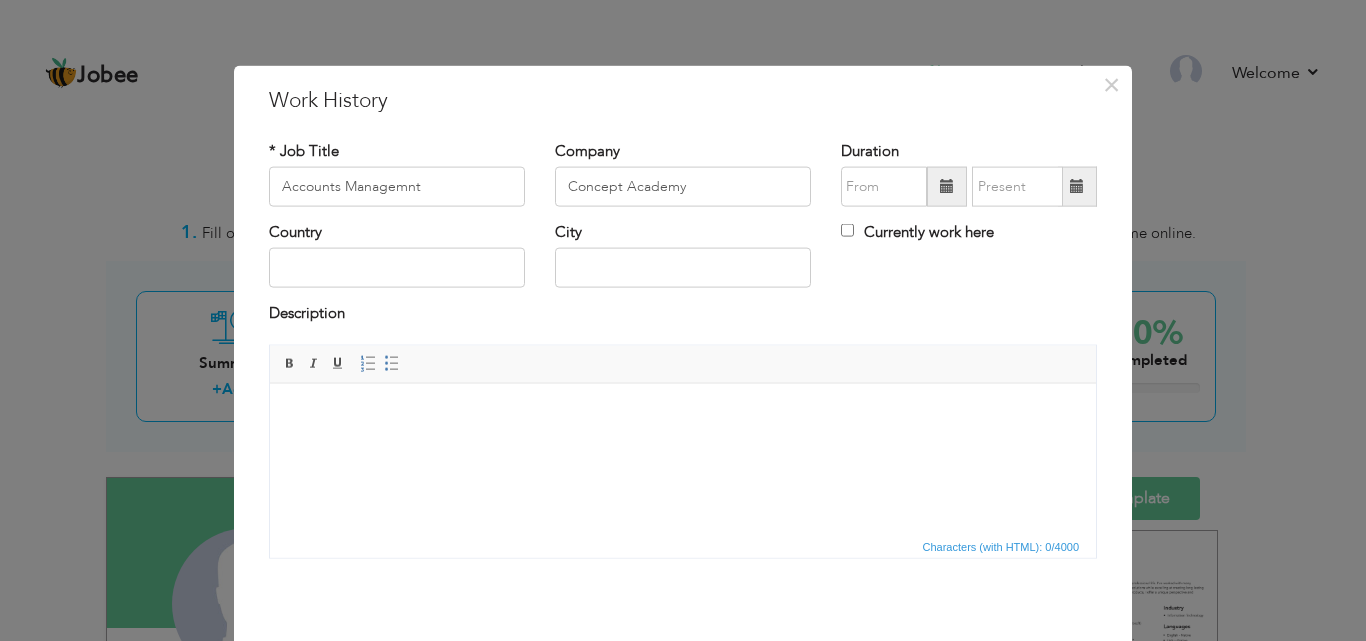 click at bounding box center (947, 187) 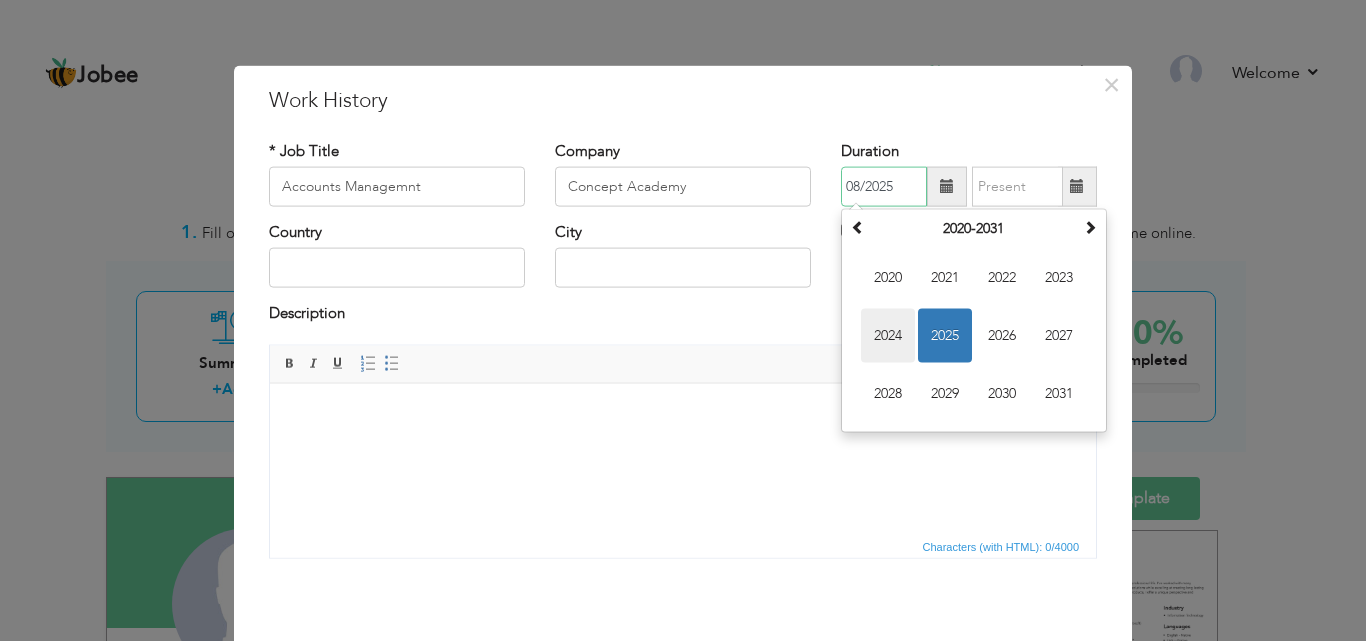 click on "2024" at bounding box center [888, 336] 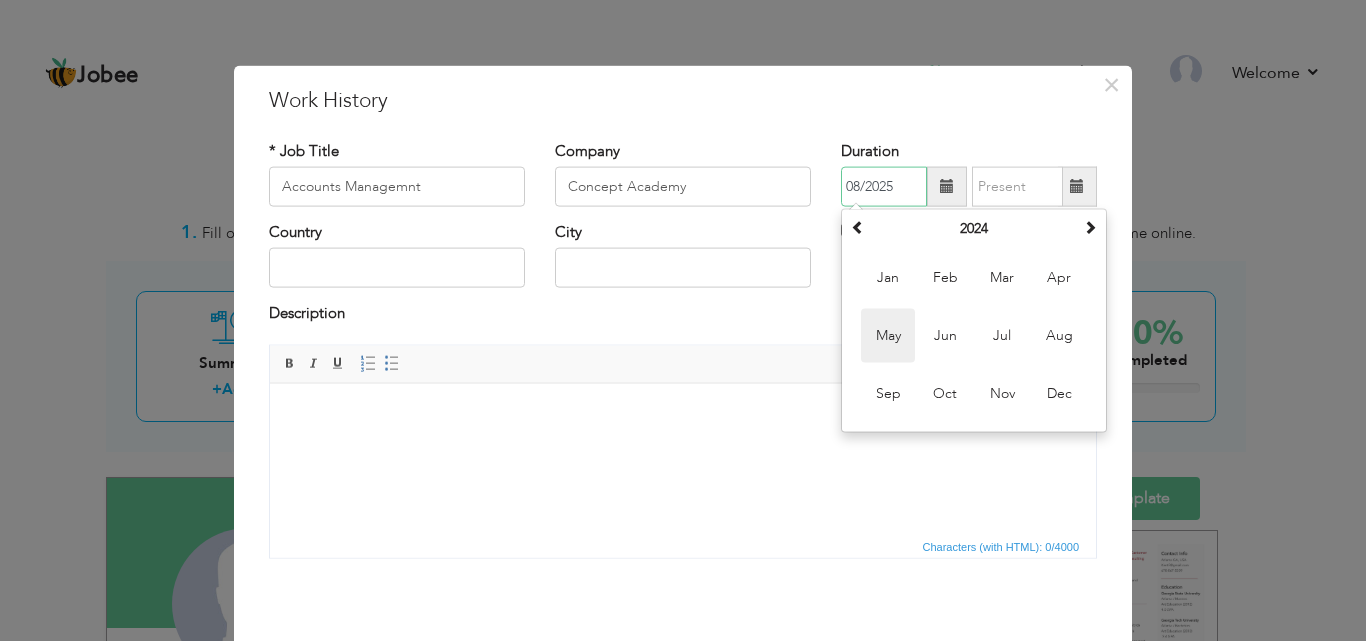click on "May" at bounding box center (888, 336) 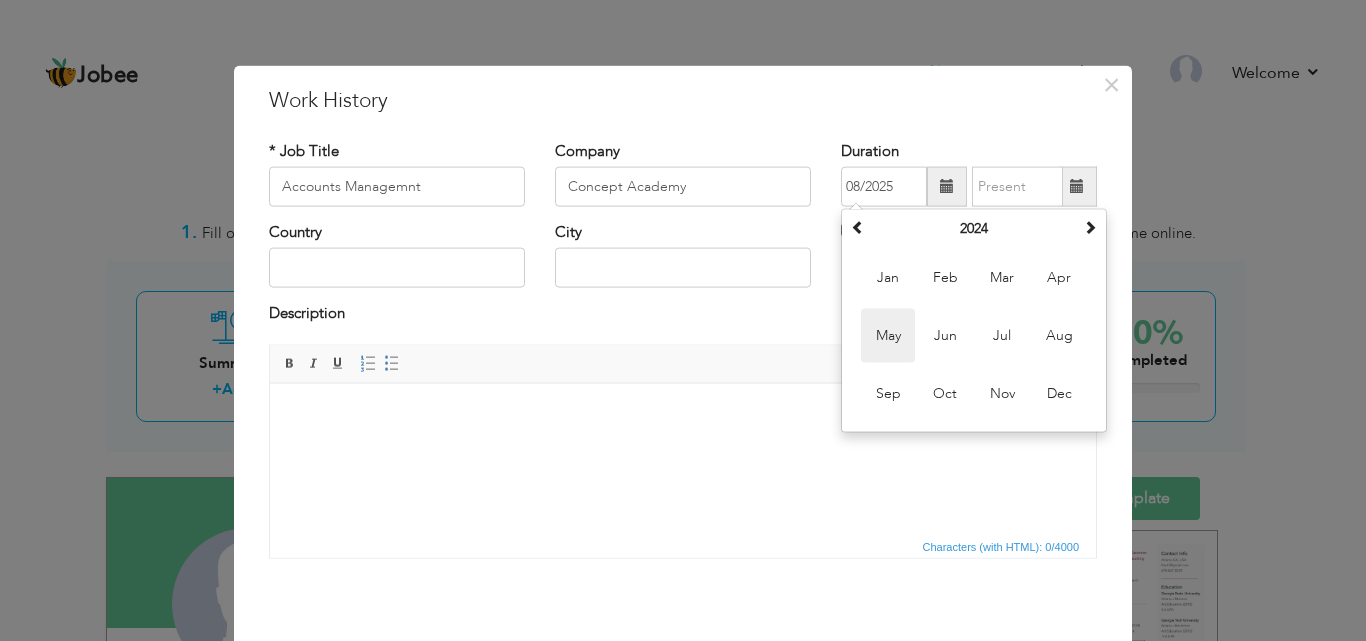 type on "05/2024" 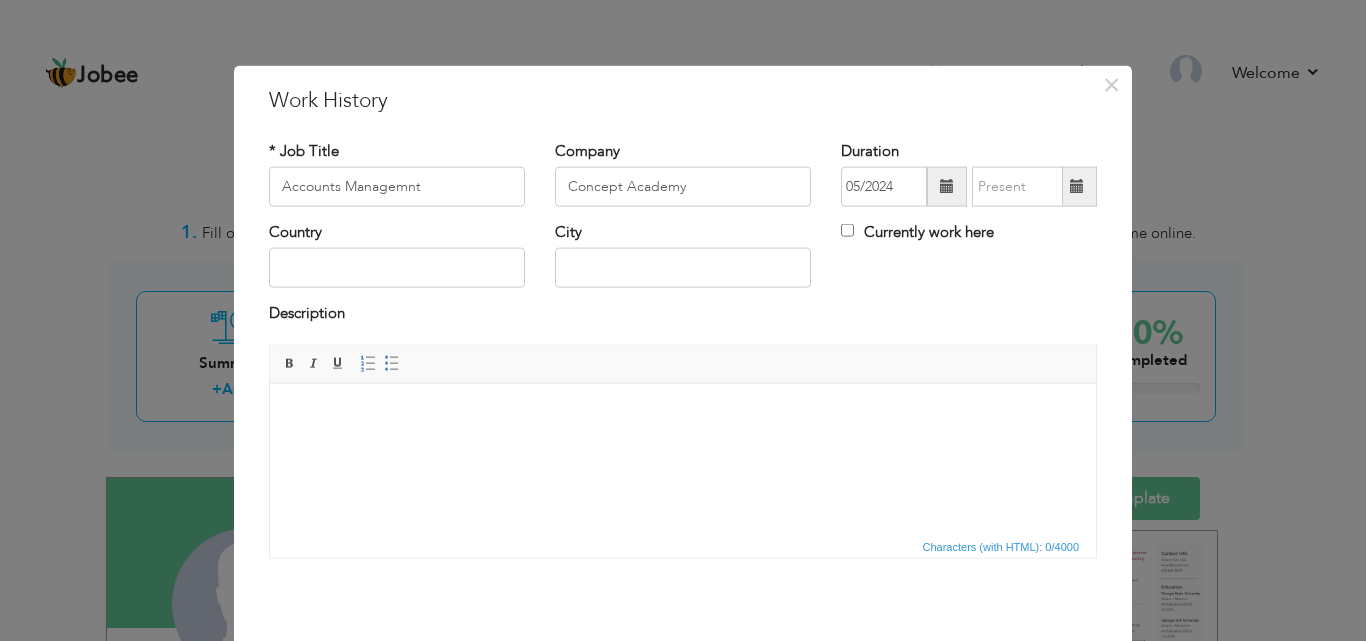 click at bounding box center (1077, 186) 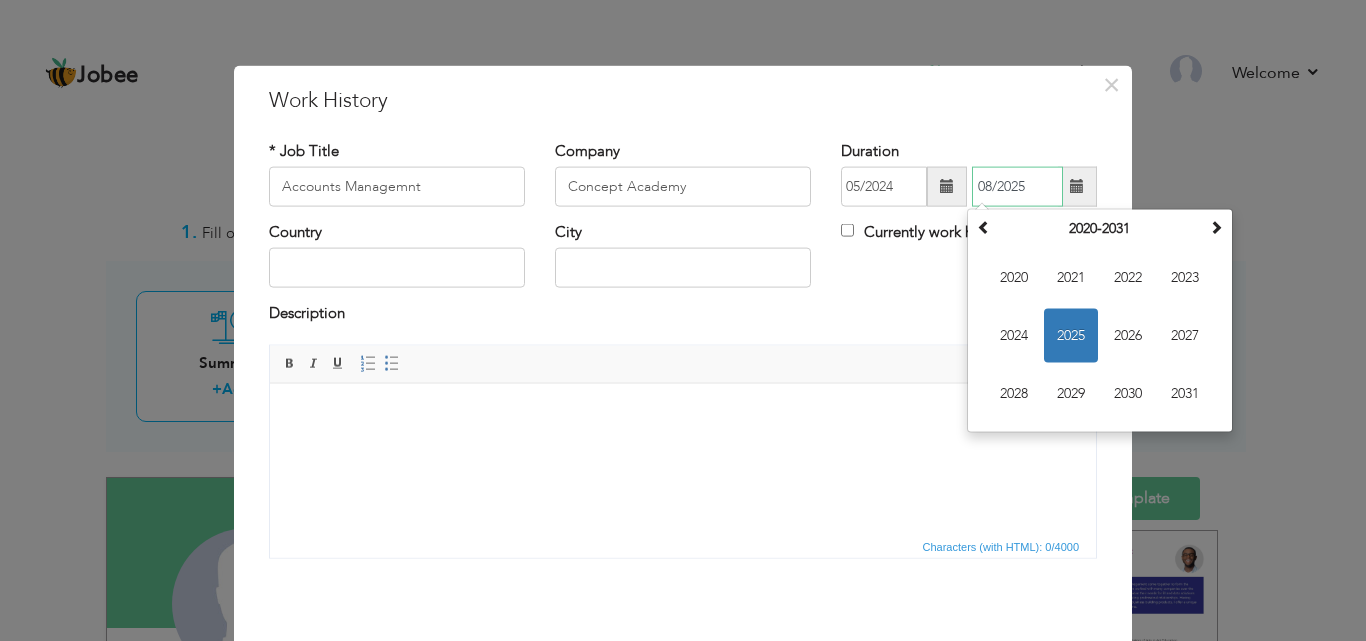 click on "2025" at bounding box center [1071, 336] 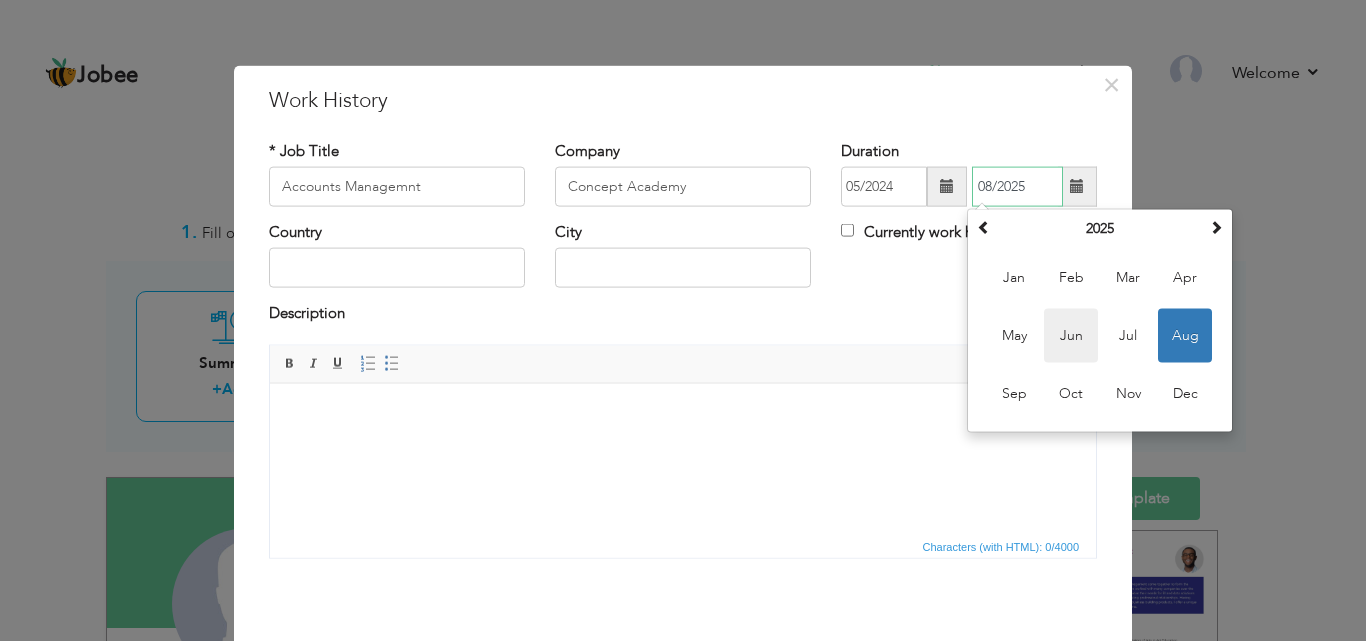 click on "Jun" at bounding box center [1071, 336] 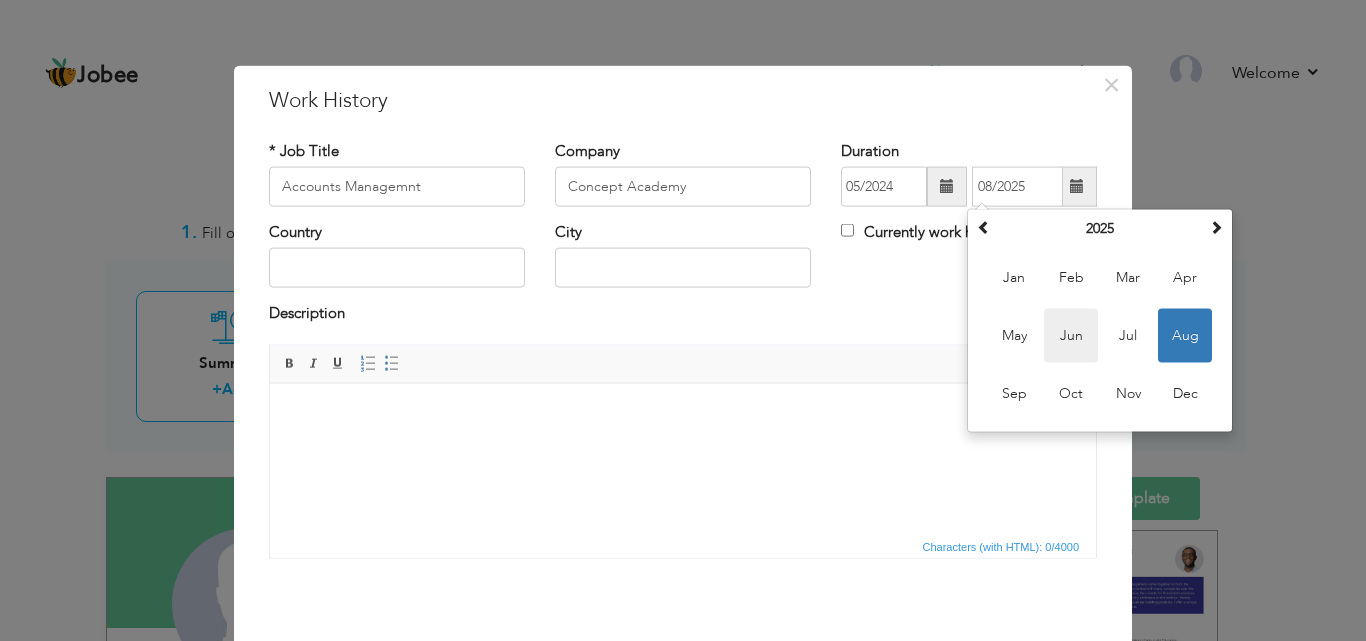 type on "06/2025" 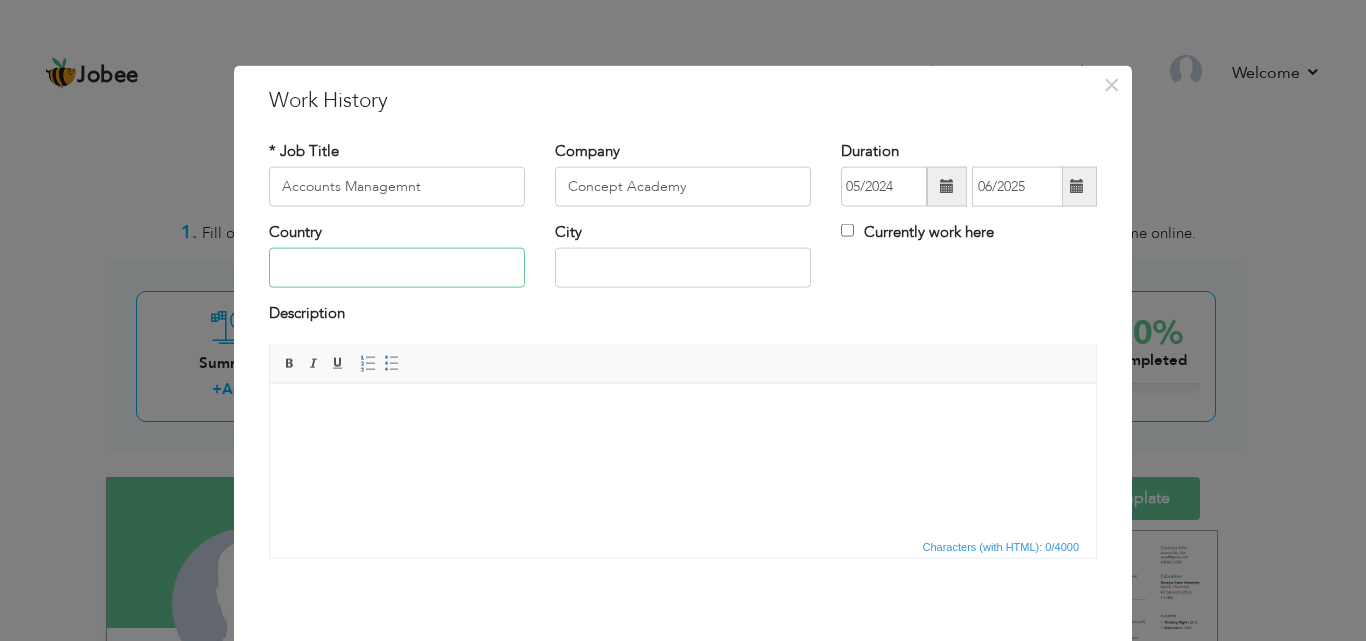 click at bounding box center [397, 268] 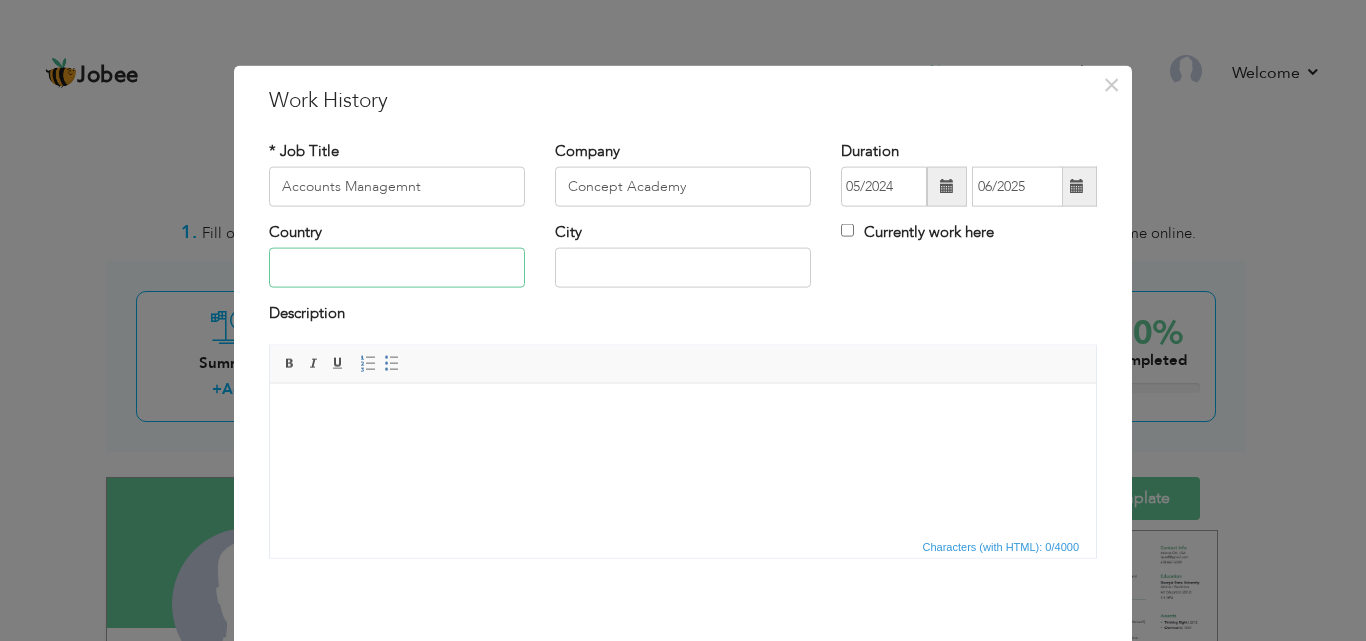 type on "Pakistan" 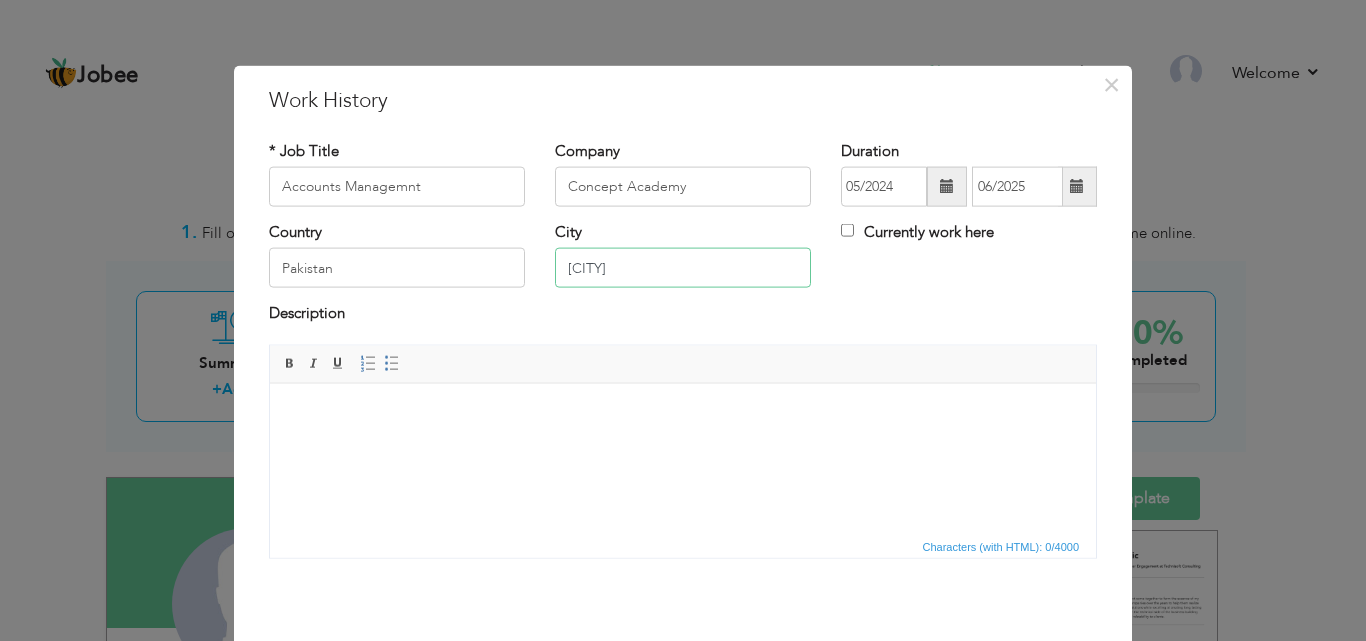 click on "[CITY]" at bounding box center (683, 268) 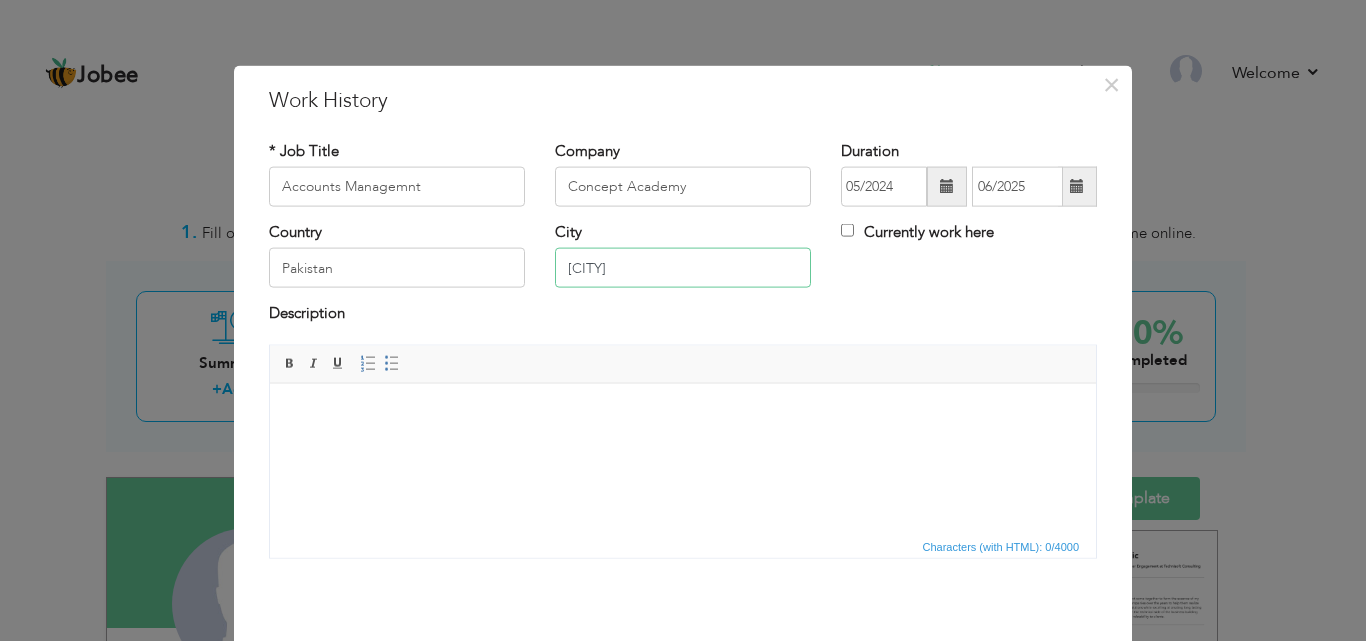type on "G" 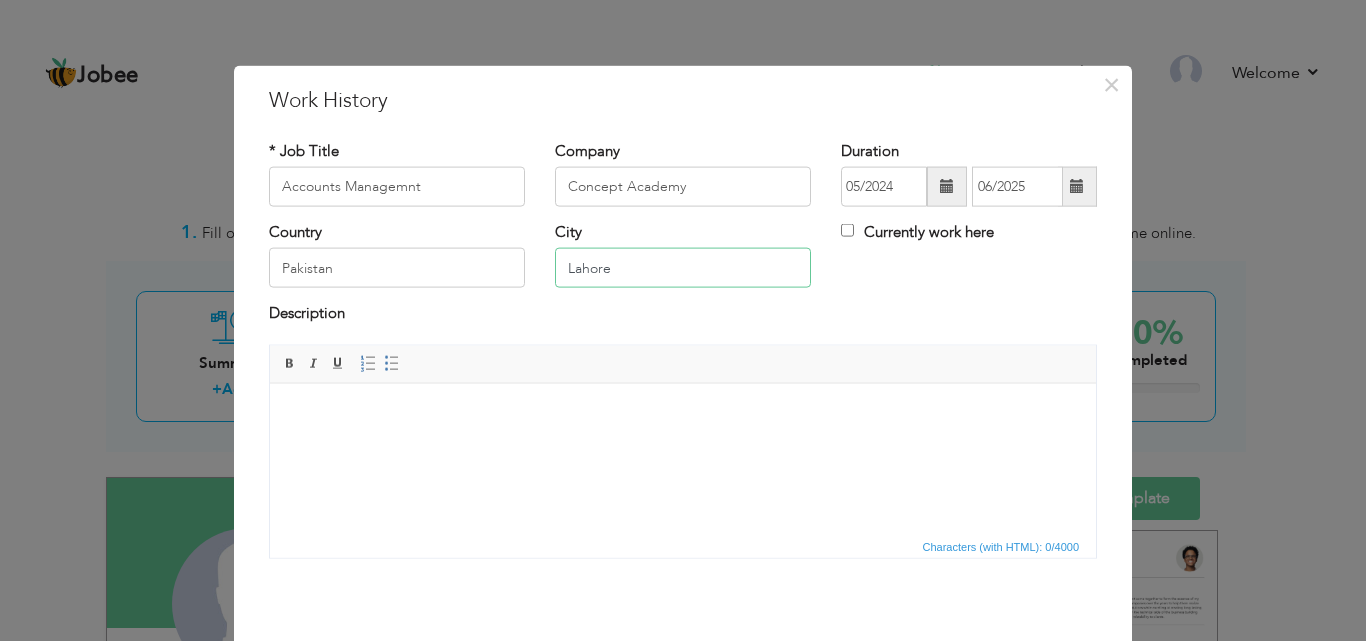 type on "Lahore" 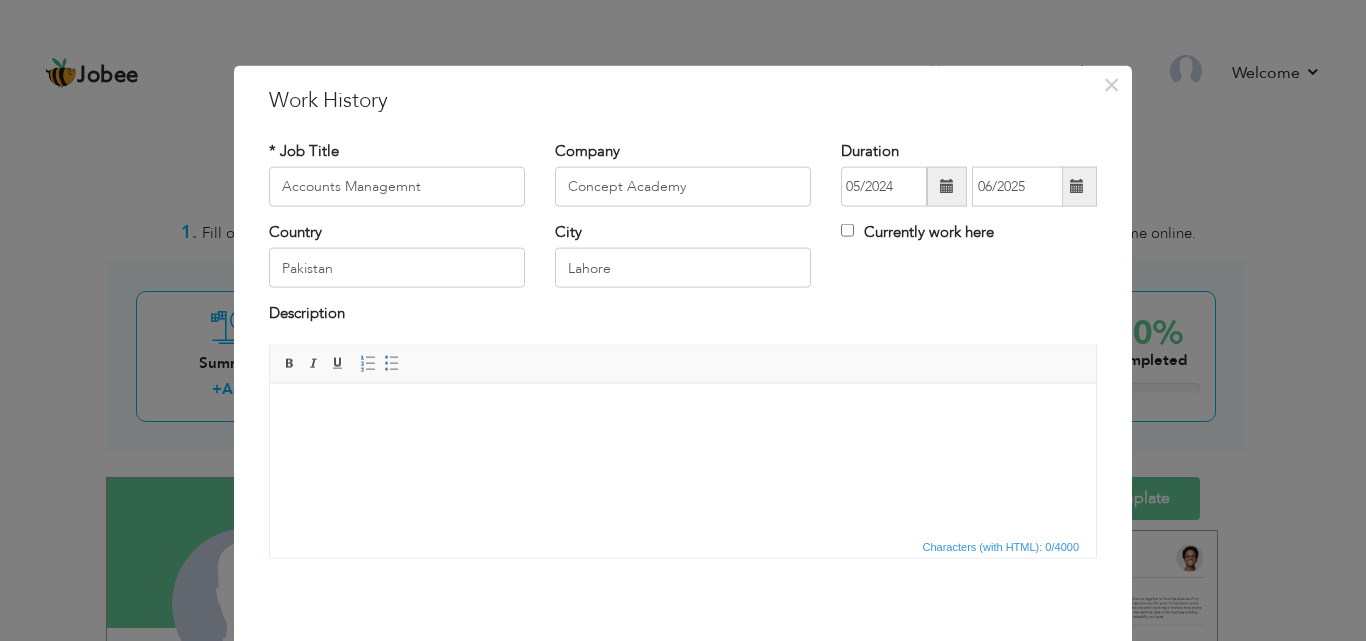 click at bounding box center [683, 413] 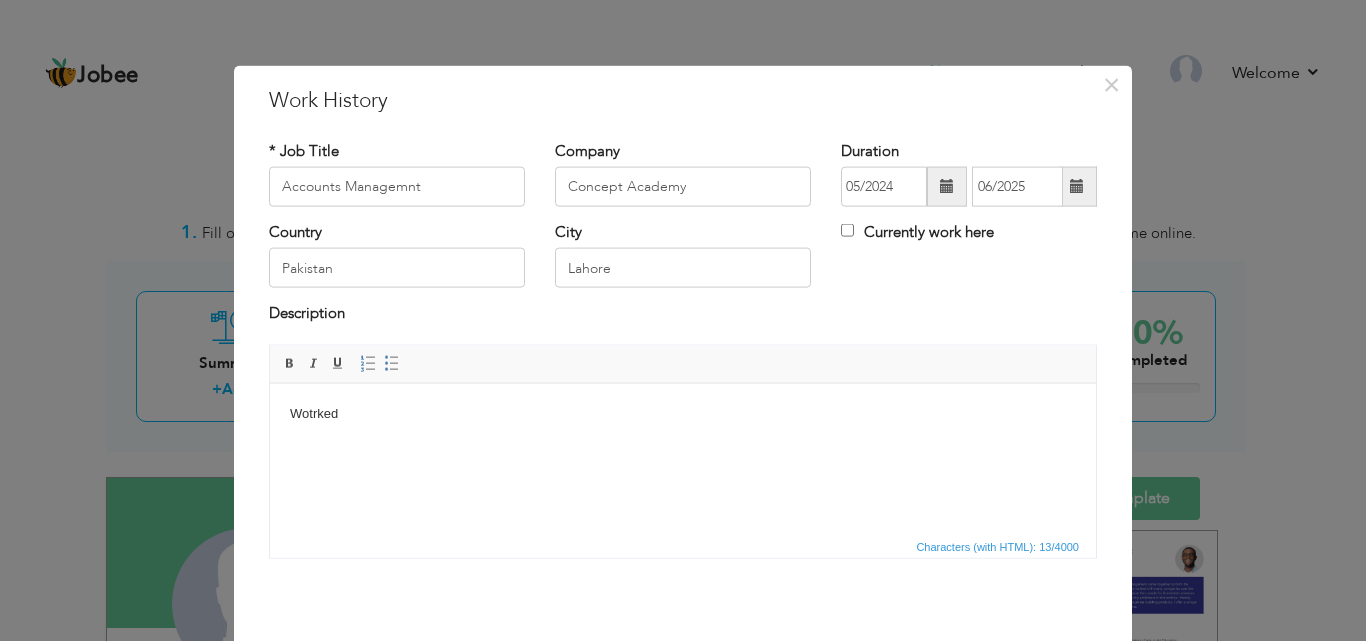 click on "Wotrked" at bounding box center [683, 413] 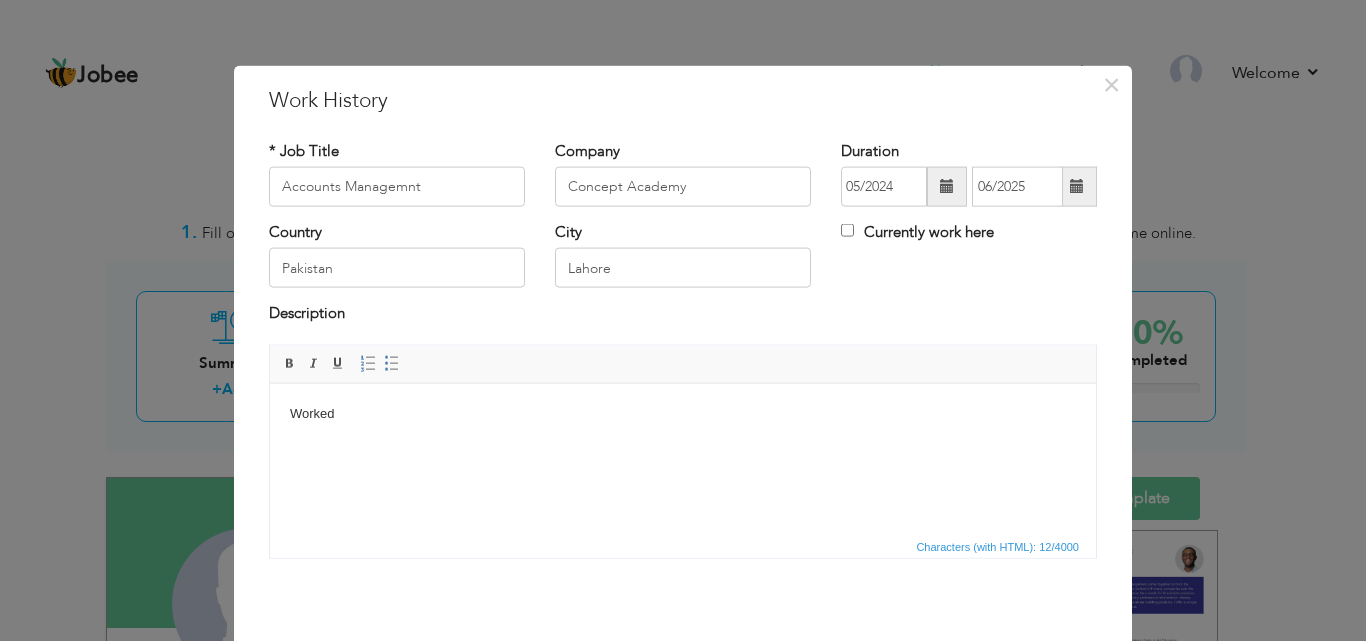 click on "Worked" at bounding box center (683, 413) 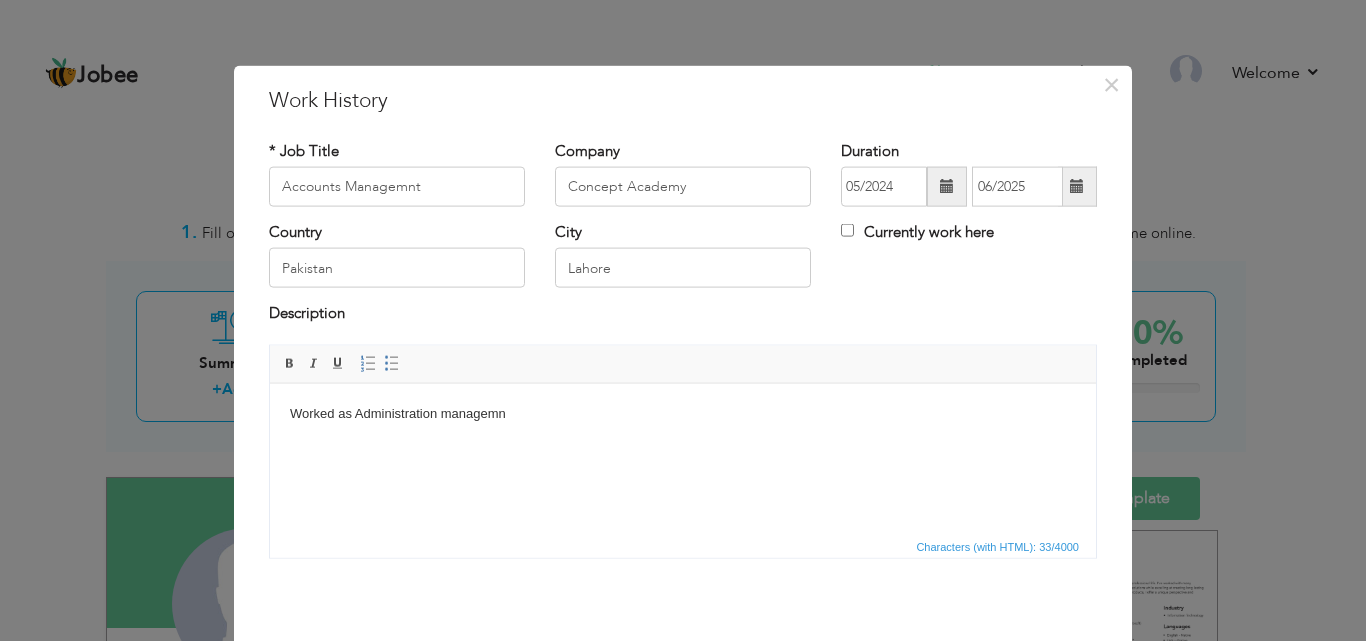 click on "Worked as Administration managemn" at bounding box center (683, 413) 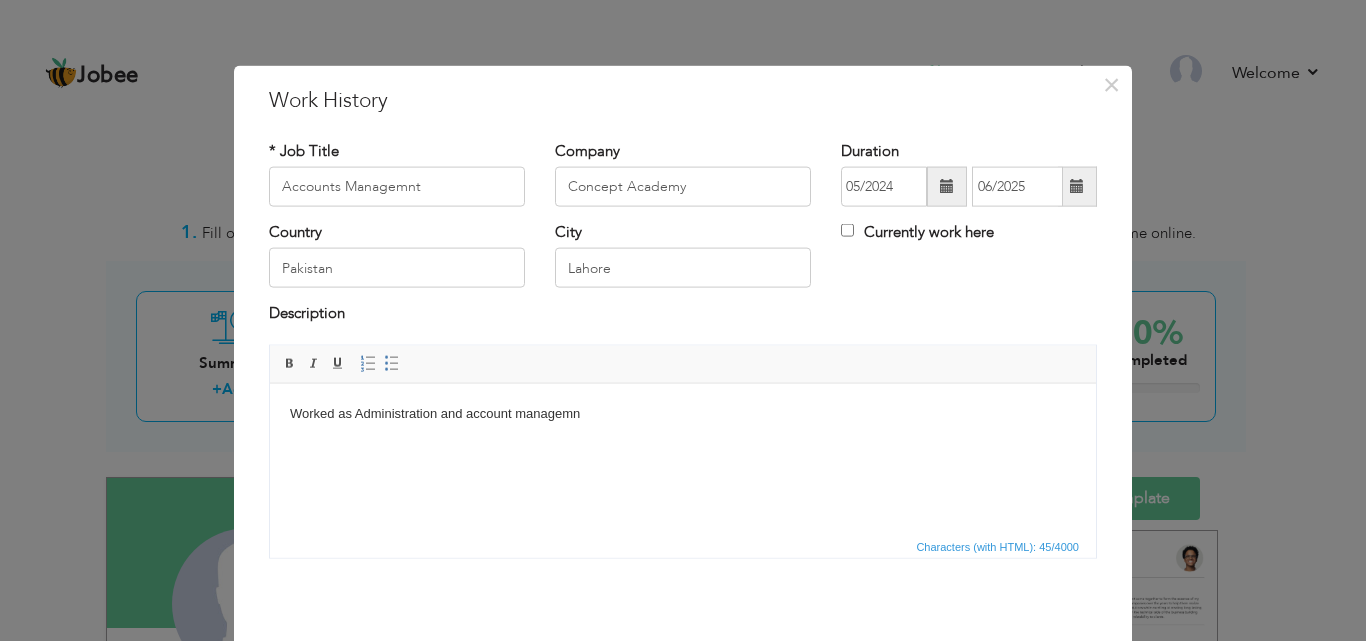 click on "Worked as Administration and account managemn" at bounding box center [683, 413] 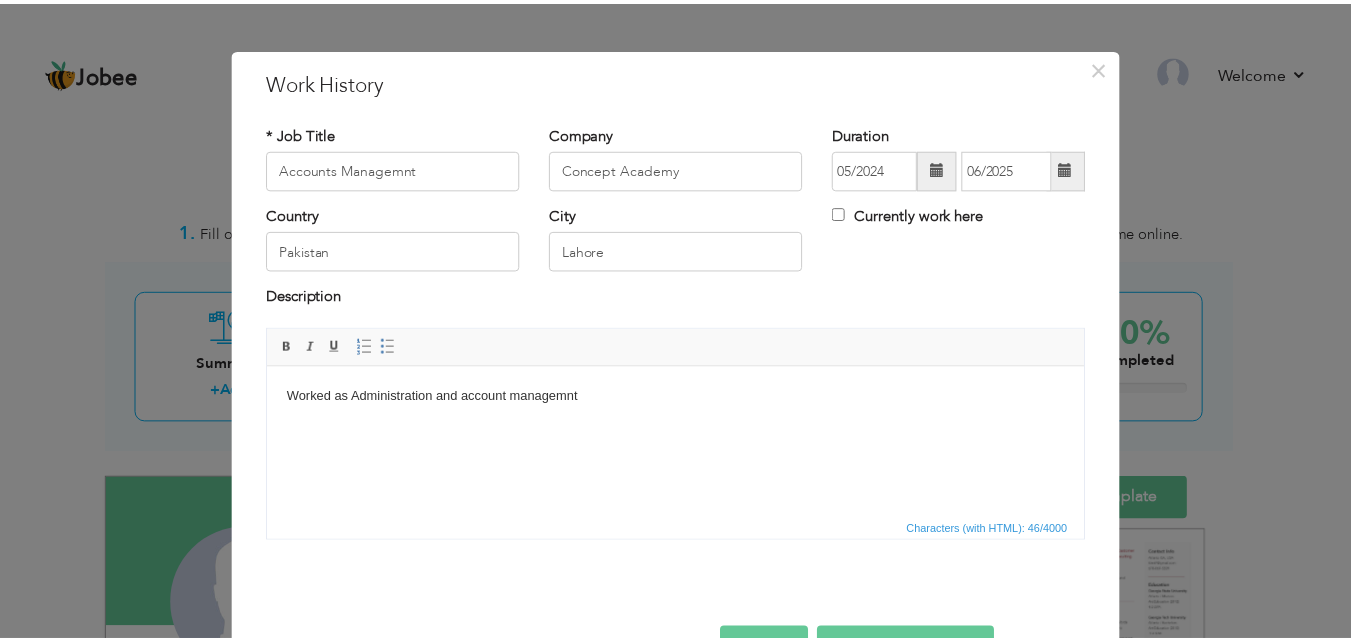 scroll, scrollTop: 79, scrollLeft: 0, axis: vertical 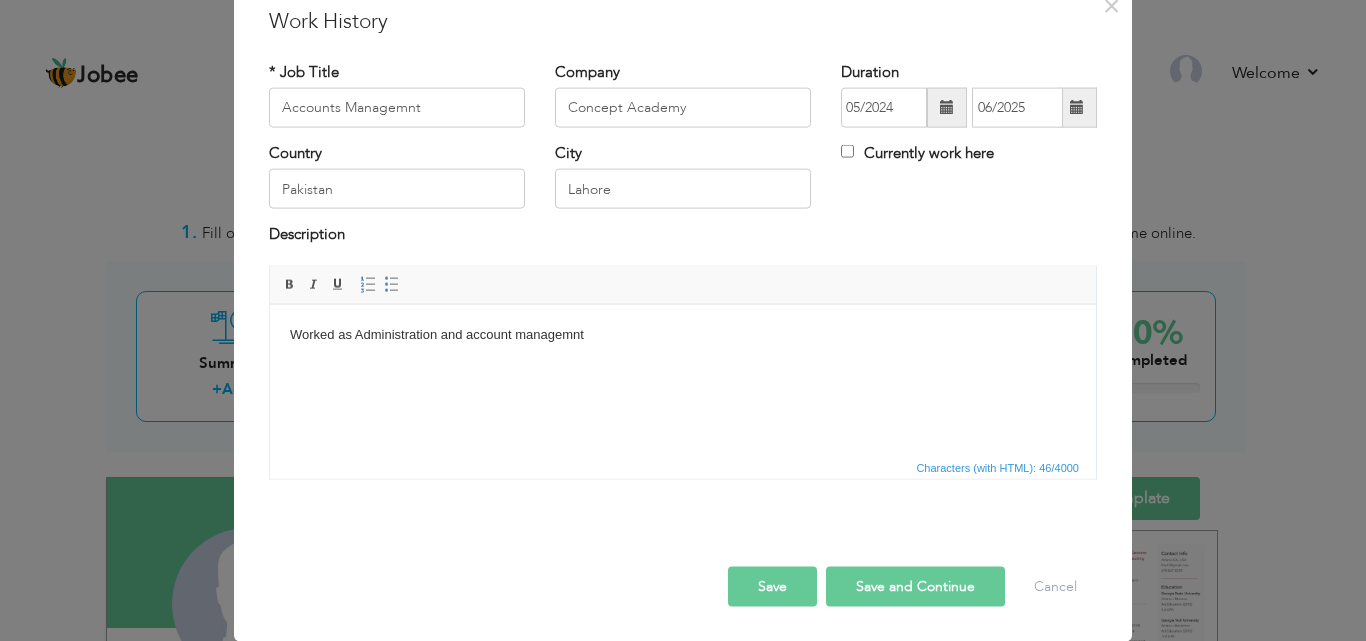 click on "Save" at bounding box center [772, 586] 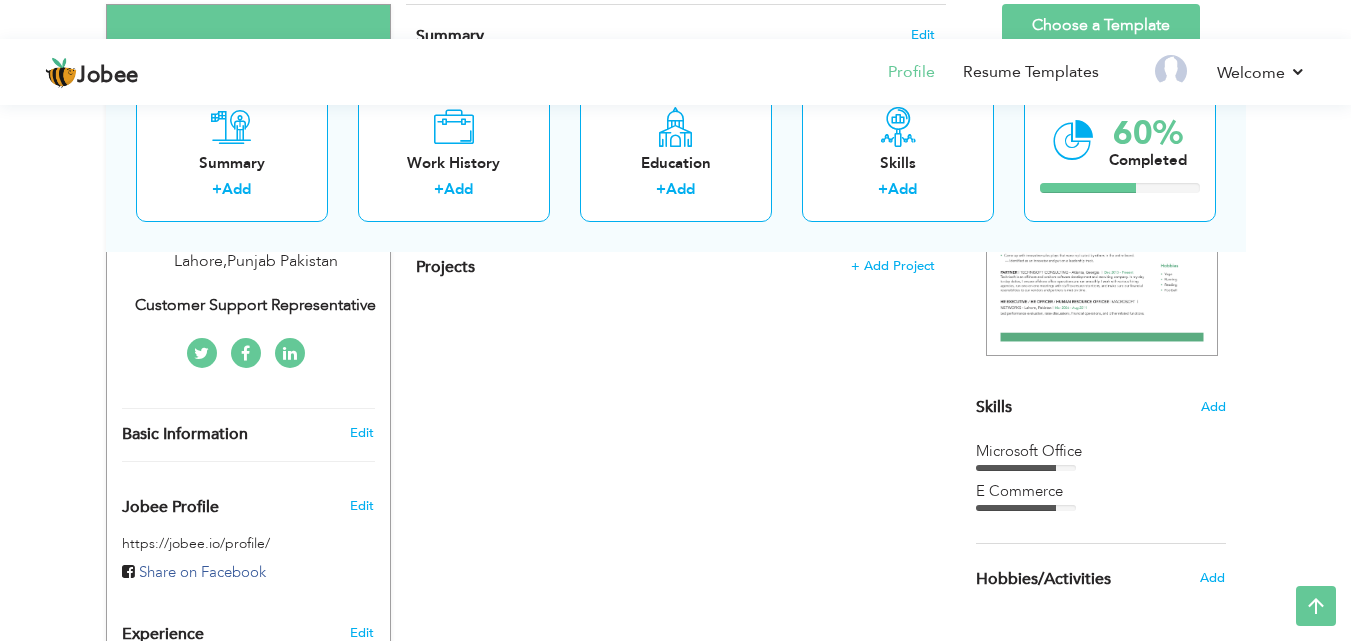 scroll, scrollTop: 492, scrollLeft: 0, axis: vertical 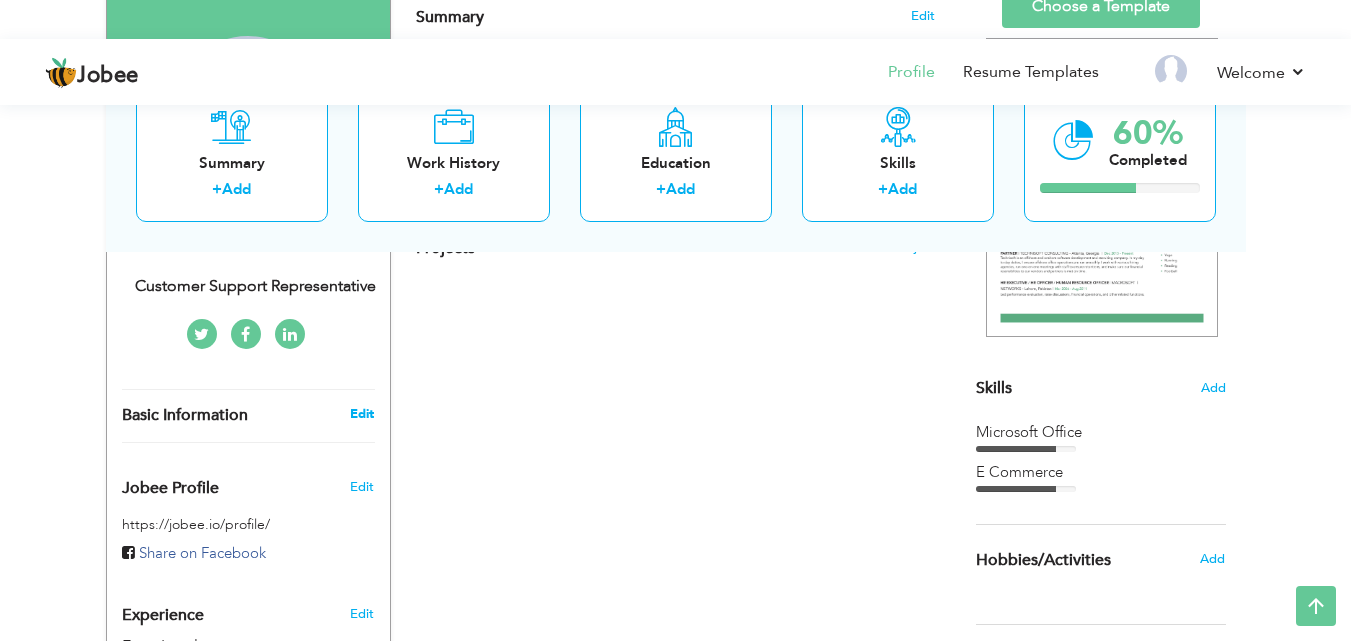 click on "Edit" at bounding box center [362, 414] 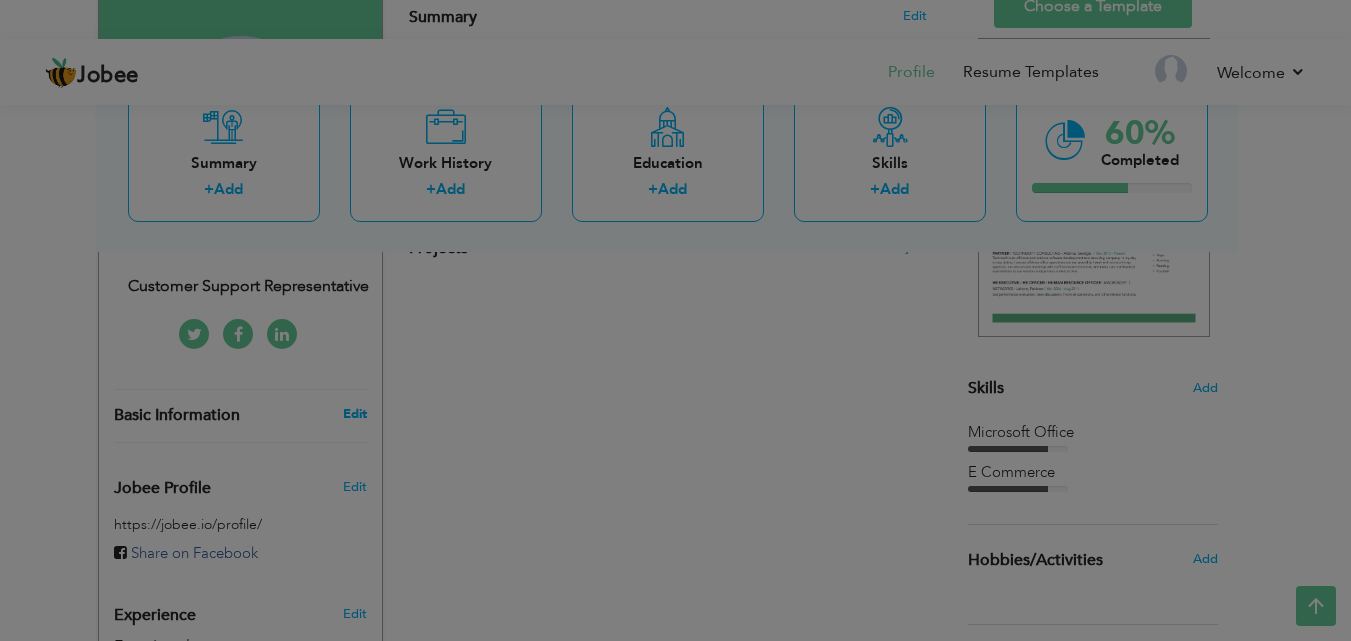 type on "Abdullah" 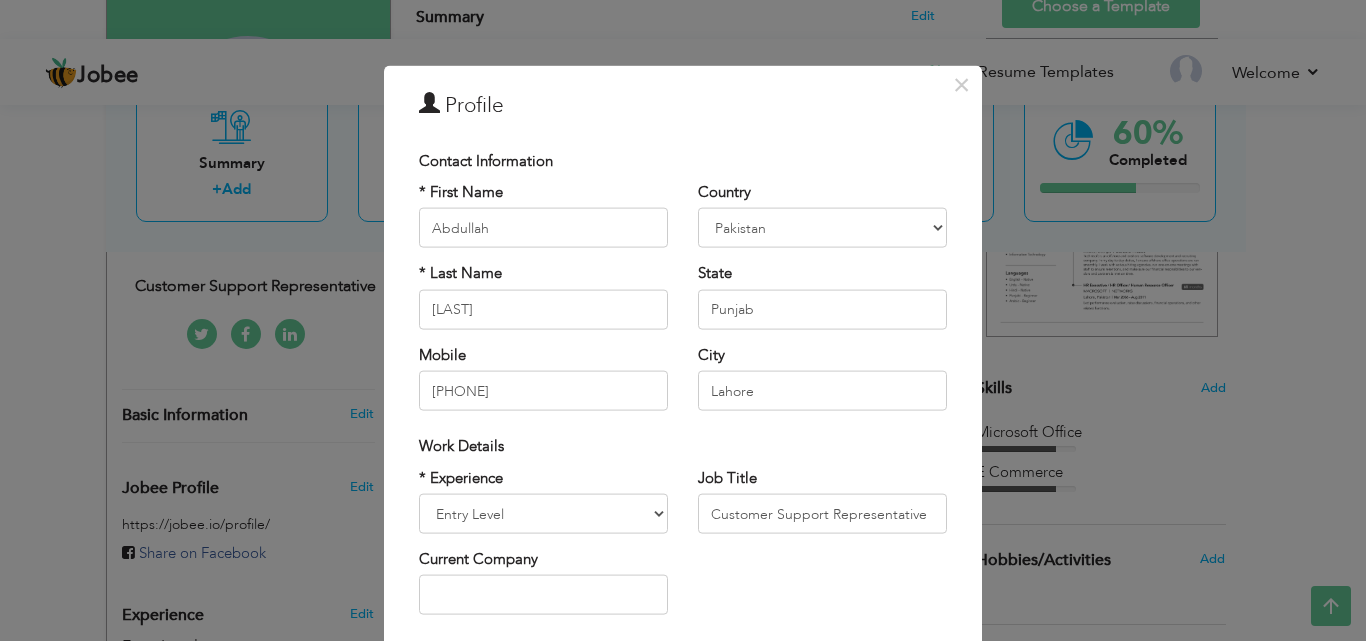 click on "×
Profile
Contact Information
* First Name
[FIRST]
* Last Name
[LAST]" at bounding box center (683, 320) 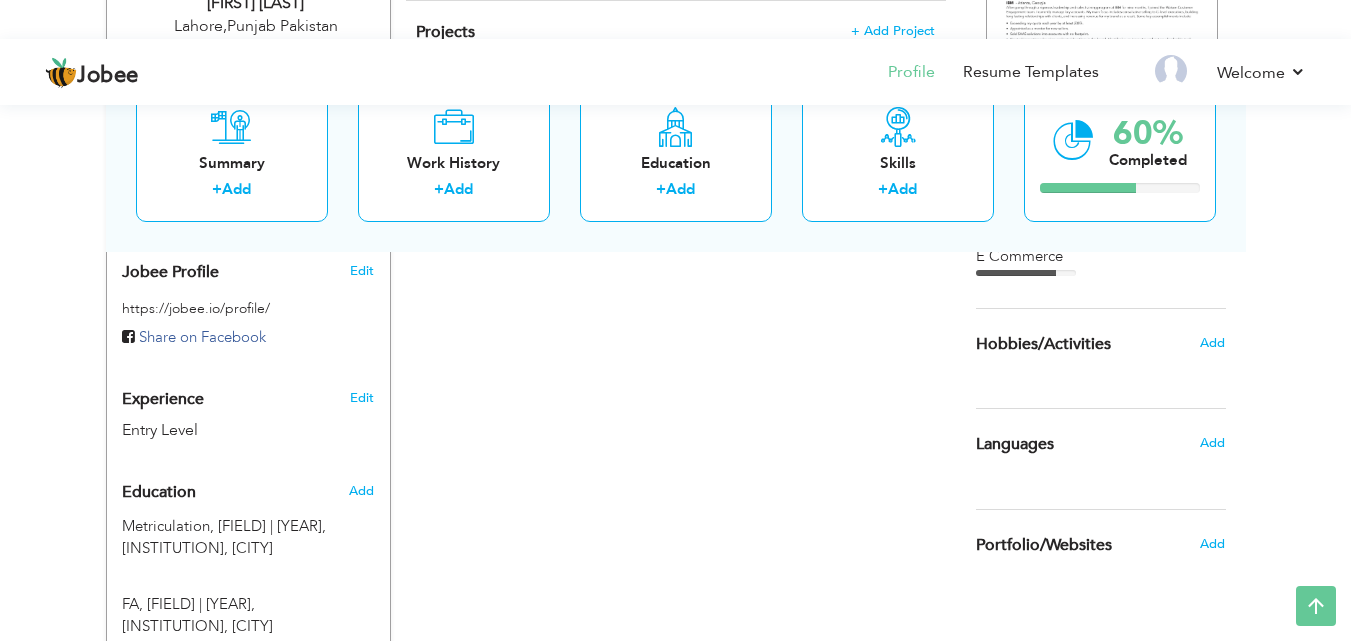 scroll, scrollTop: 741, scrollLeft: 0, axis: vertical 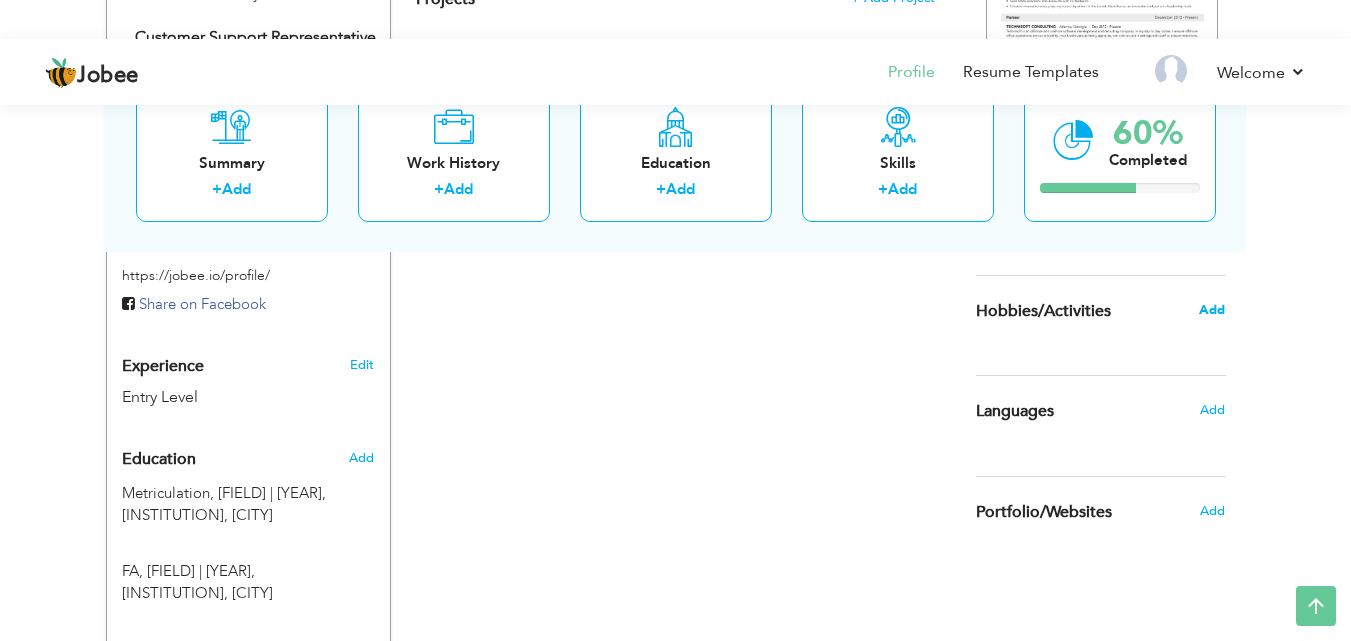 click on "Add" at bounding box center (1212, 310) 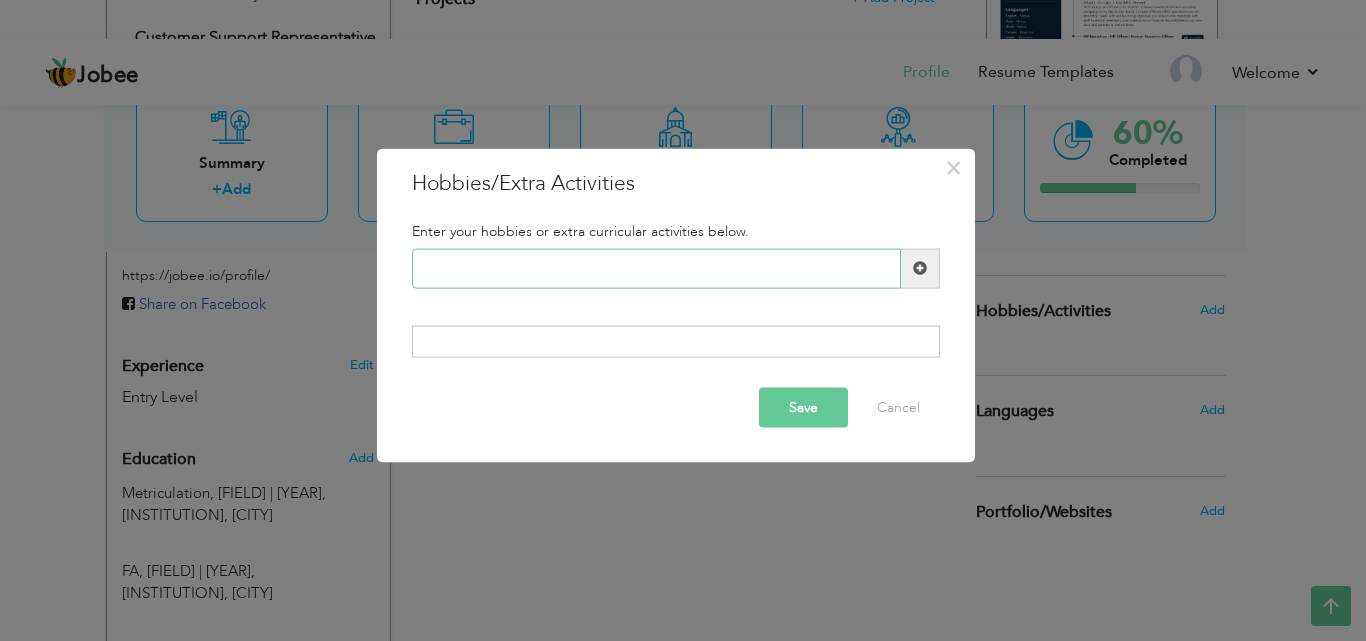 click at bounding box center (656, 268) 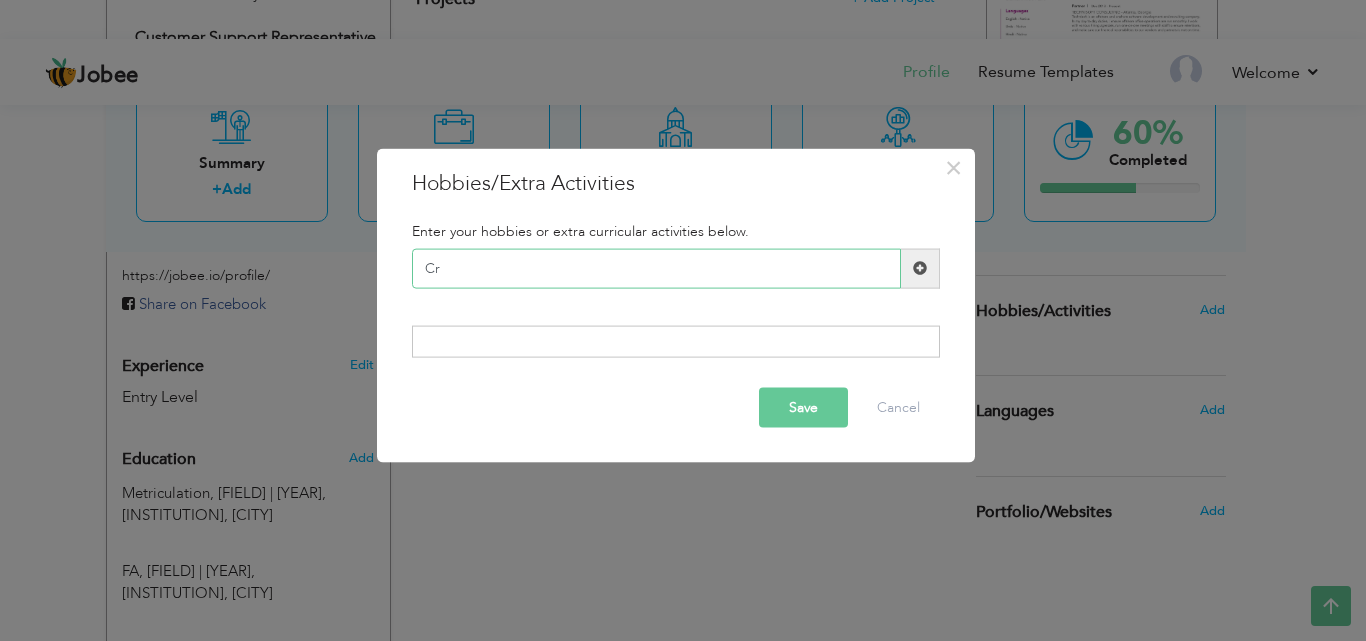 type on "C" 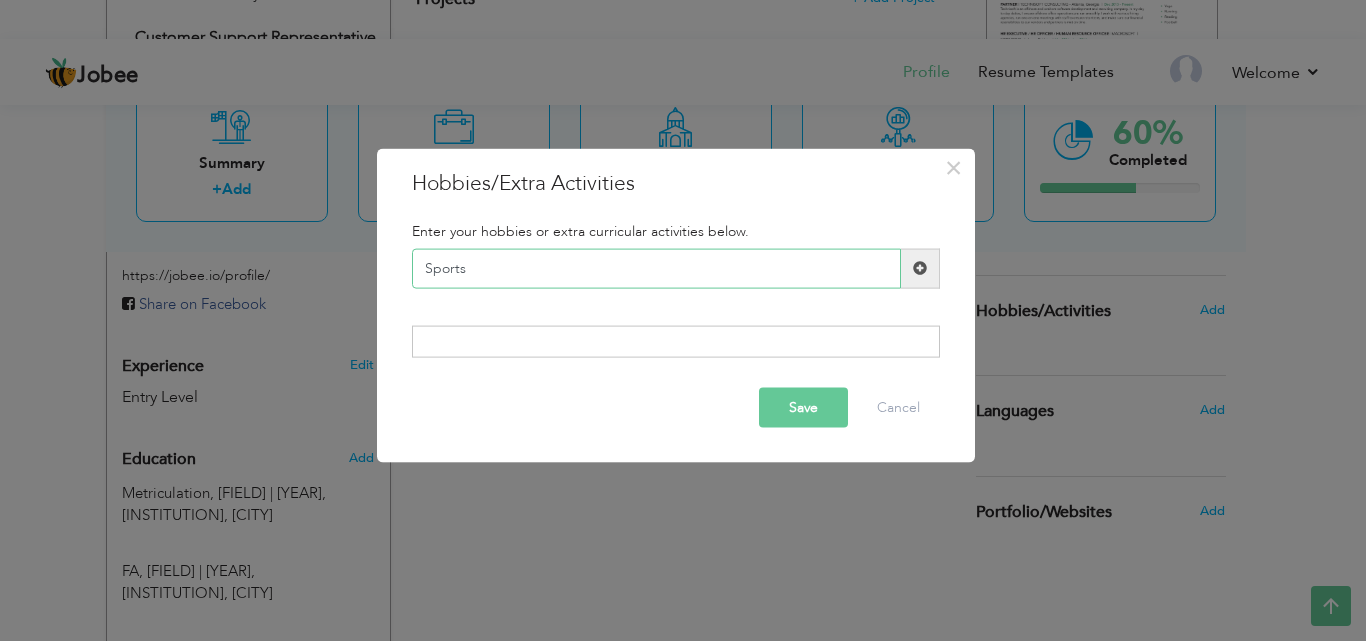 type on "Sports" 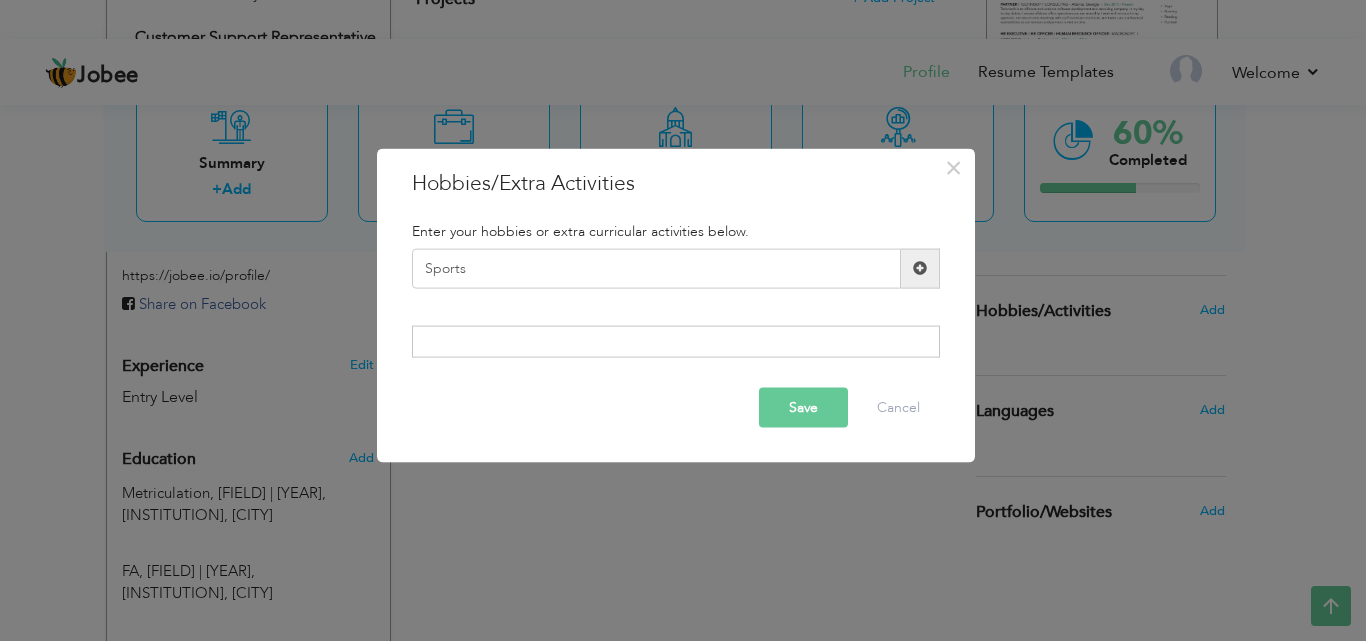 click at bounding box center [920, 268] 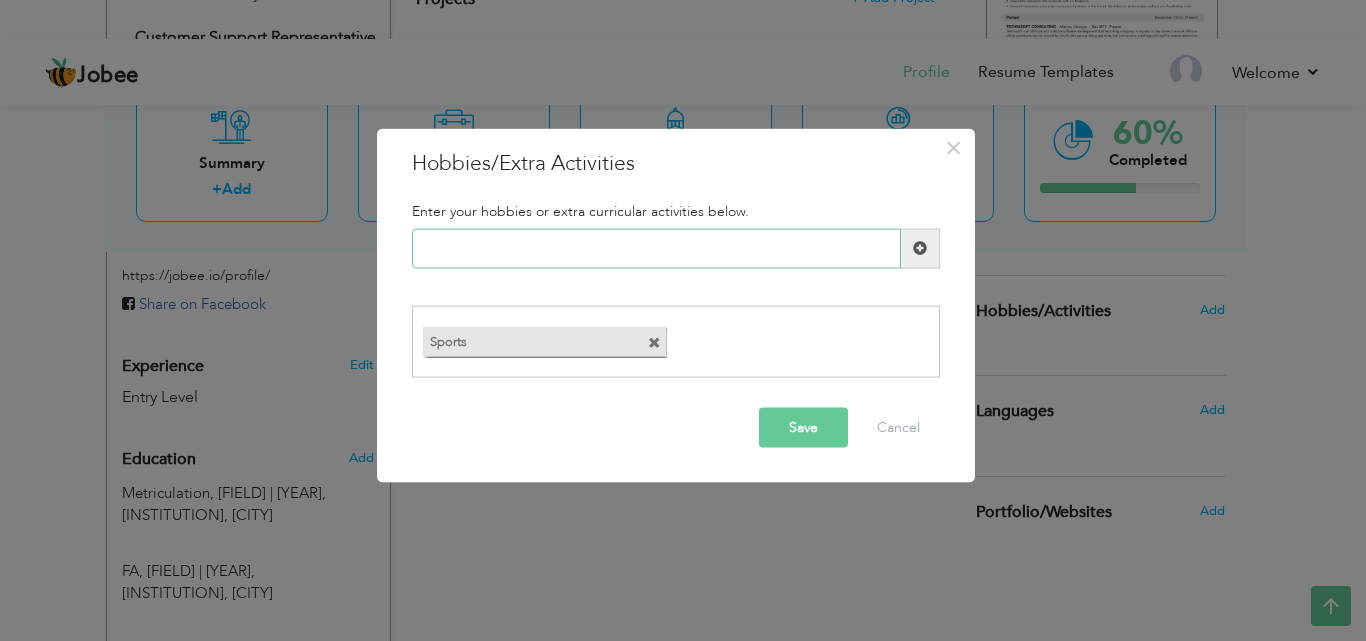click at bounding box center (656, 248) 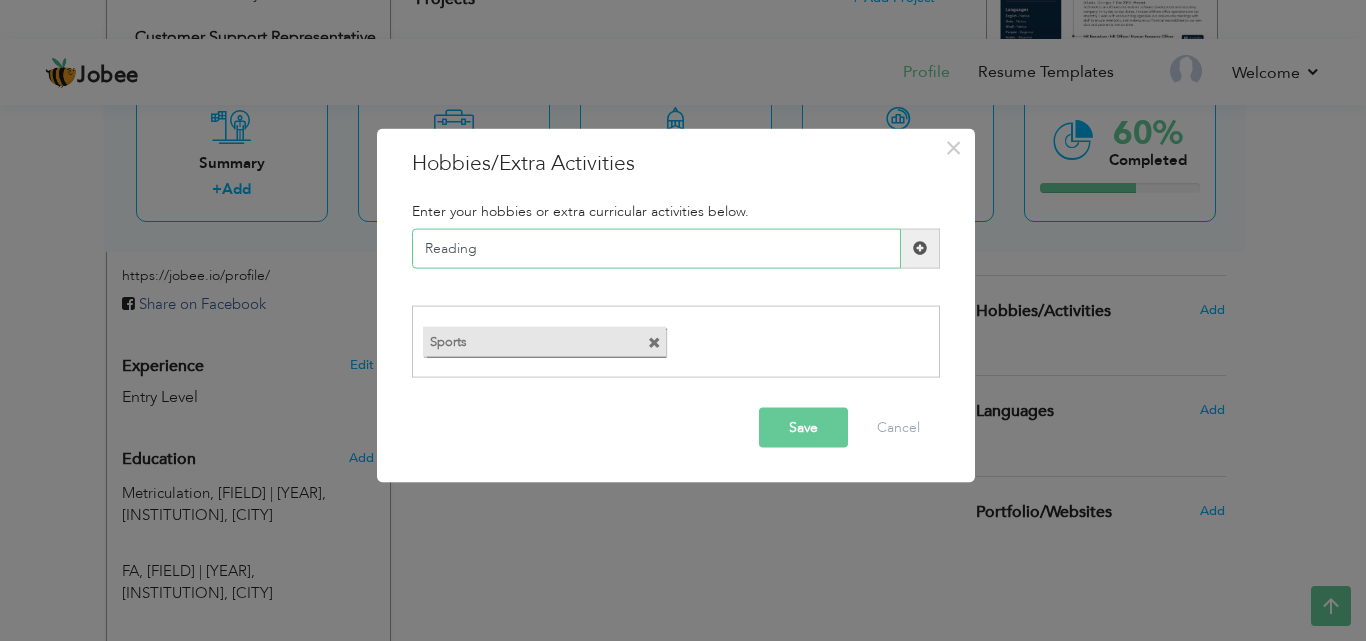 type on "Reading" 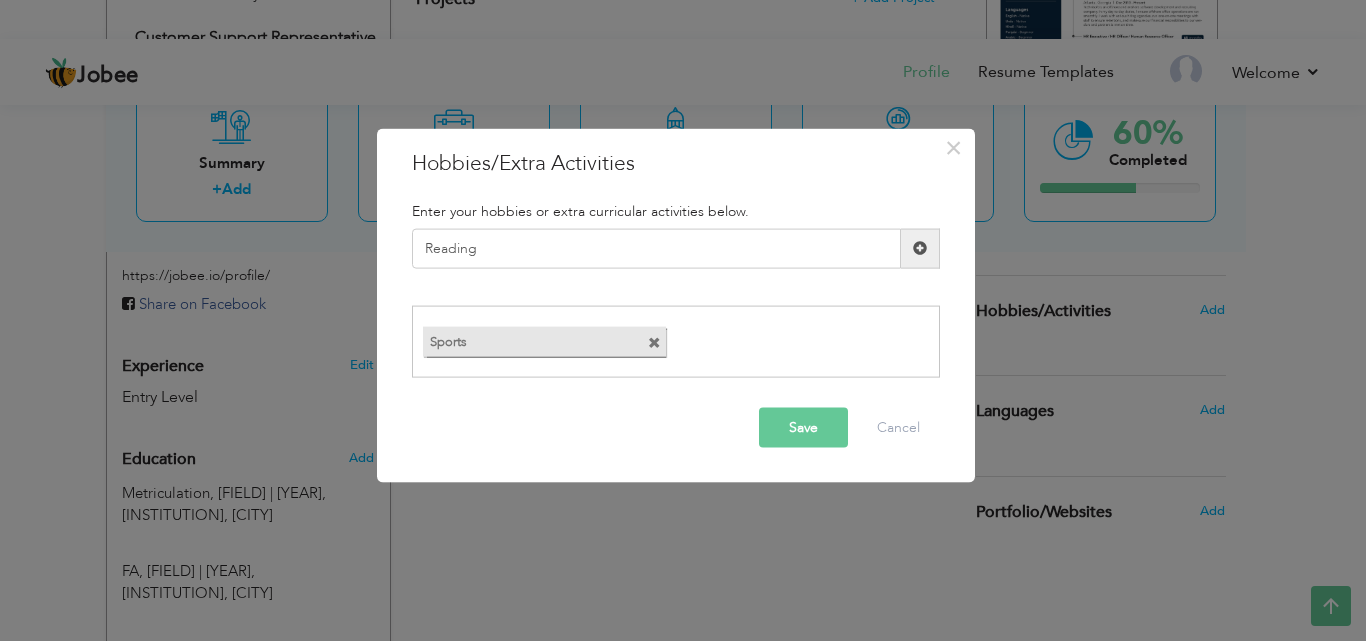 click at bounding box center [920, 248] 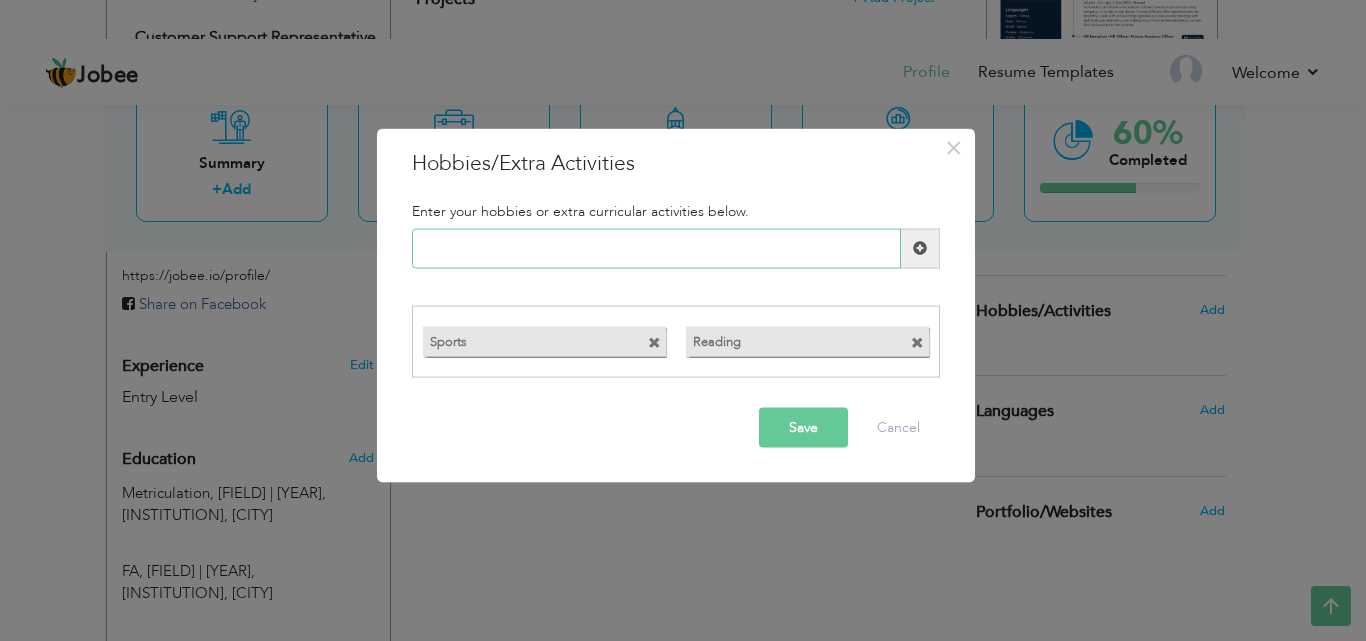 click at bounding box center [656, 248] 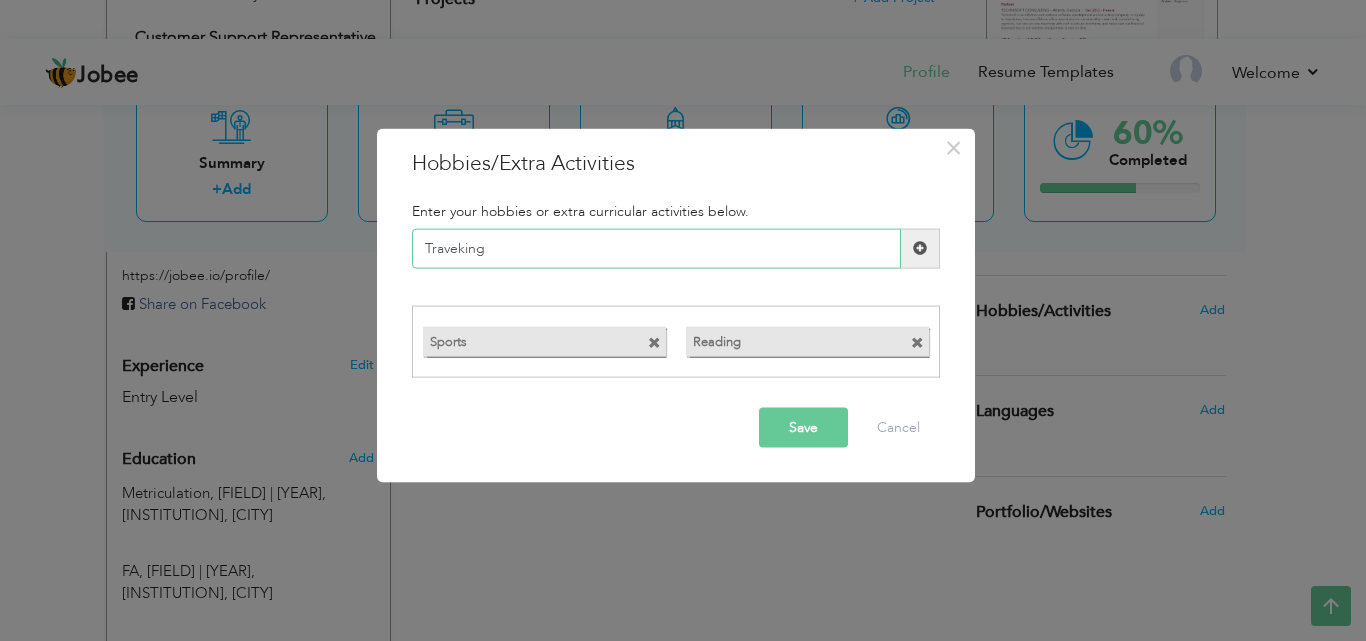 type on "Traveking" 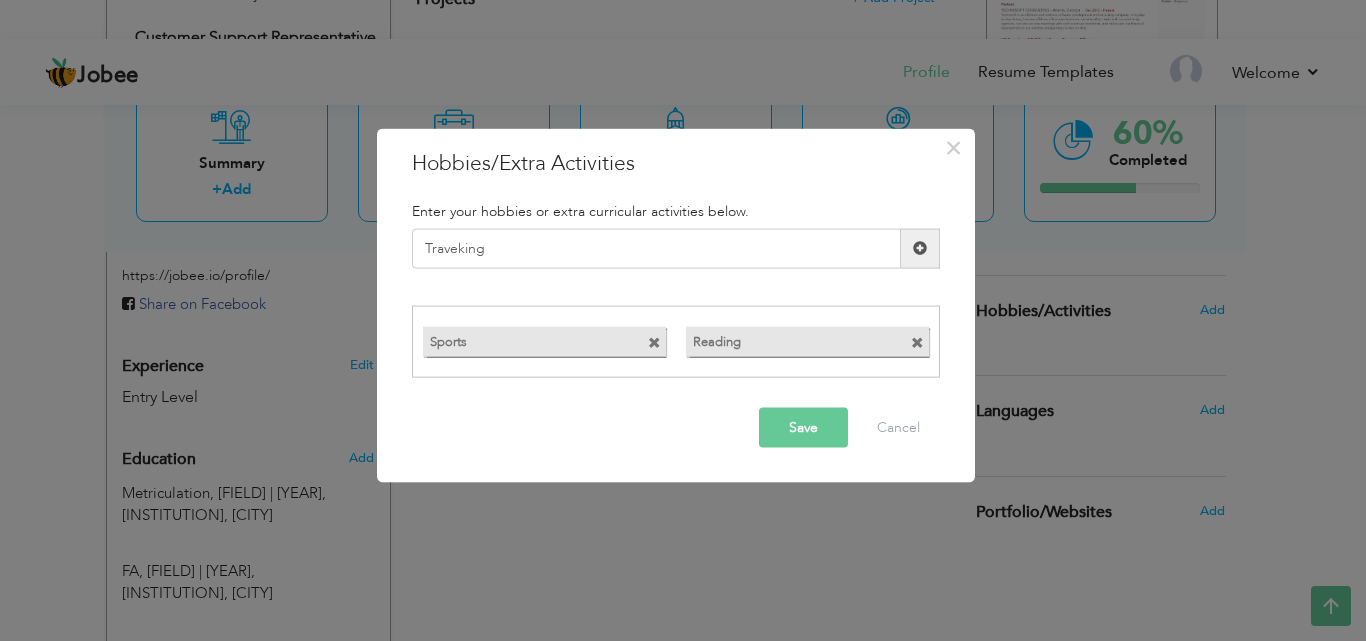 click at bounding box center [920, 248] 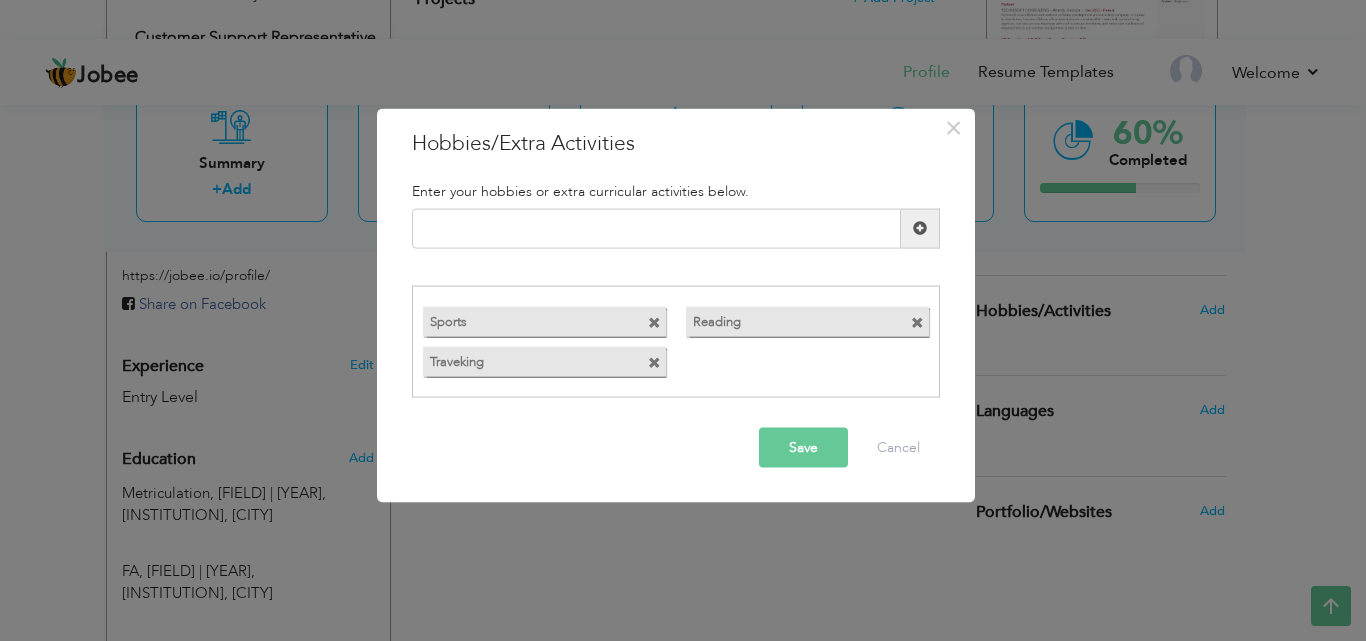 click on "Save" at bounding box center (803, 448) 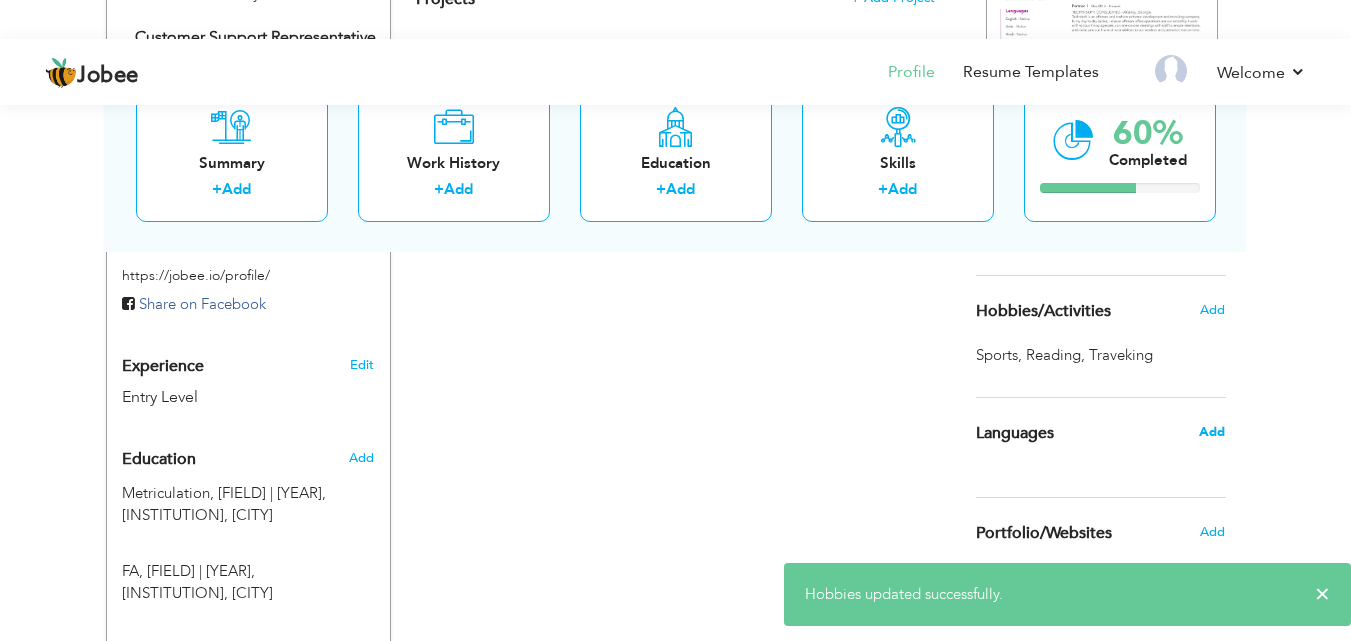 click on "Add" at bounding box center (1212, 432) 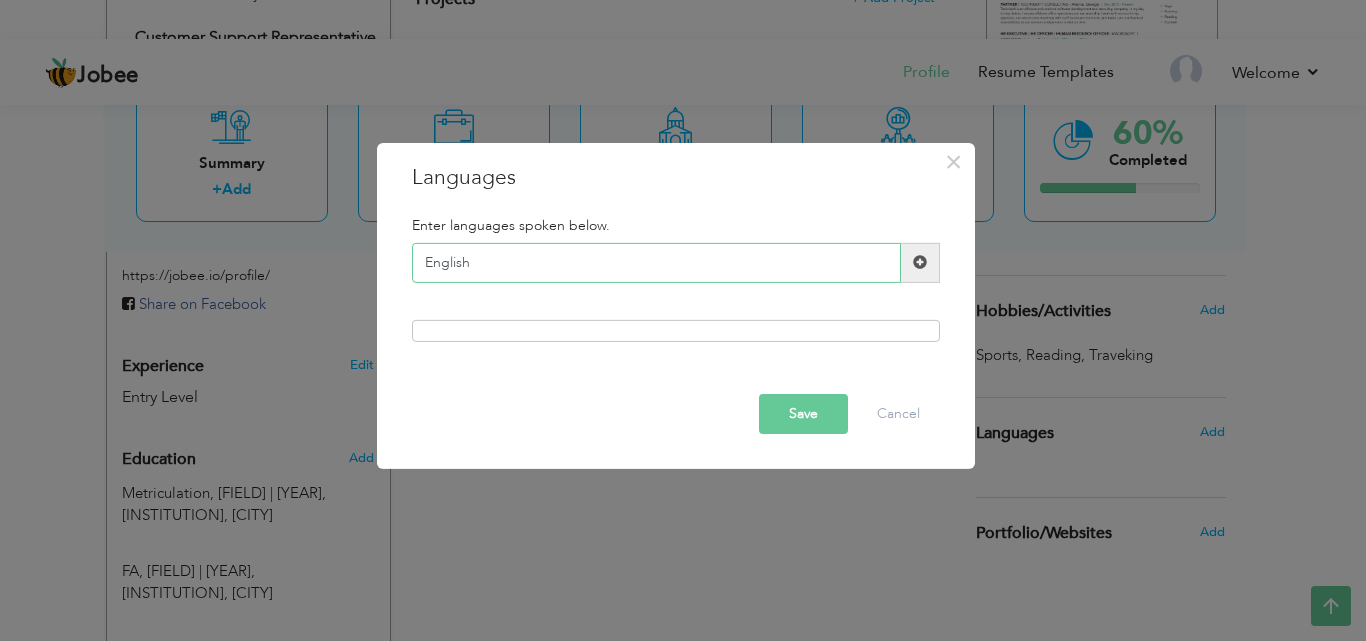 type on "English" 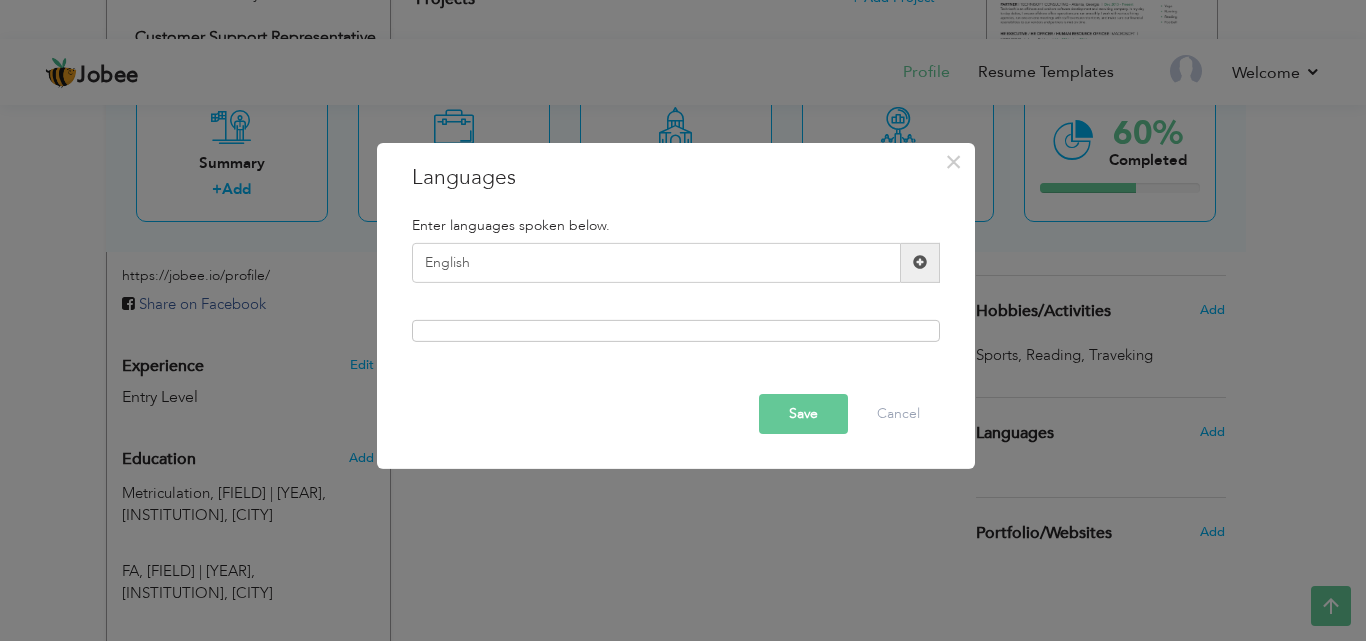 click at bounding box center [920, 263] 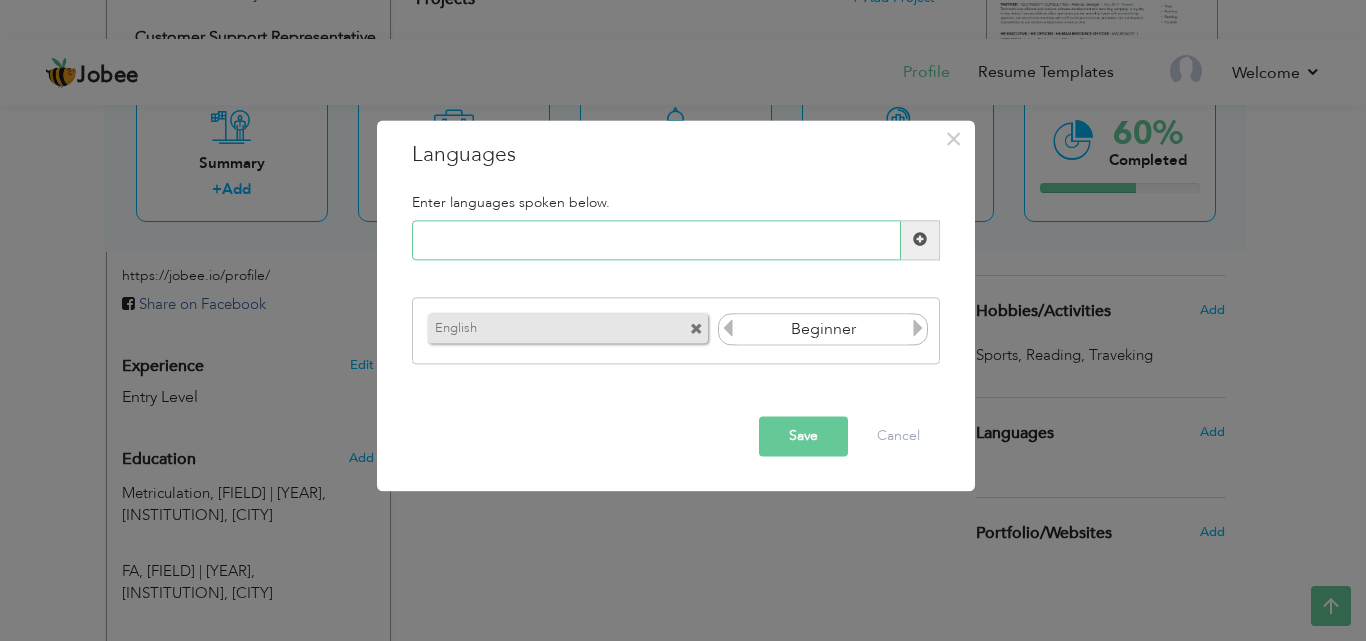 click at bounding box center (656, 240) 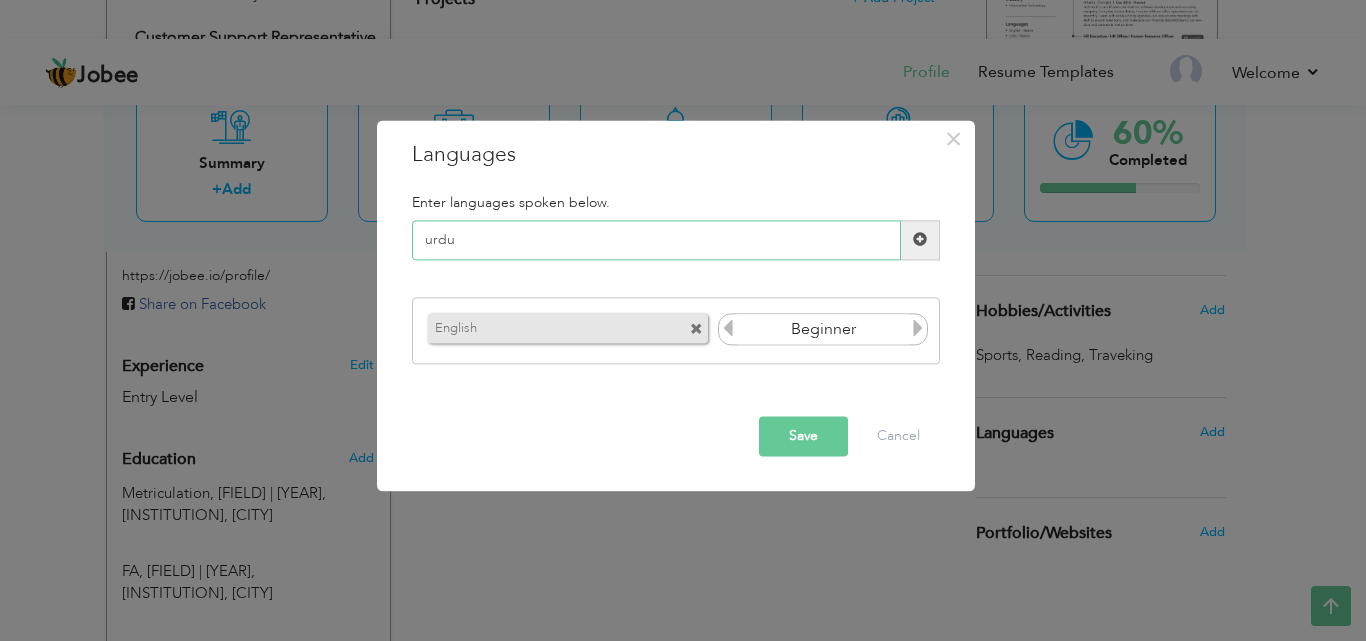 type on "urdu" 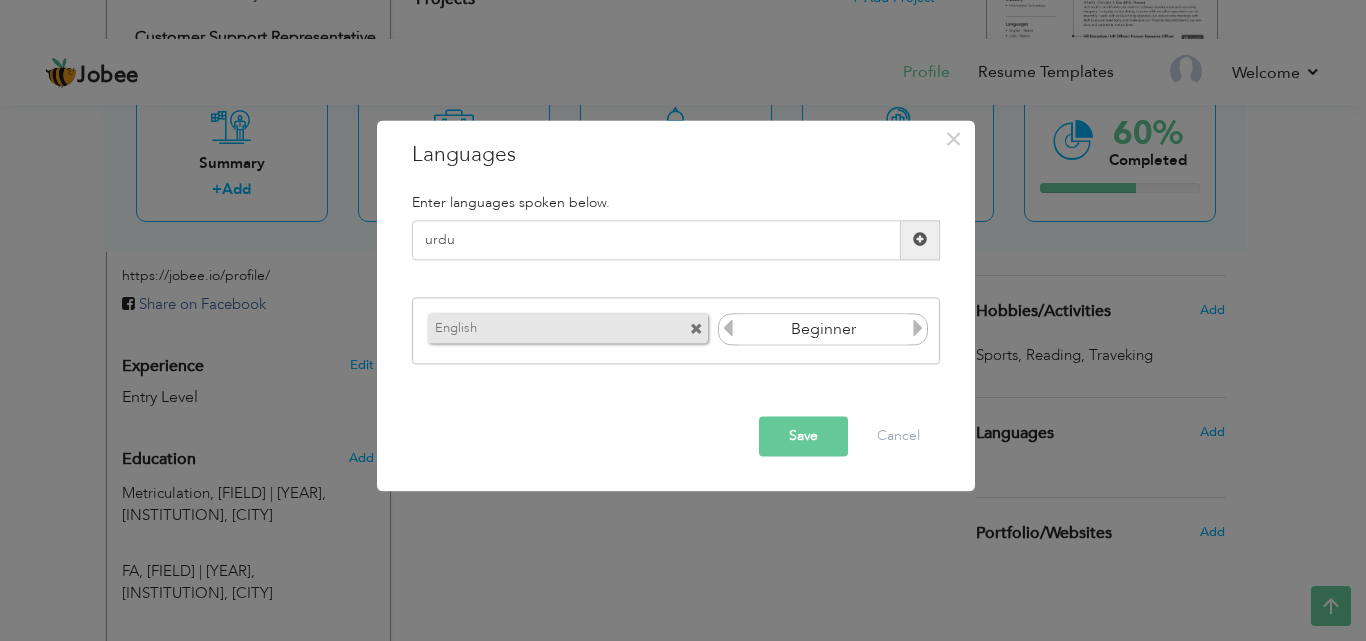 click on "Save" at bounding box center (803, 436) 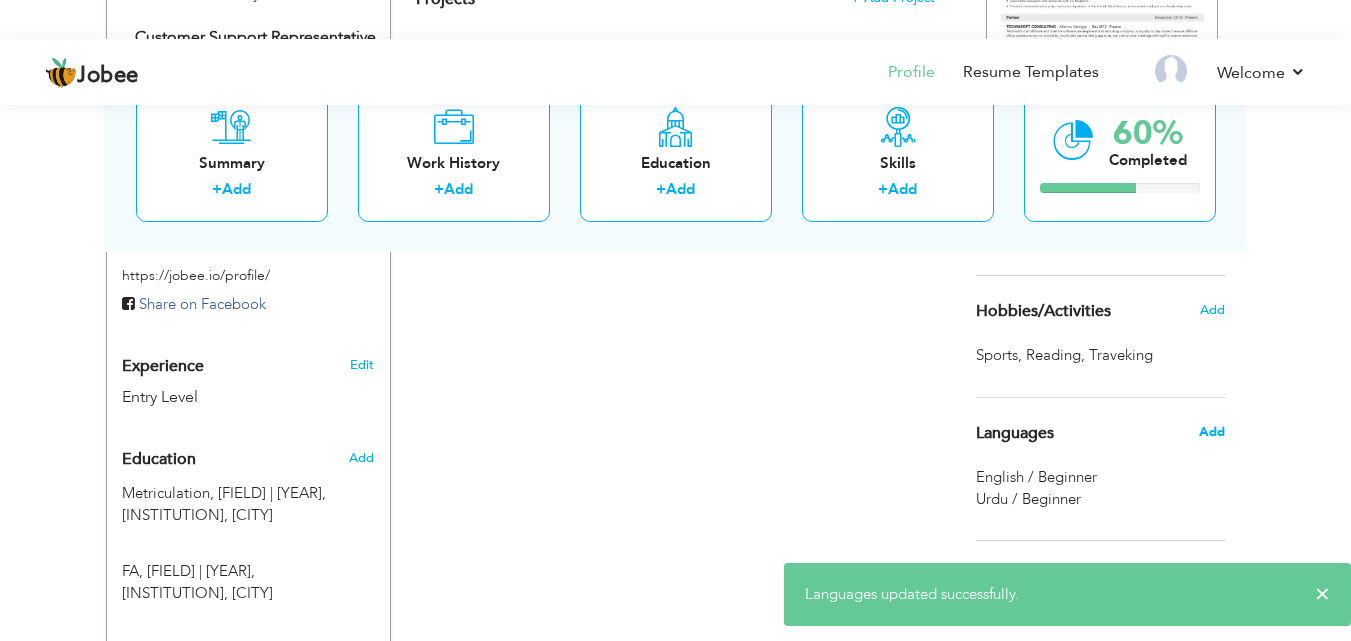 click on "Add" at bounding box center (1212, 432) 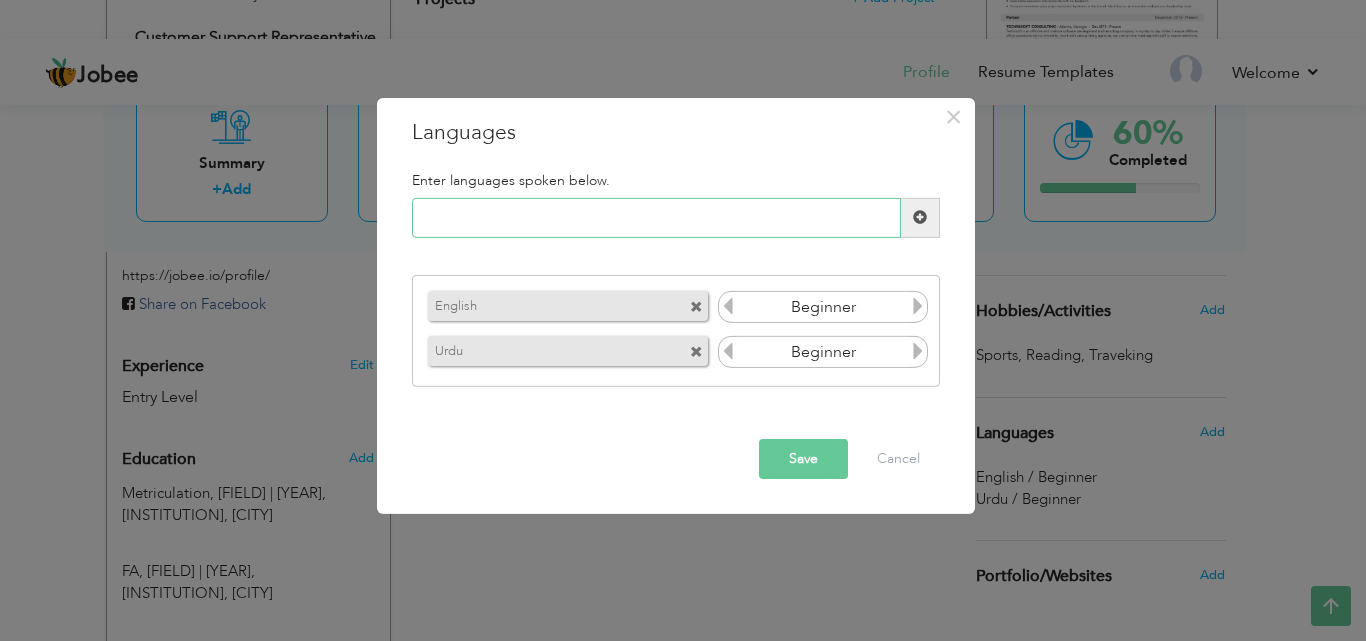 click at bounding box center [656, 218] 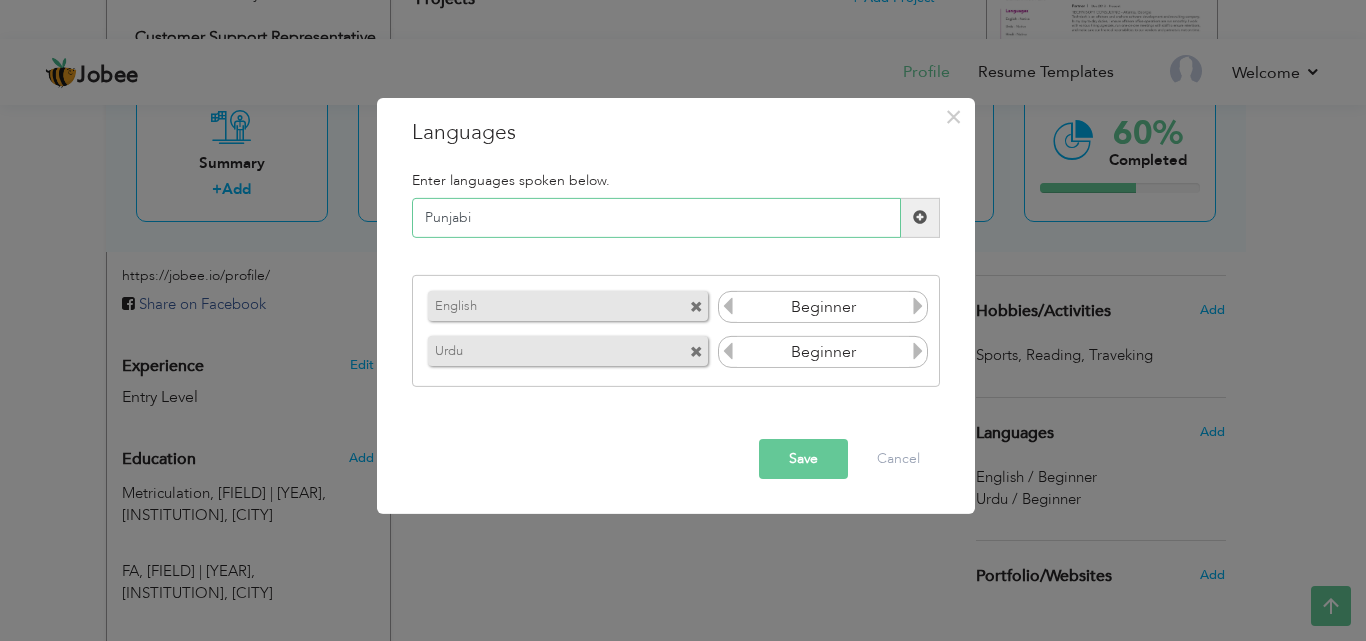 type on "Punjabi" 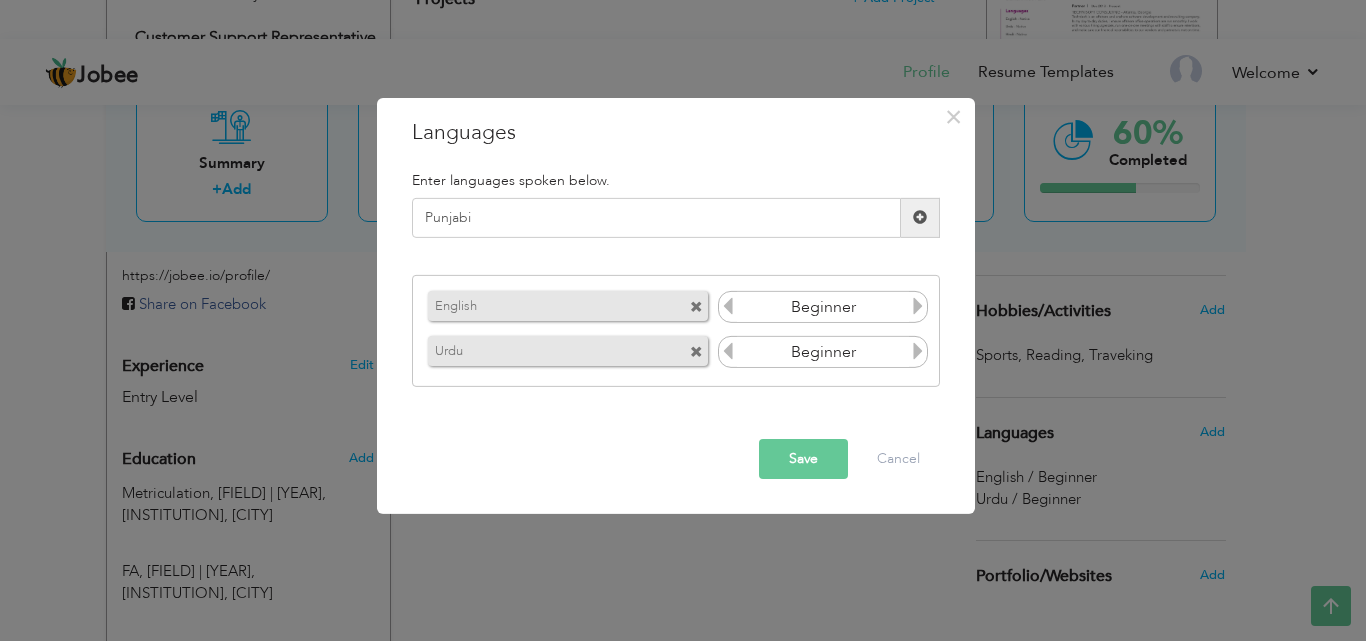 click at bounding box center (920, 218) 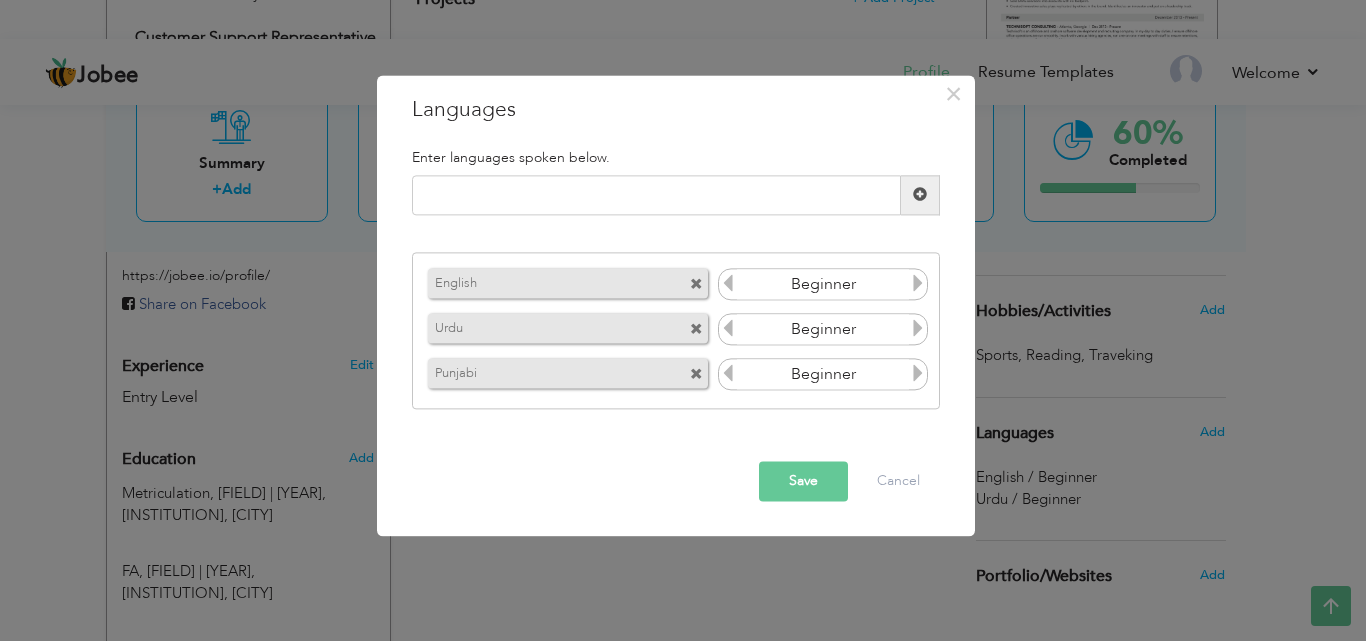 click at bounding box center [918, 284] 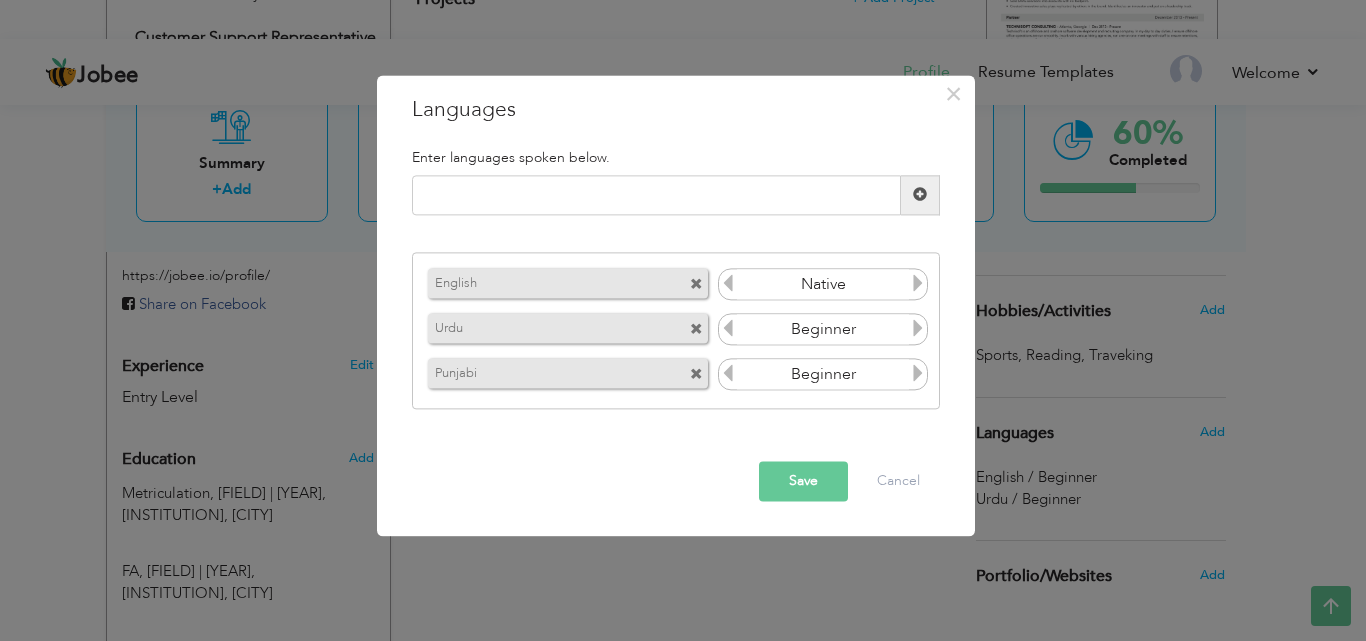 click at bounding box center [728, 284] 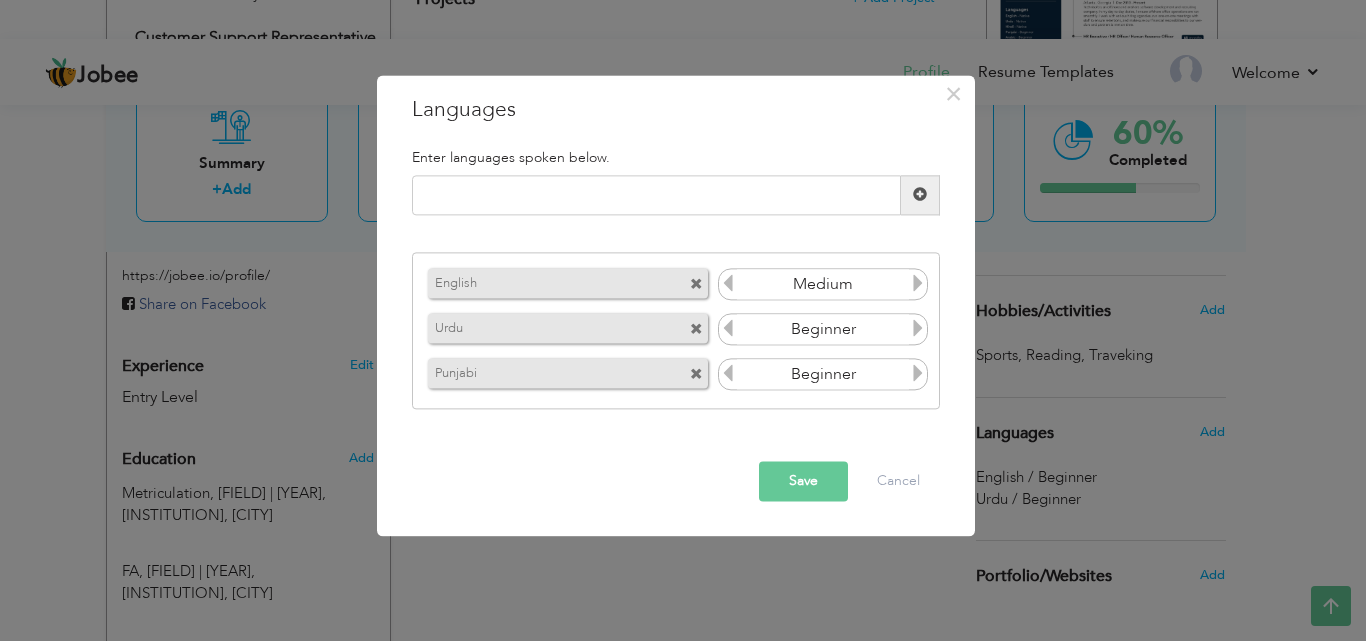 click at bounding box center (918, 329) 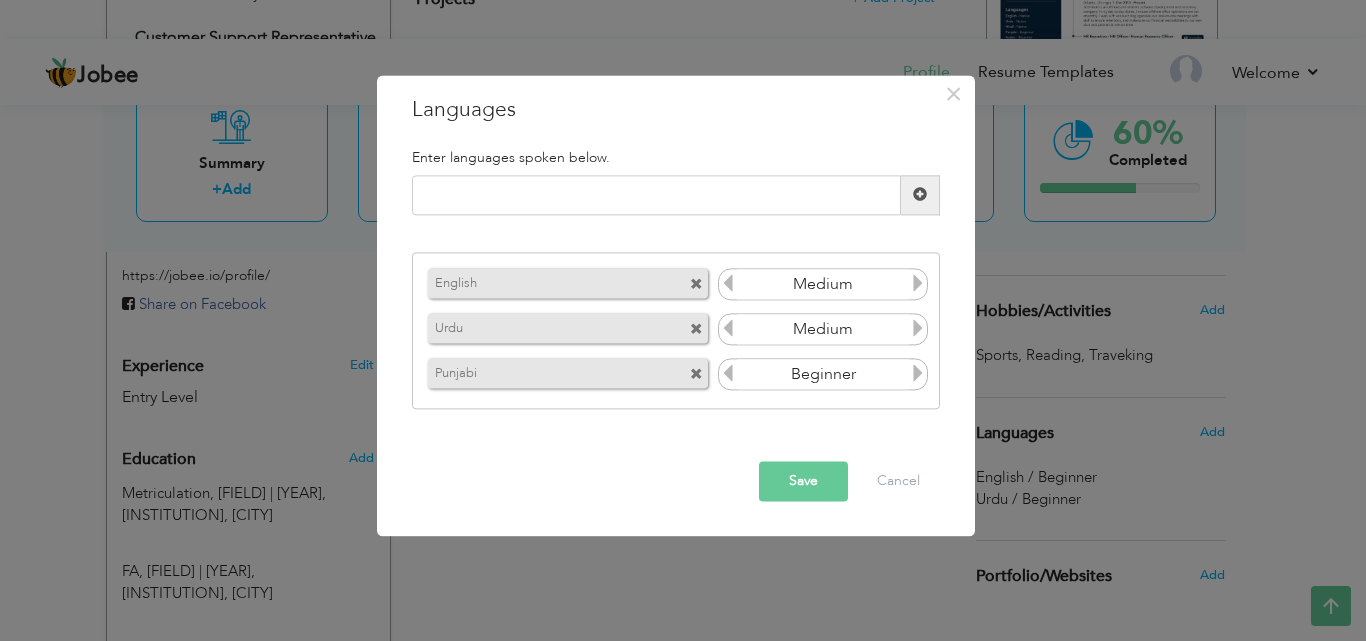 click at bounding box center [918, 329] 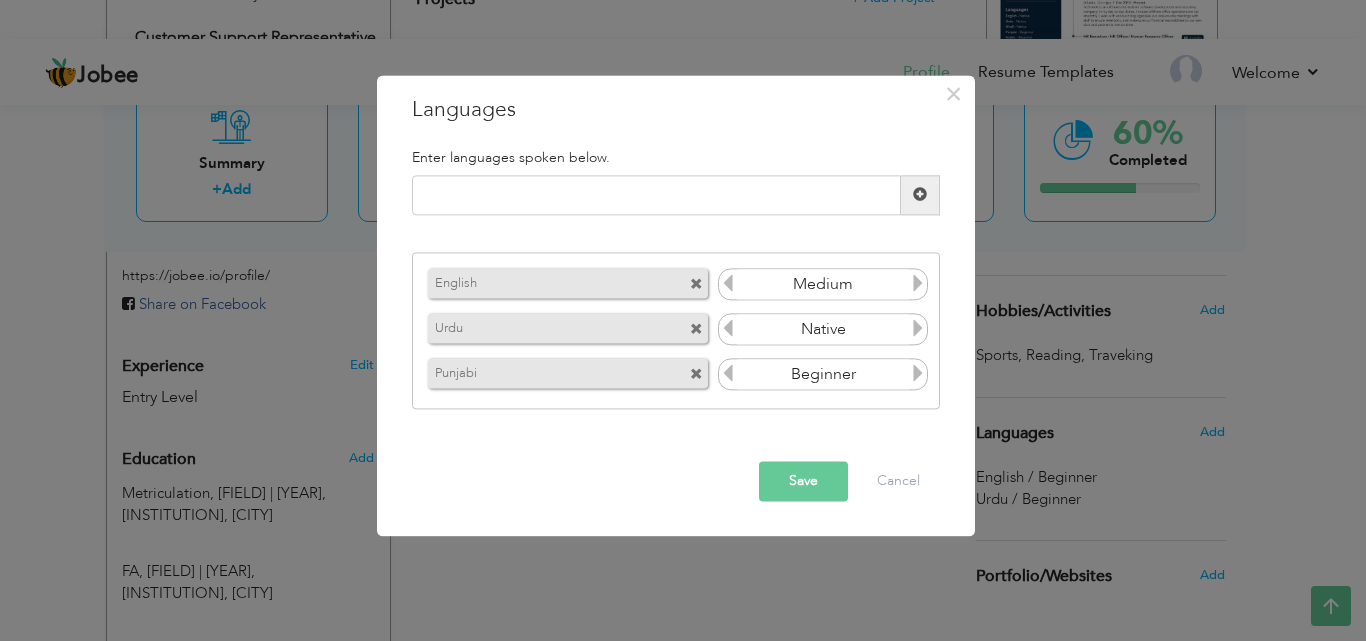 click at bounding box center (918, 374) 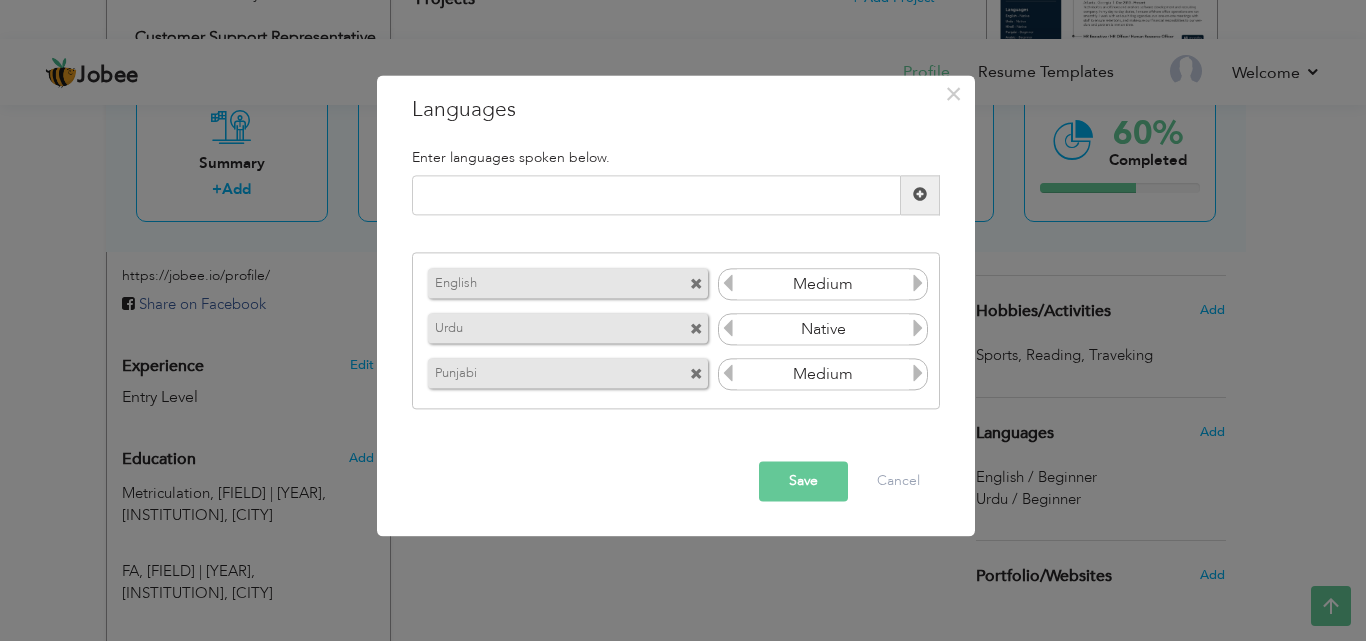 click at bounding box center (918, 374) 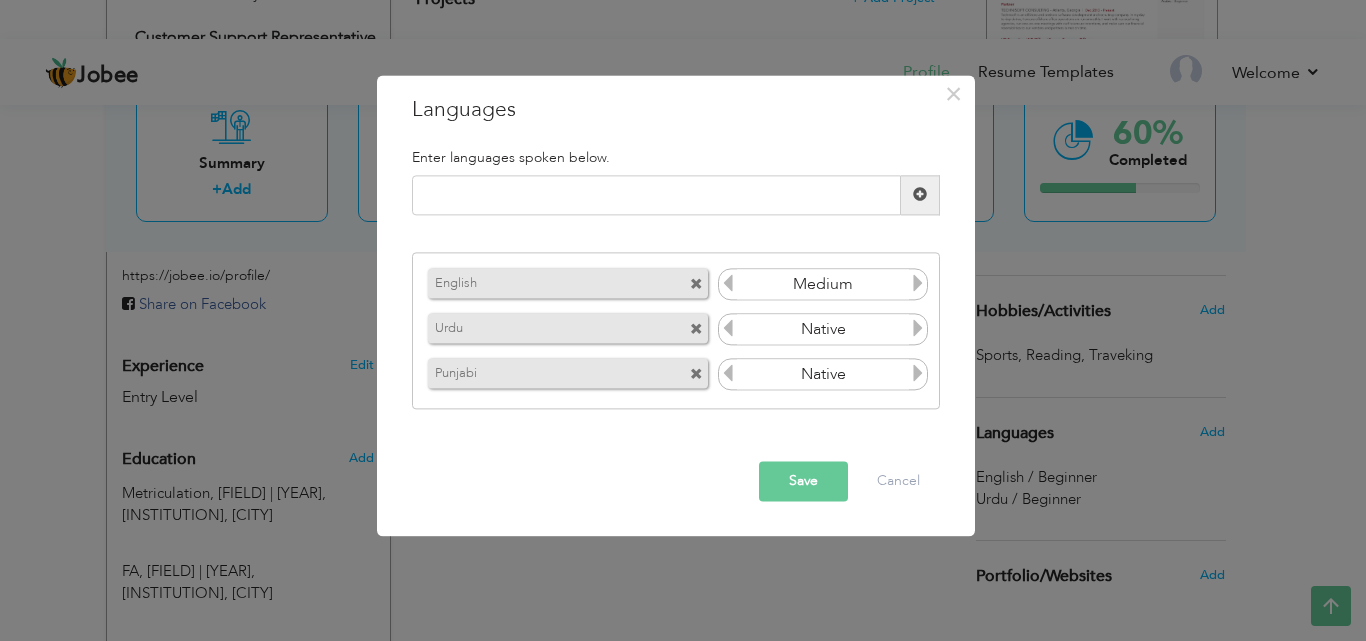 drag, startPoint x: 709, startPoint y: 142, endPoint x: 1241, endPoint y: 204, distance: 535.6006 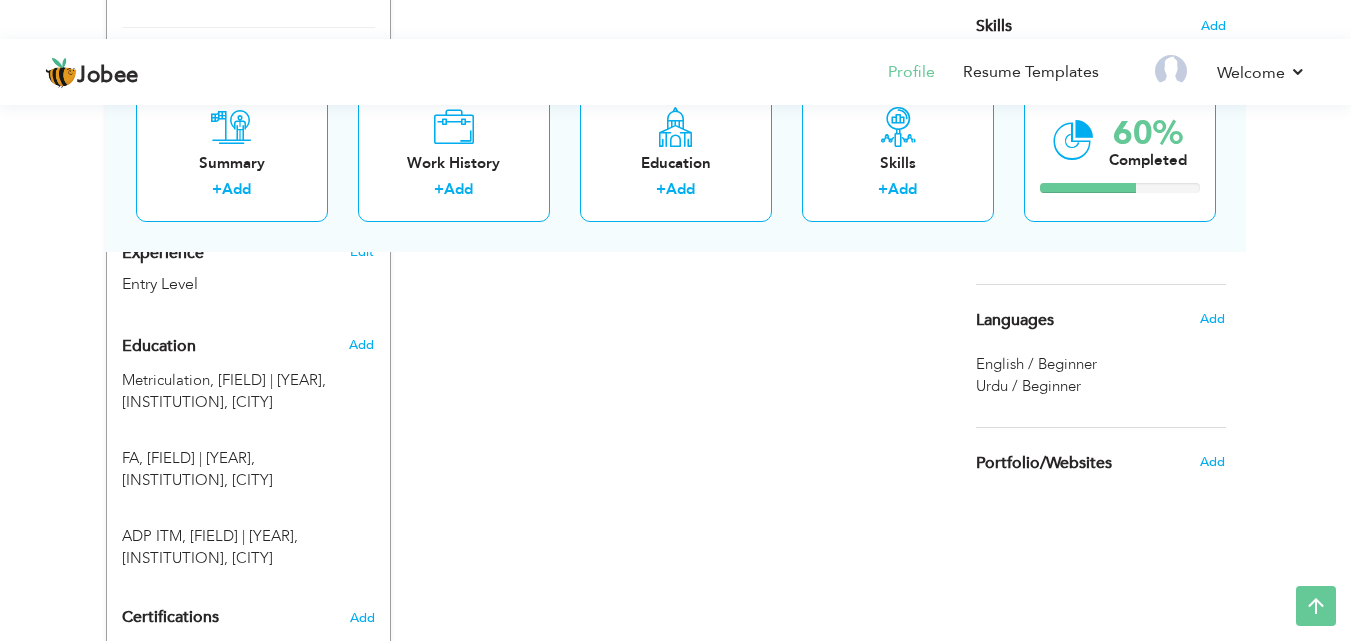 scroll, scrollTop: 857, scrollLeft: 0, axis: vertical 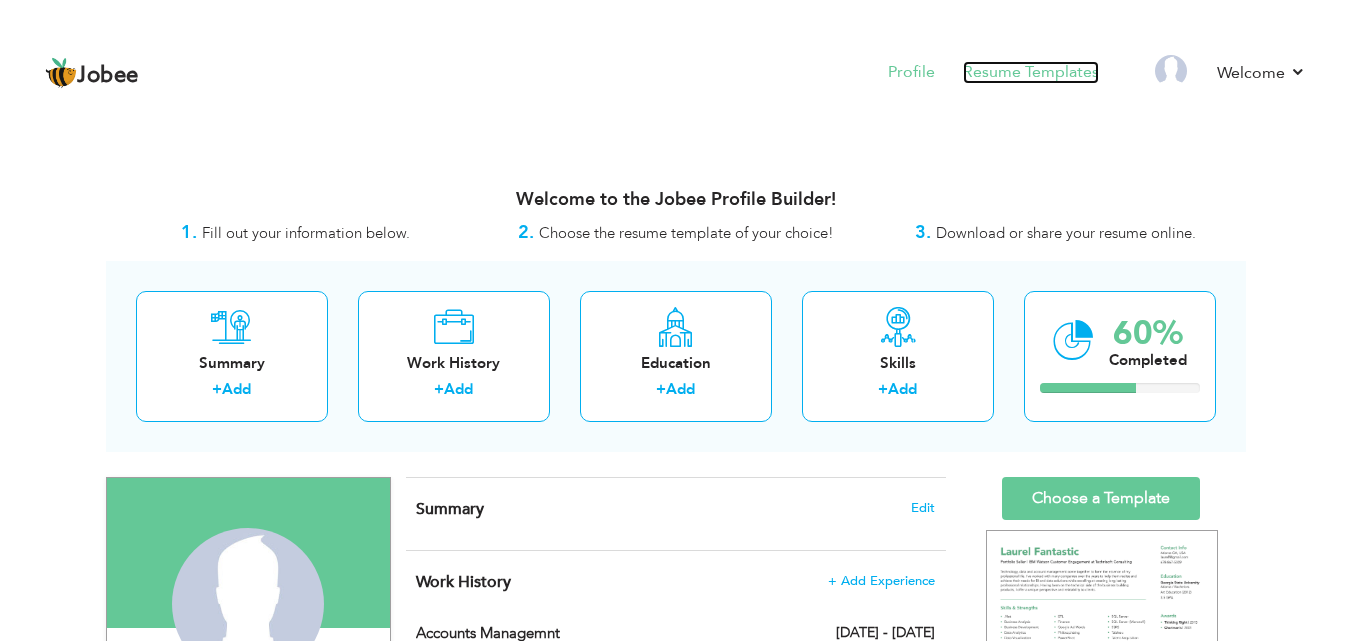 click on "Resume Templates" at bounding box center [1031, 72] 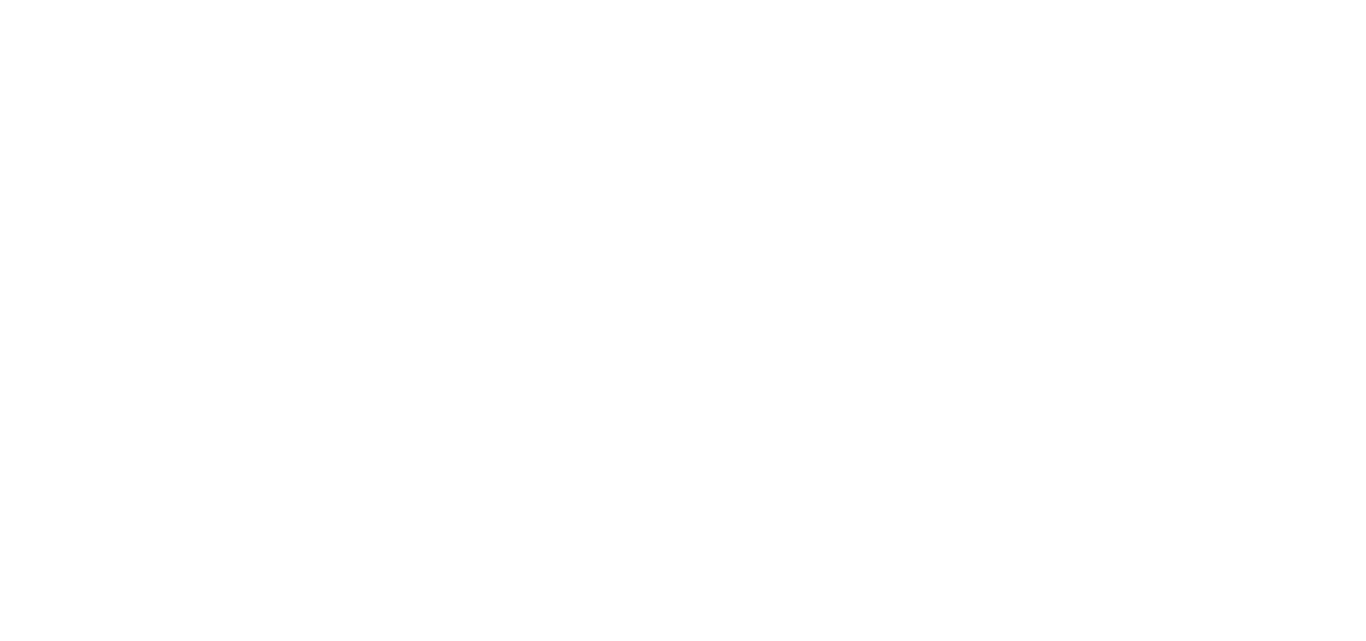 scroll, scrollTop: 0, scrollLeft: 0, axis: both 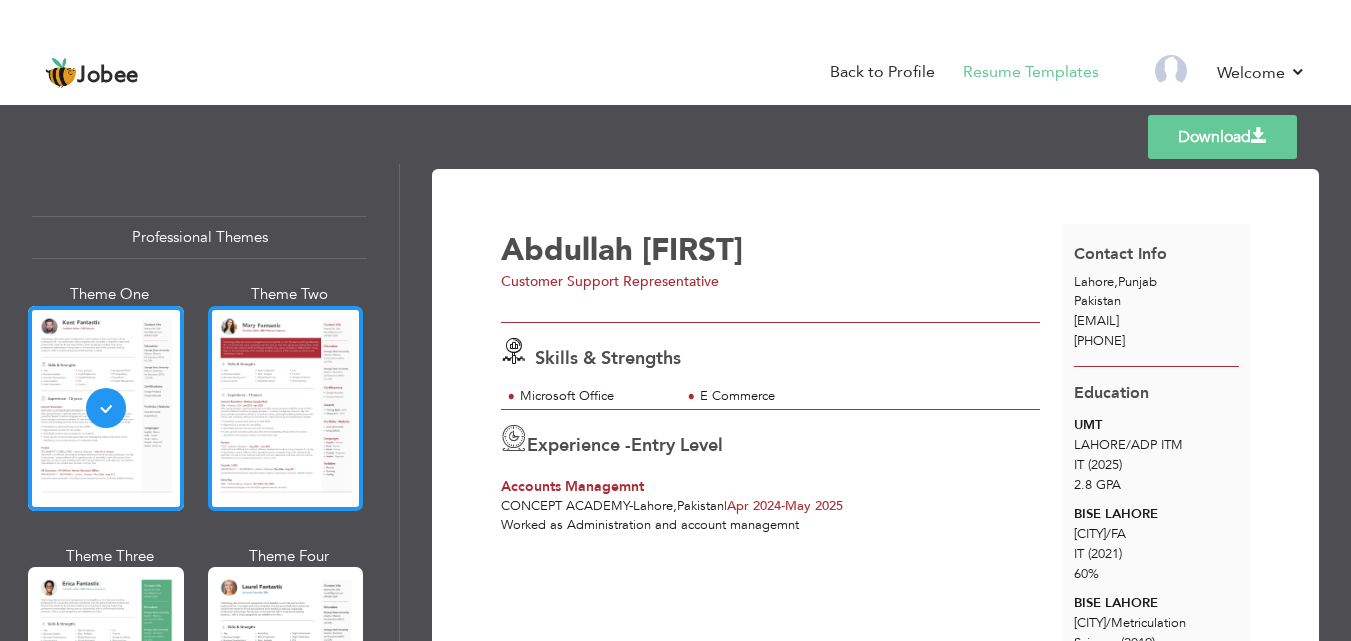 click at bounding box center (286, 408) 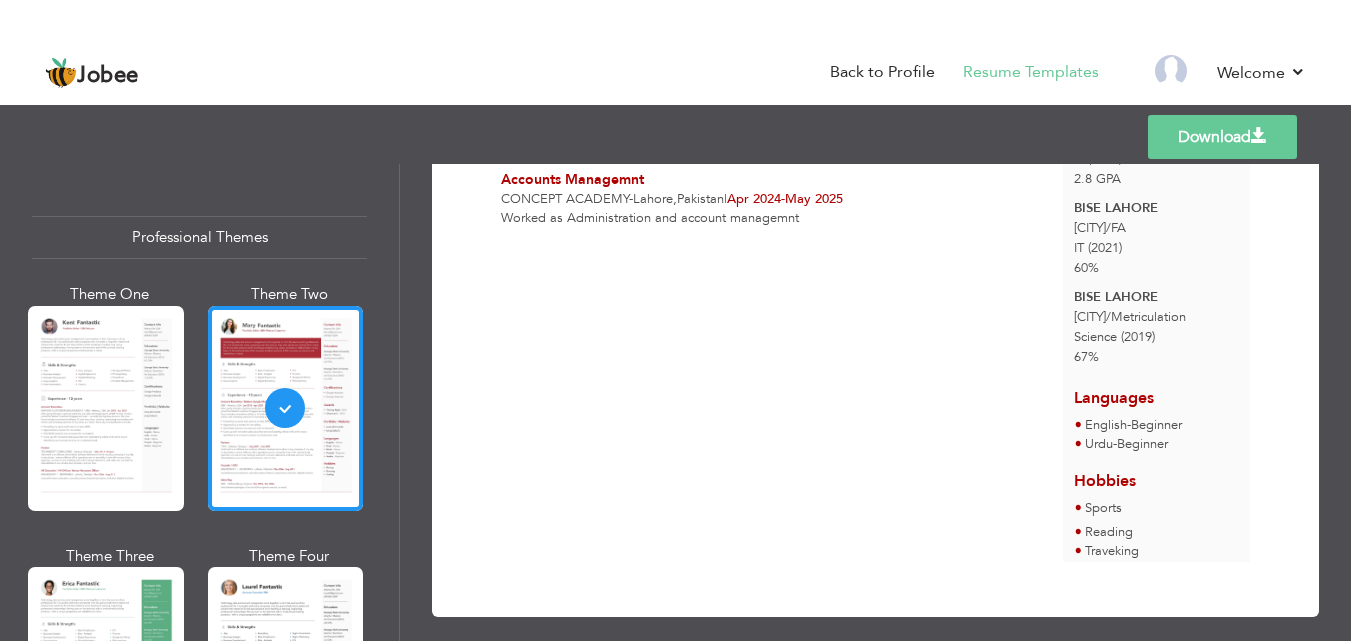 scroll, scrollTop: 0, scrollLeft: 0, axis: both 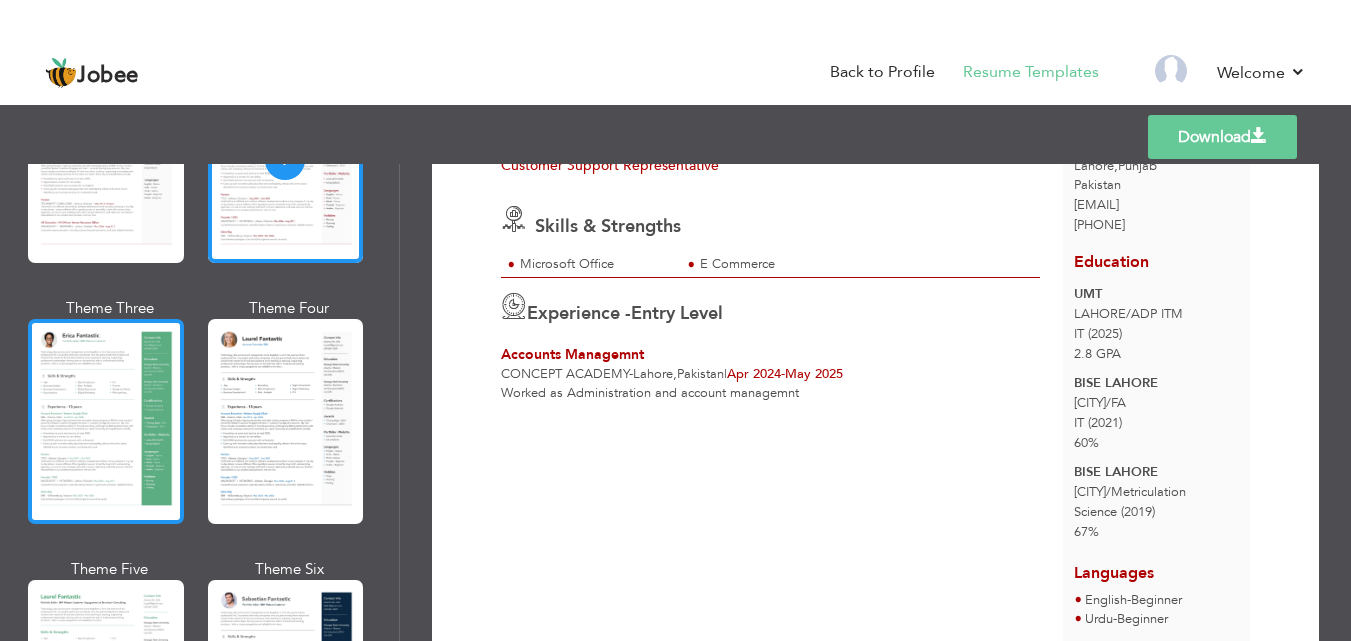 click at bounding box center (106, 421) 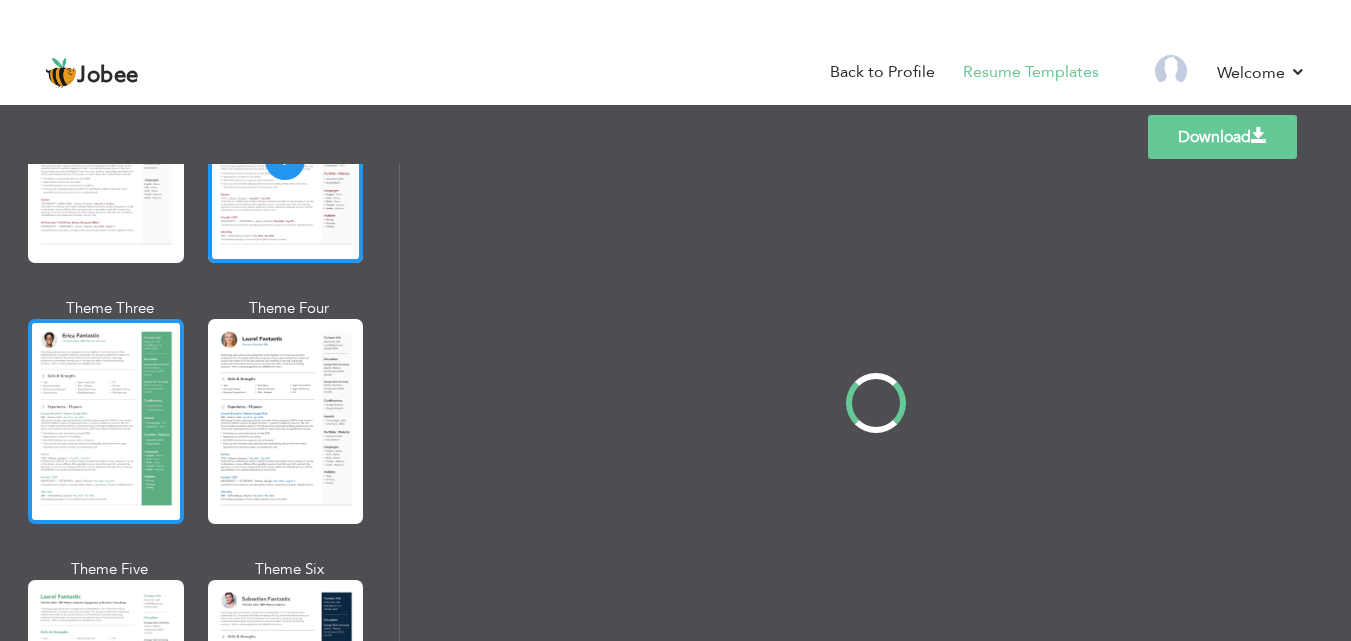 scroll, scrollTop: 0, scrollLeft: 0, axis: both 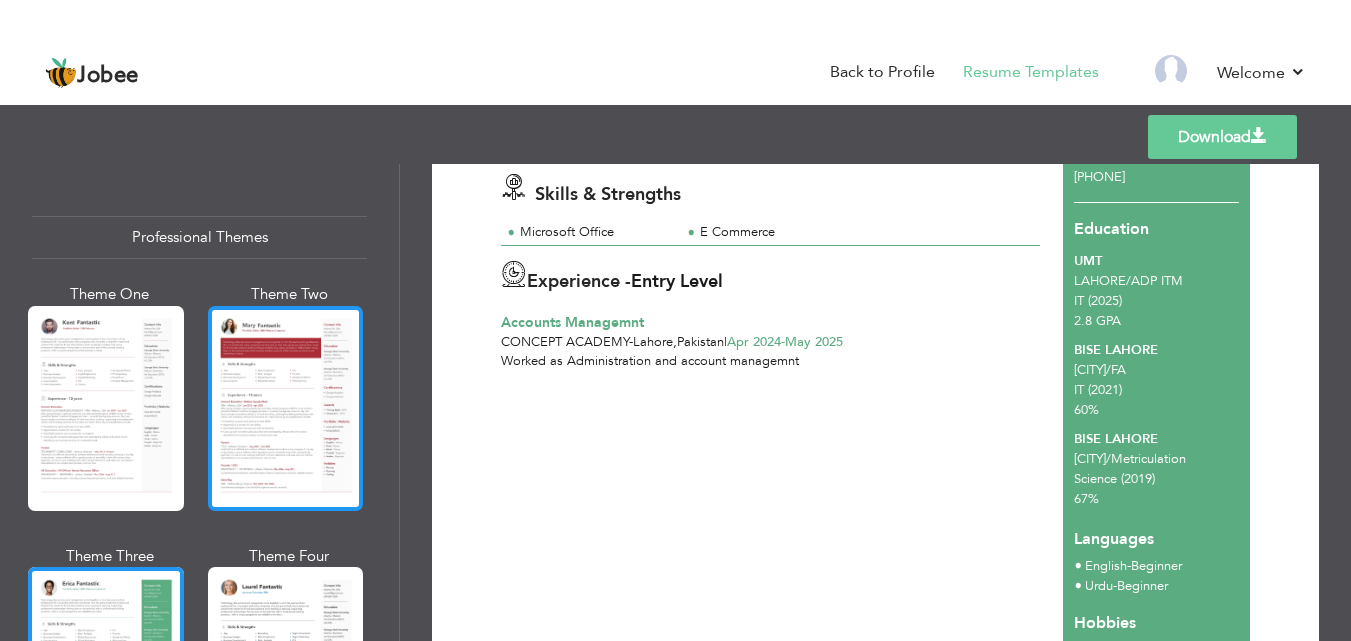 click at bounding box center [286, 408] 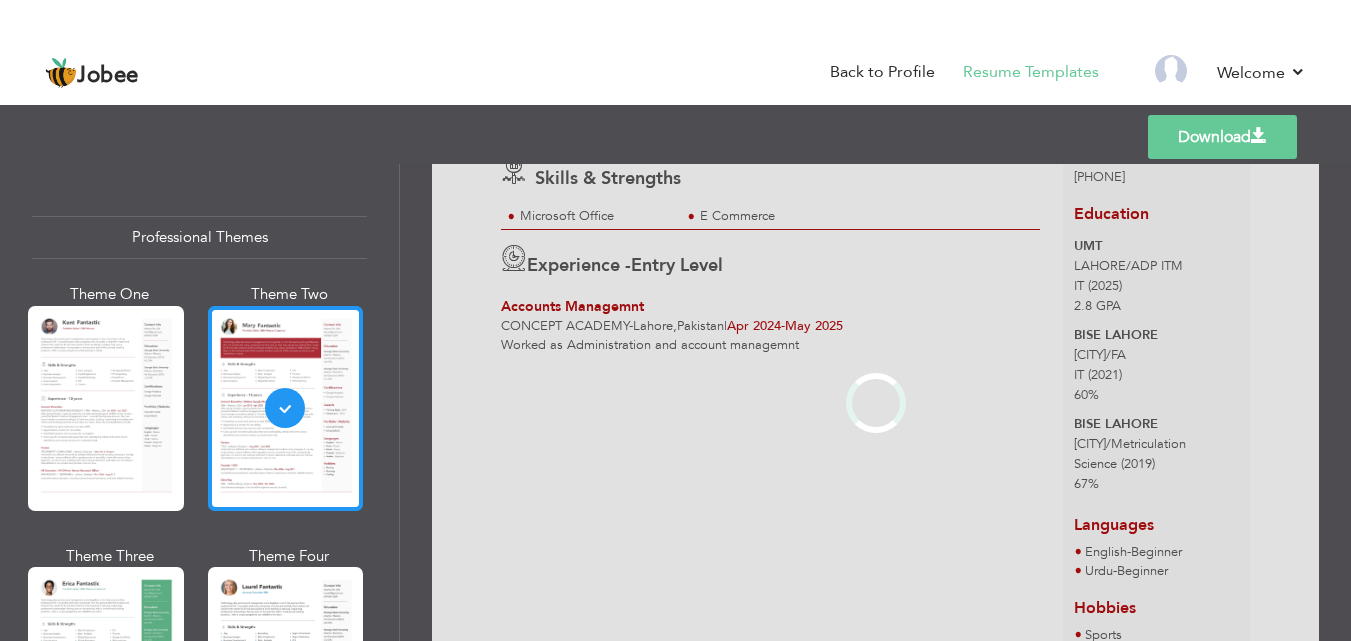 scroll, scrollTop: 0, scrollLeft: 0, axis: both 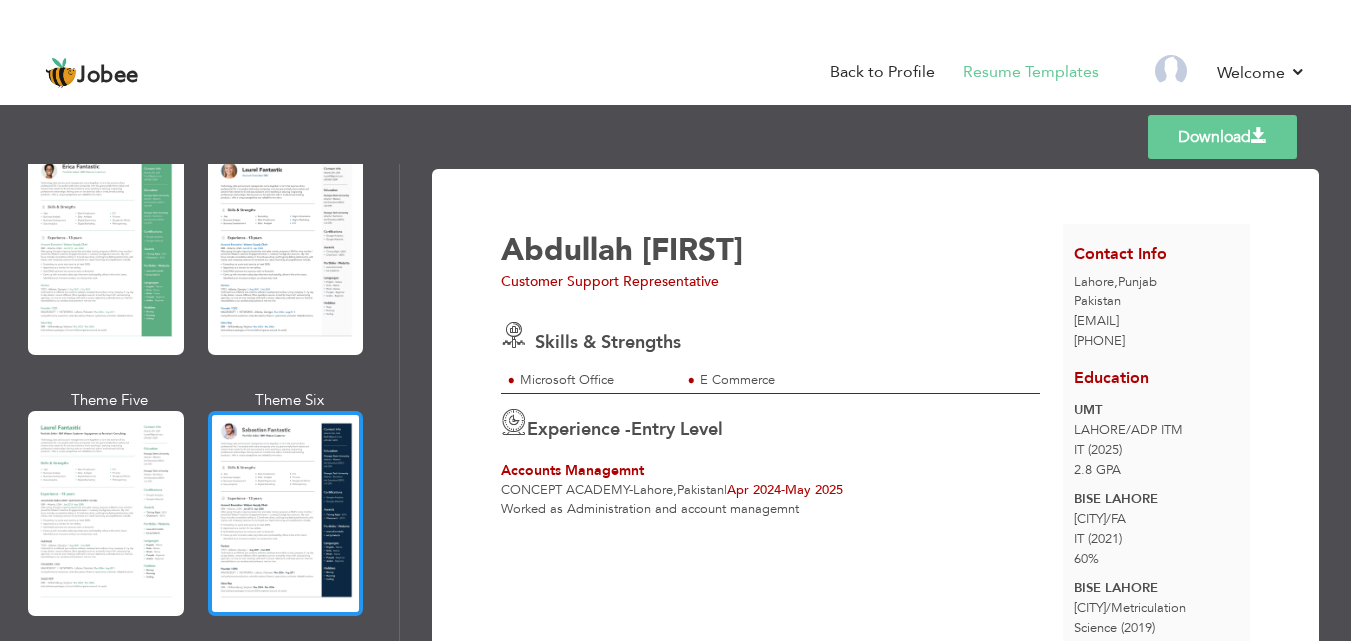click at bounding box center (286, 513) 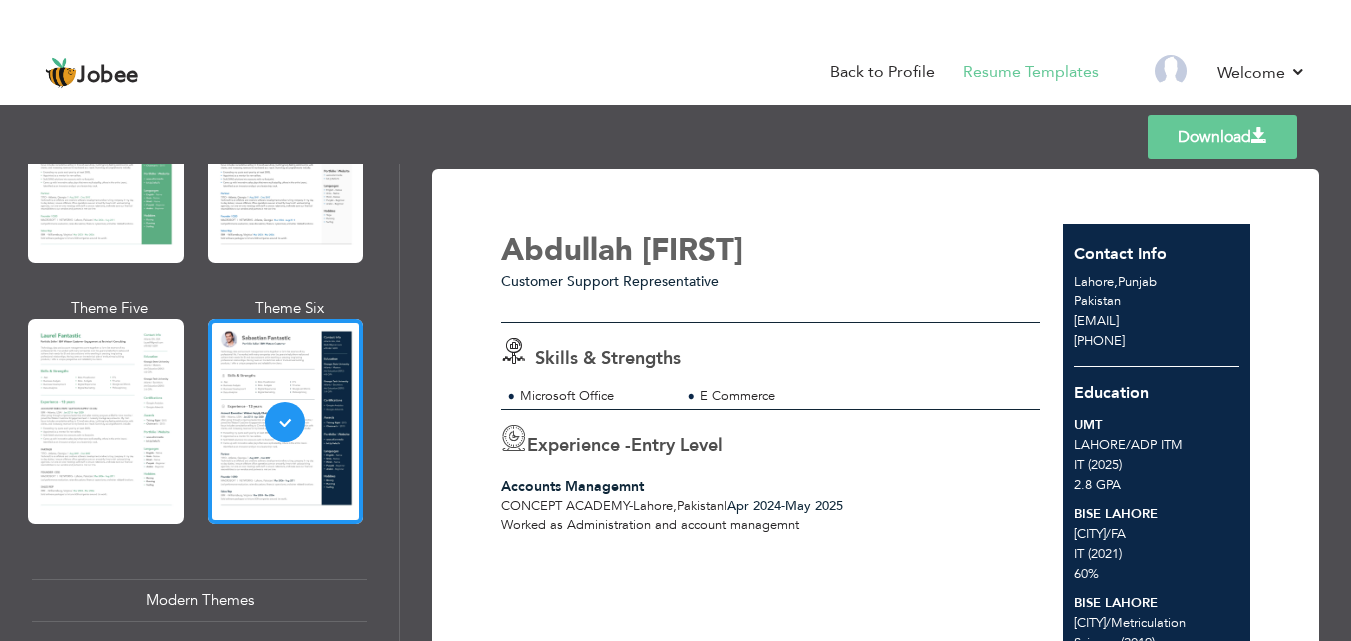 scroll, scrollTop: 537, scrollLeft: 0, axis: vertical 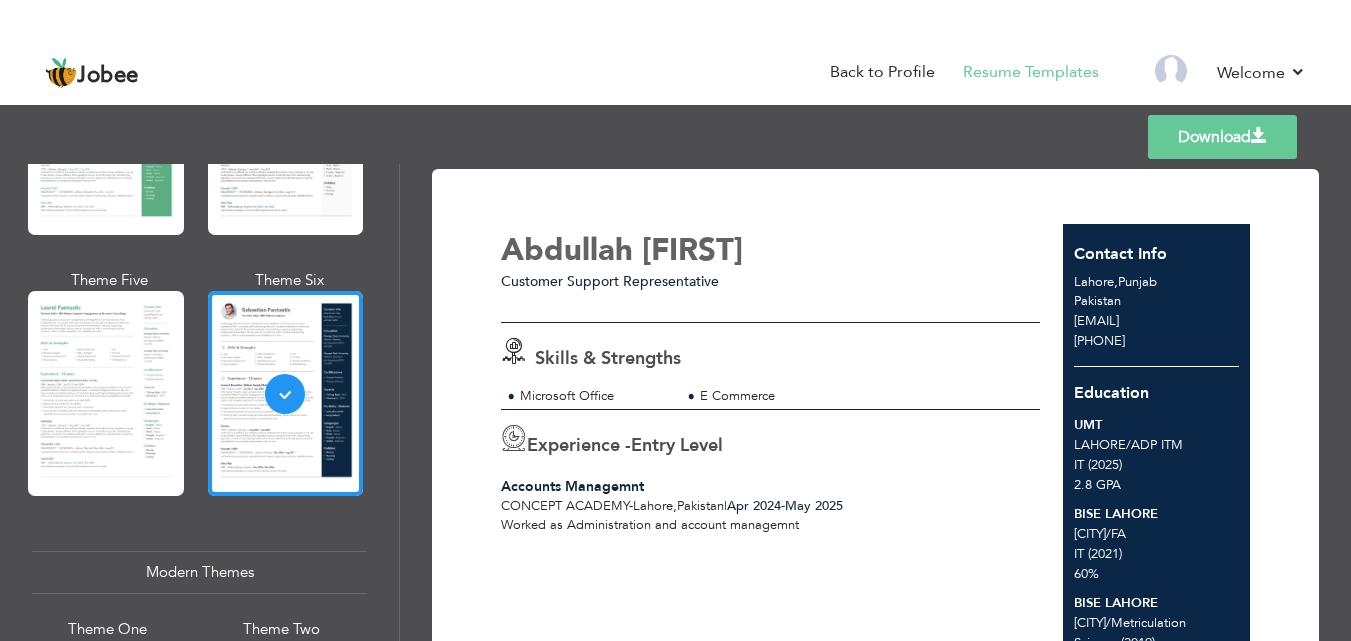 click on "Download" at bounding box center [1222, 137] 